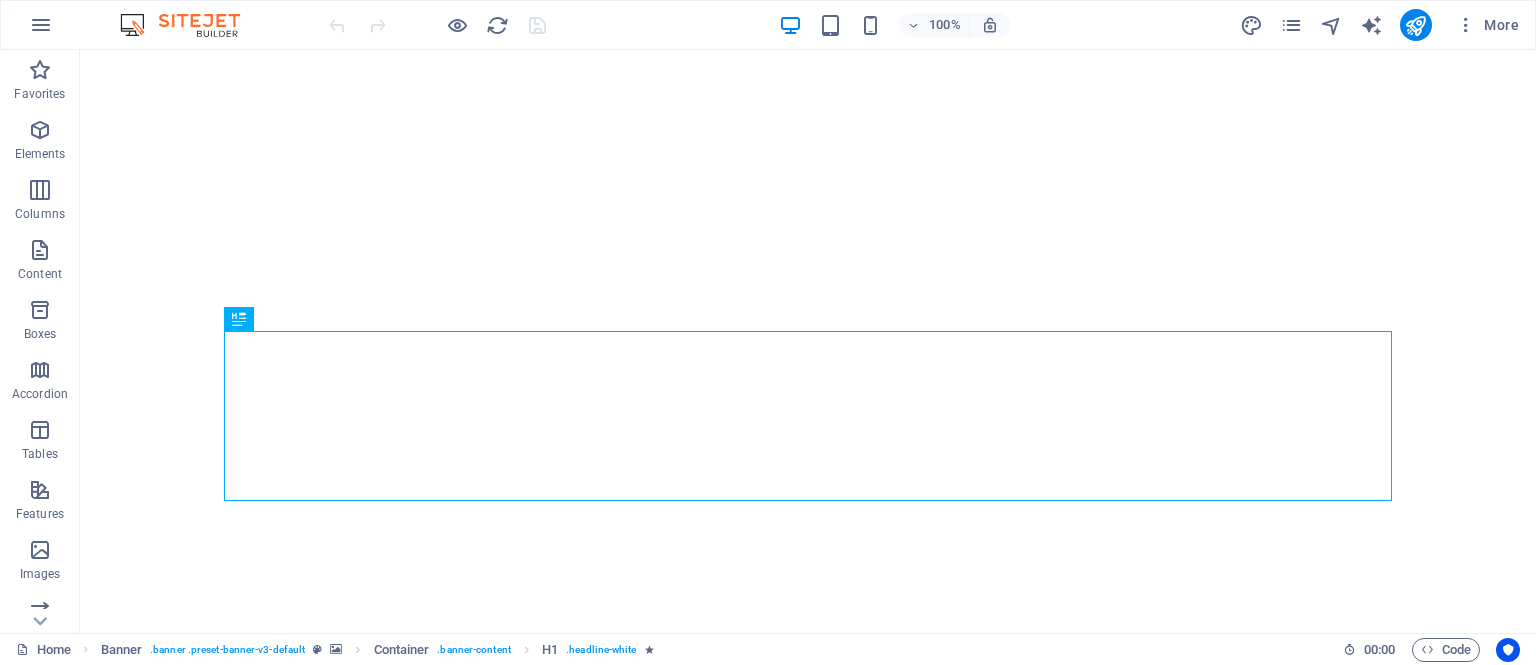 scroll, scrollTop: 0, scrollLeft: 0, axis: both 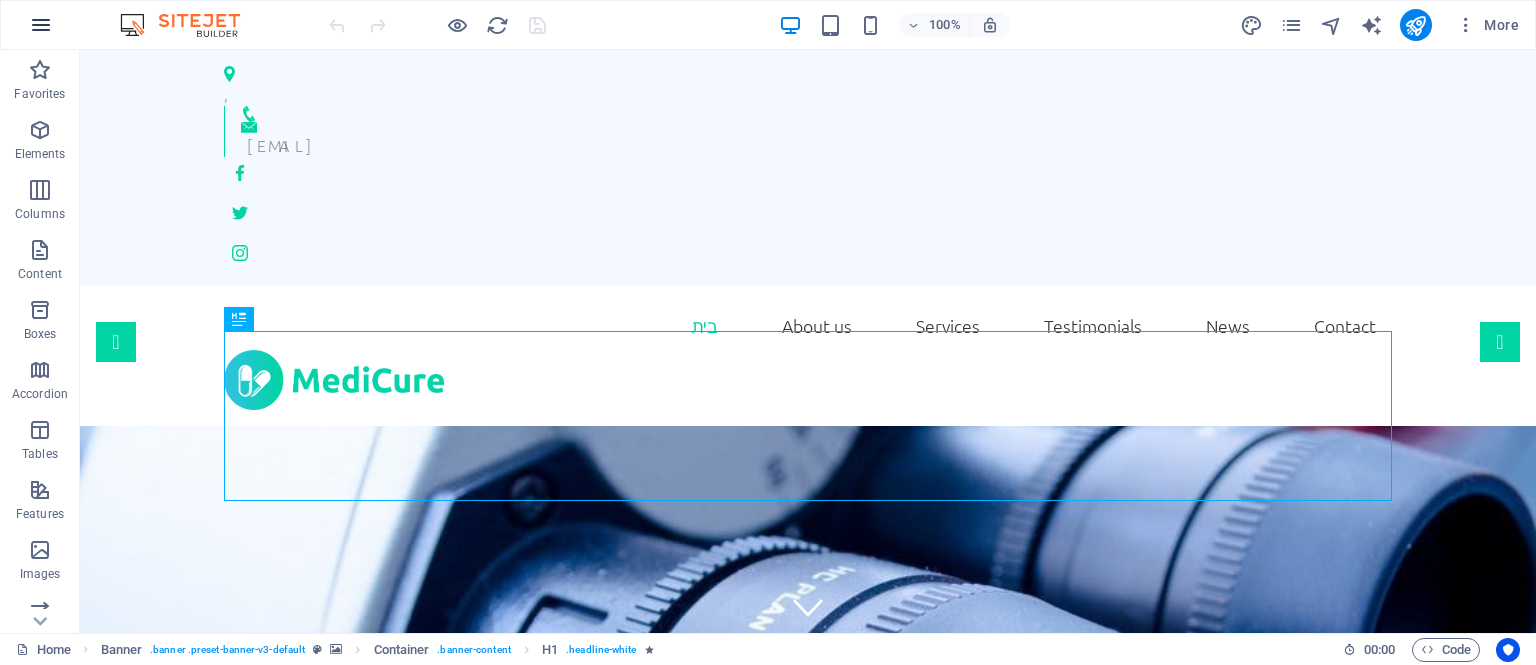 click at bounding box center (41, 25) 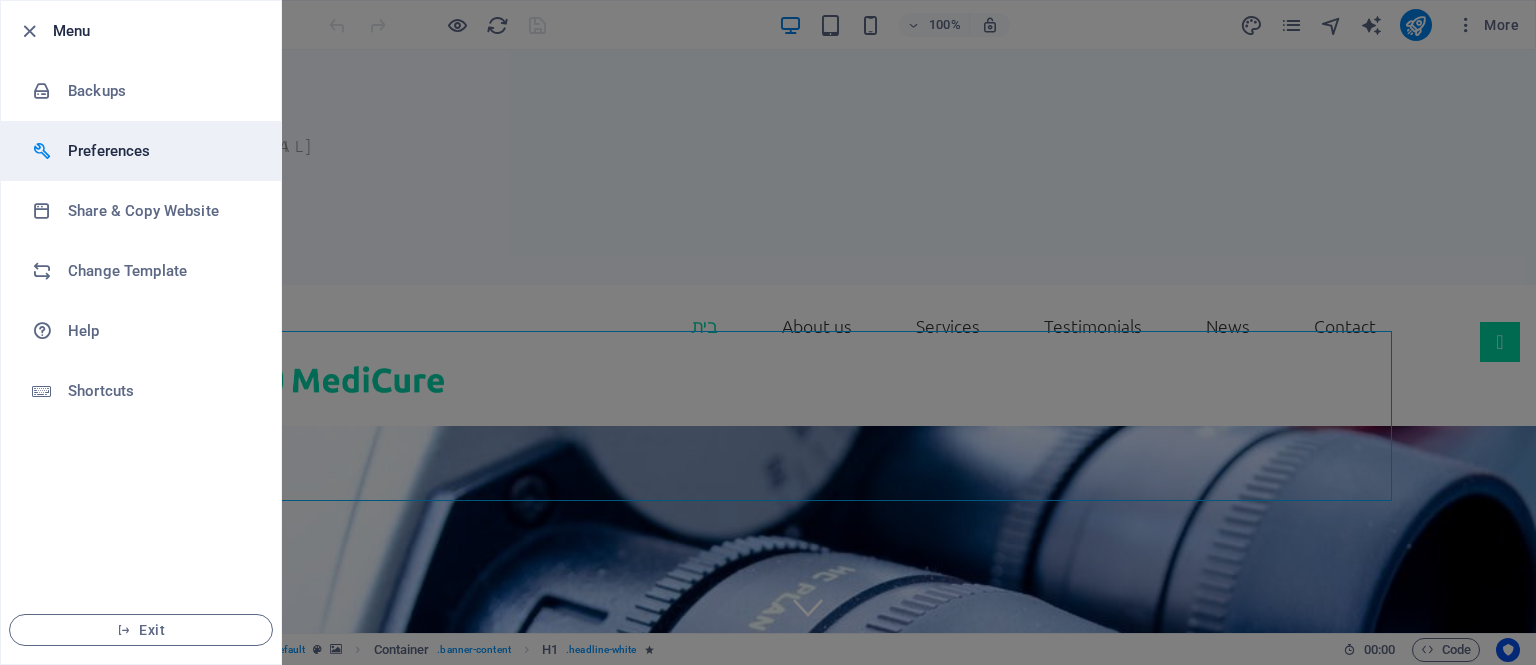 click on "Preferences" at bounding box center [160, 151] 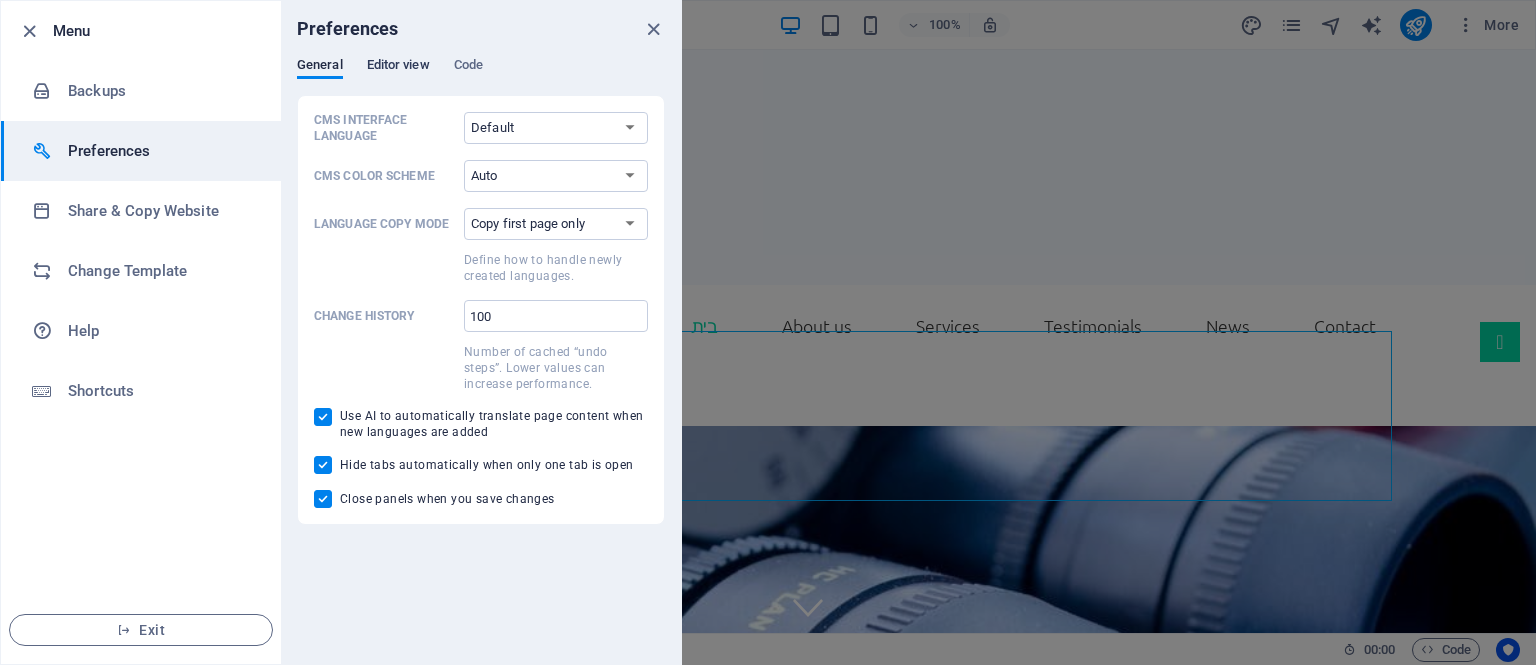 click on "Editor view" at bounding box center [398, 67] 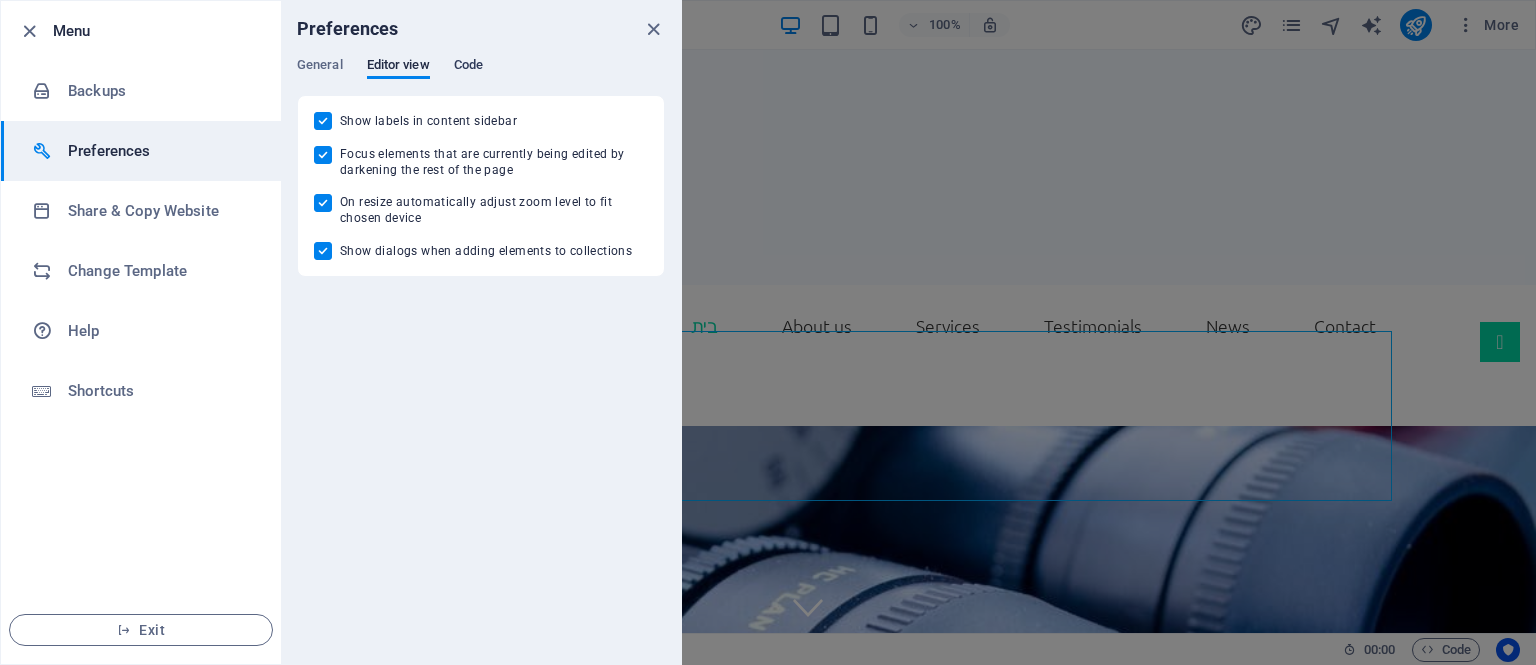 click on "Code" at bounding box center (468, 67) 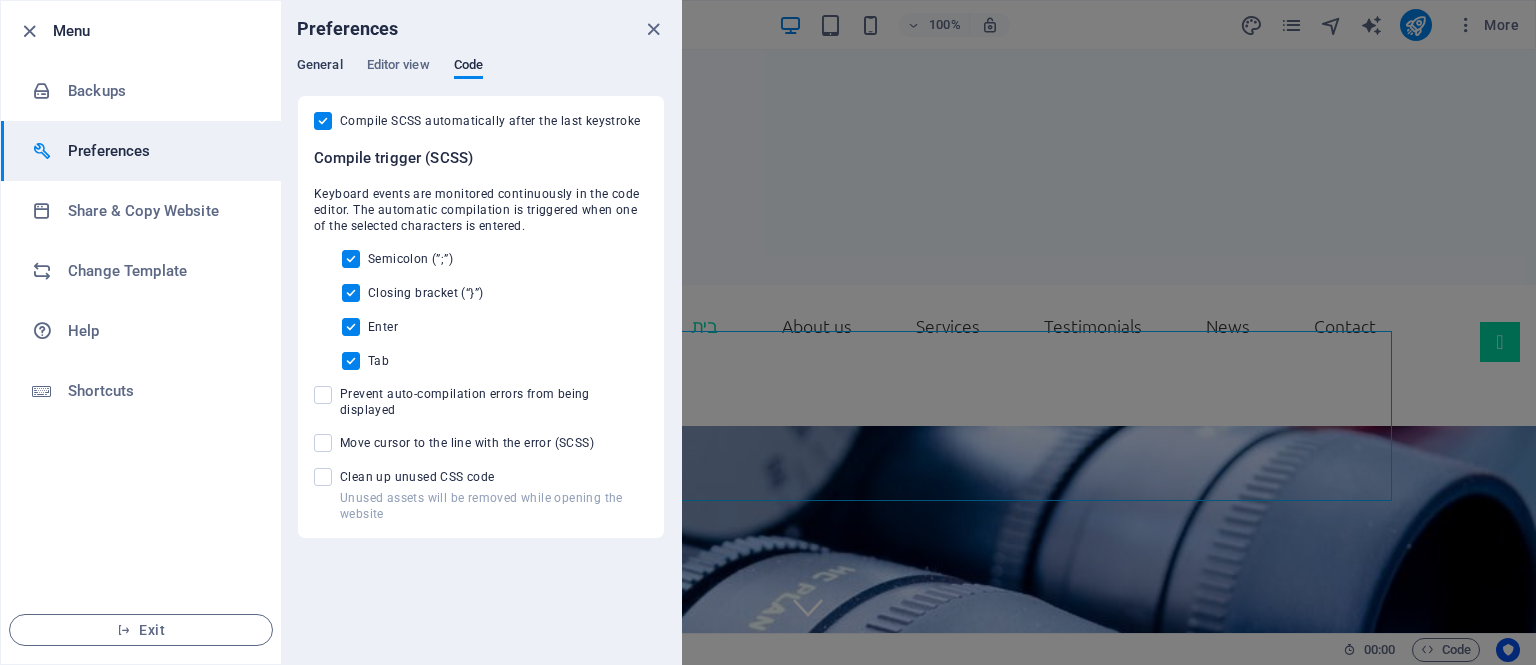click on "General" at bounding box center [320, 67] 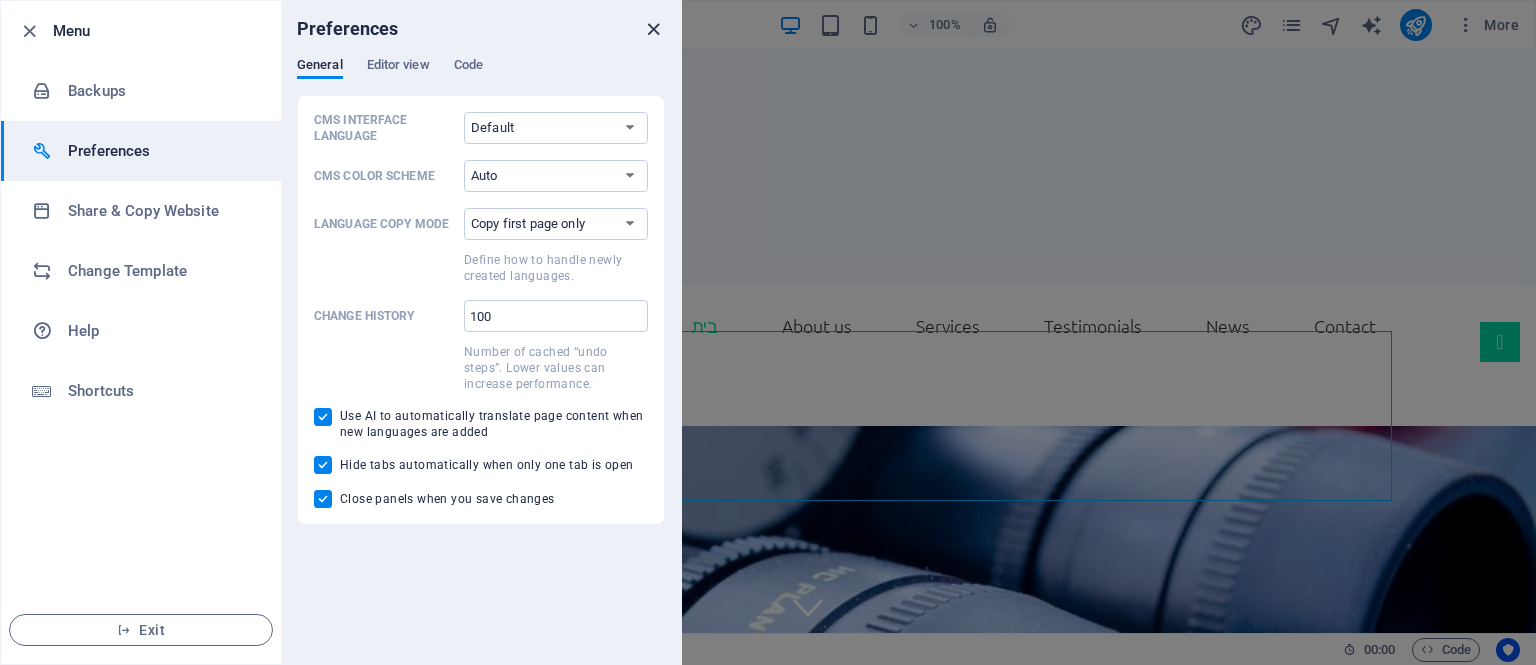click at bounding box center (653, 29) 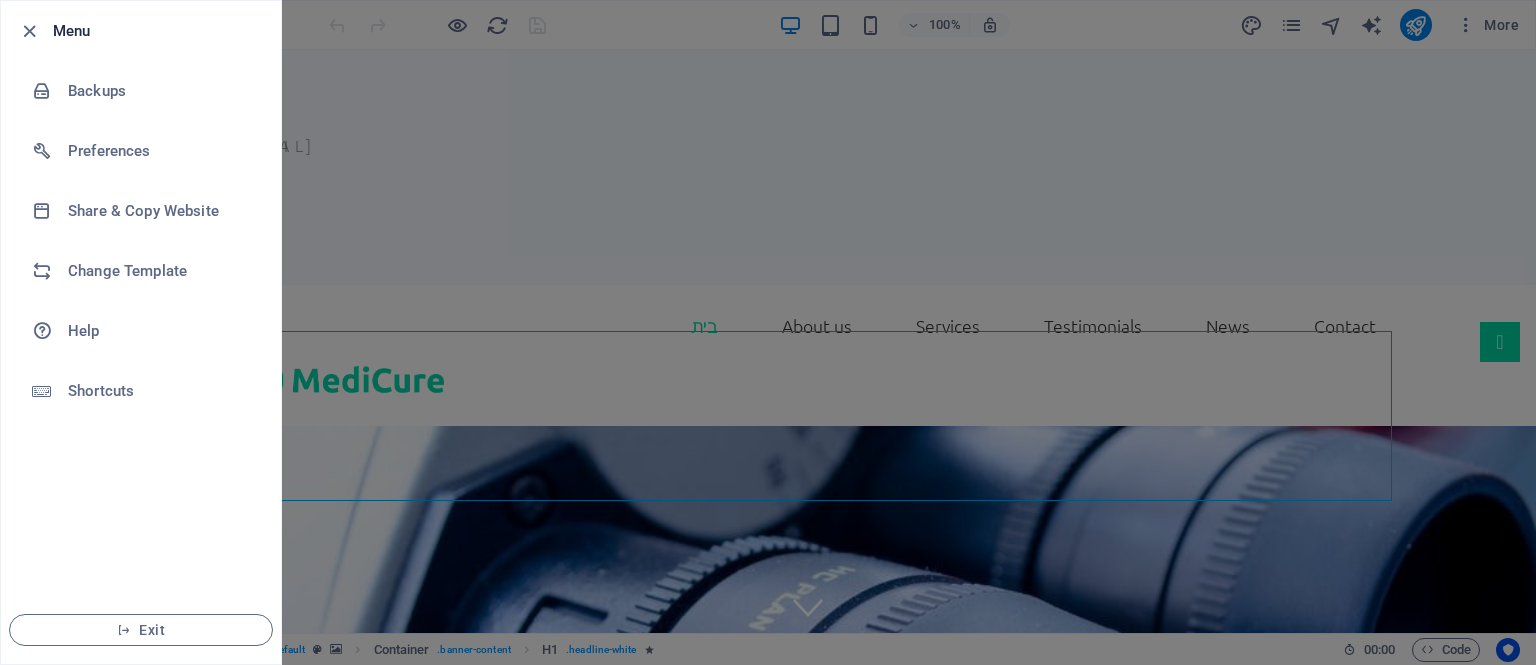 click at bounding box center (768, 332) 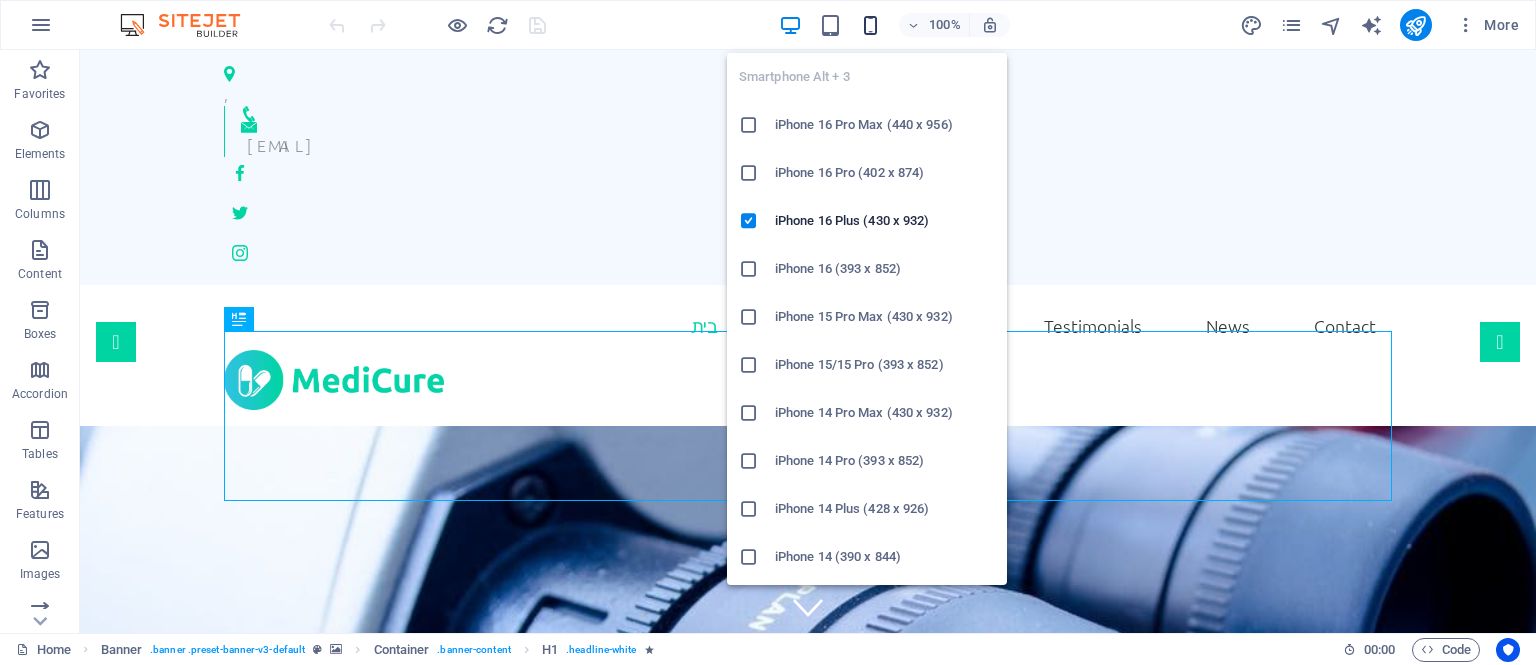click at bounding box center (870, 25) 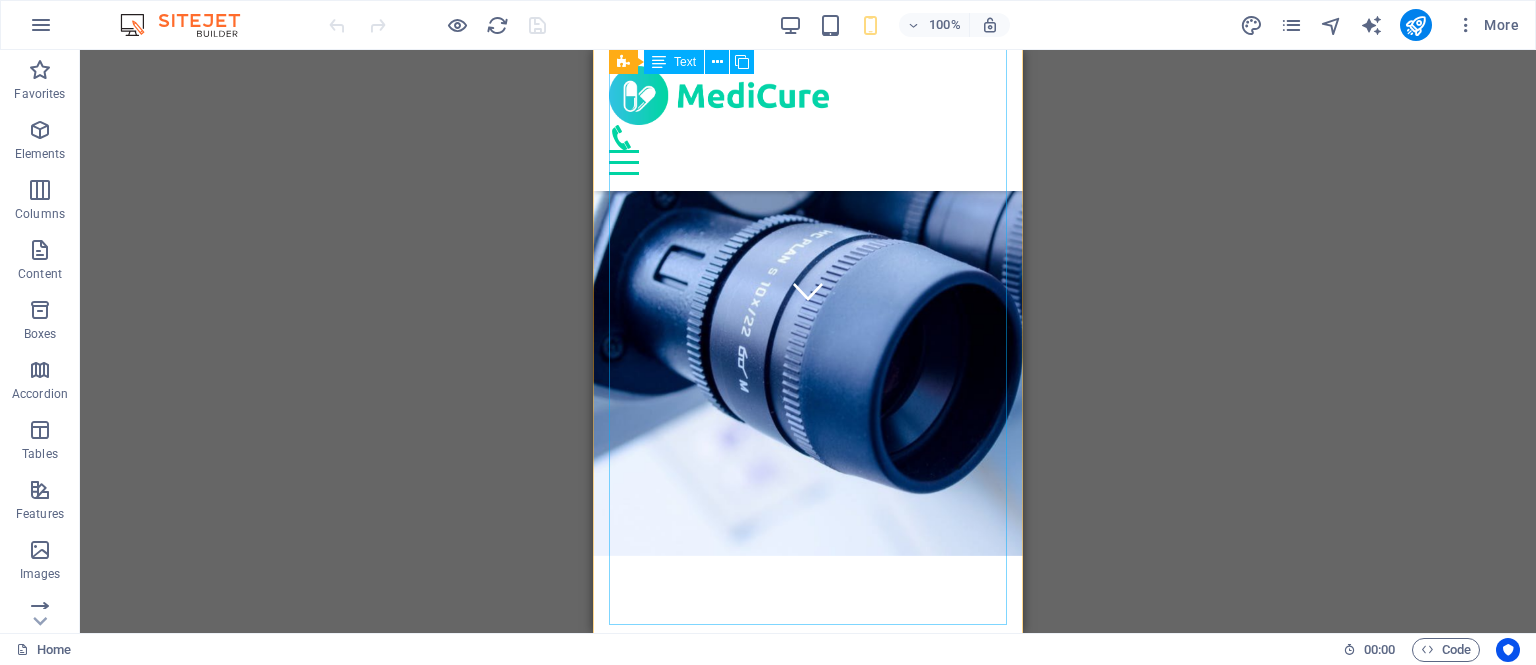 scroll, scrollTop: 0, scrollLeft: 0, axis: both 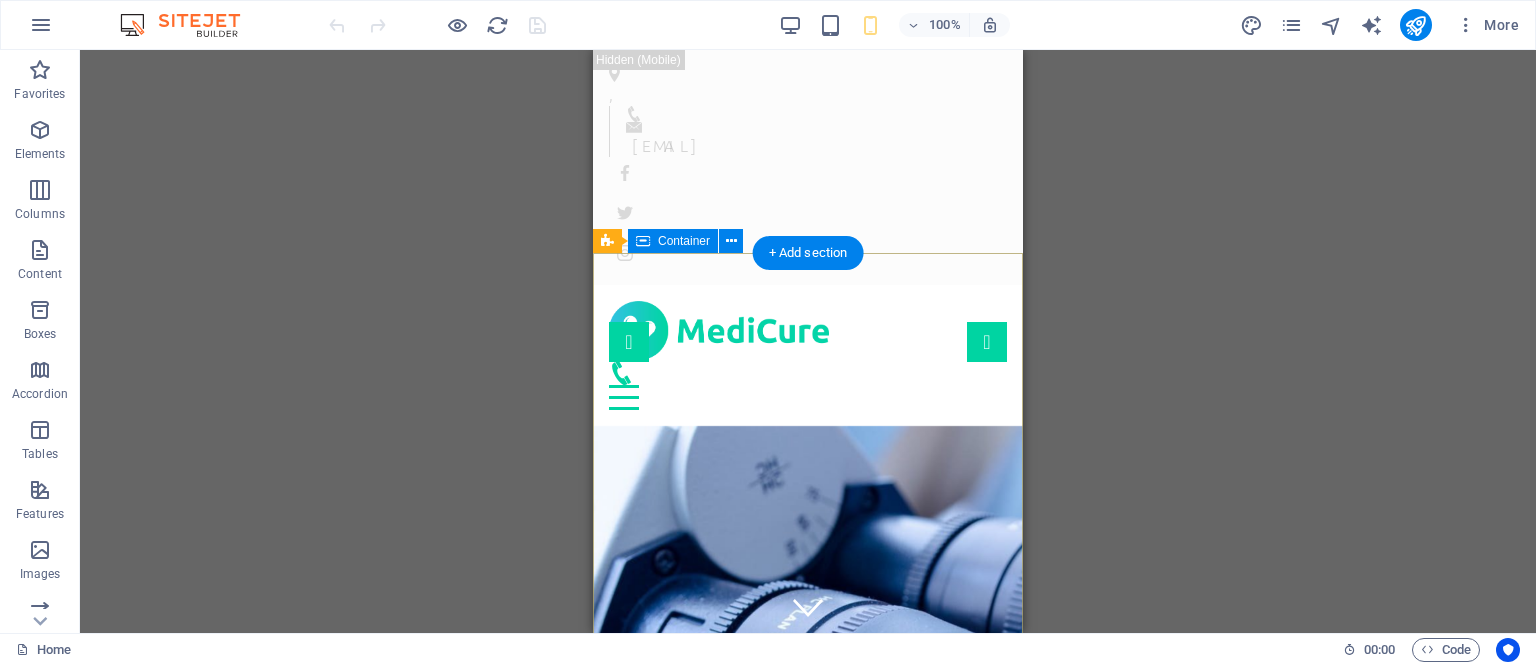 type 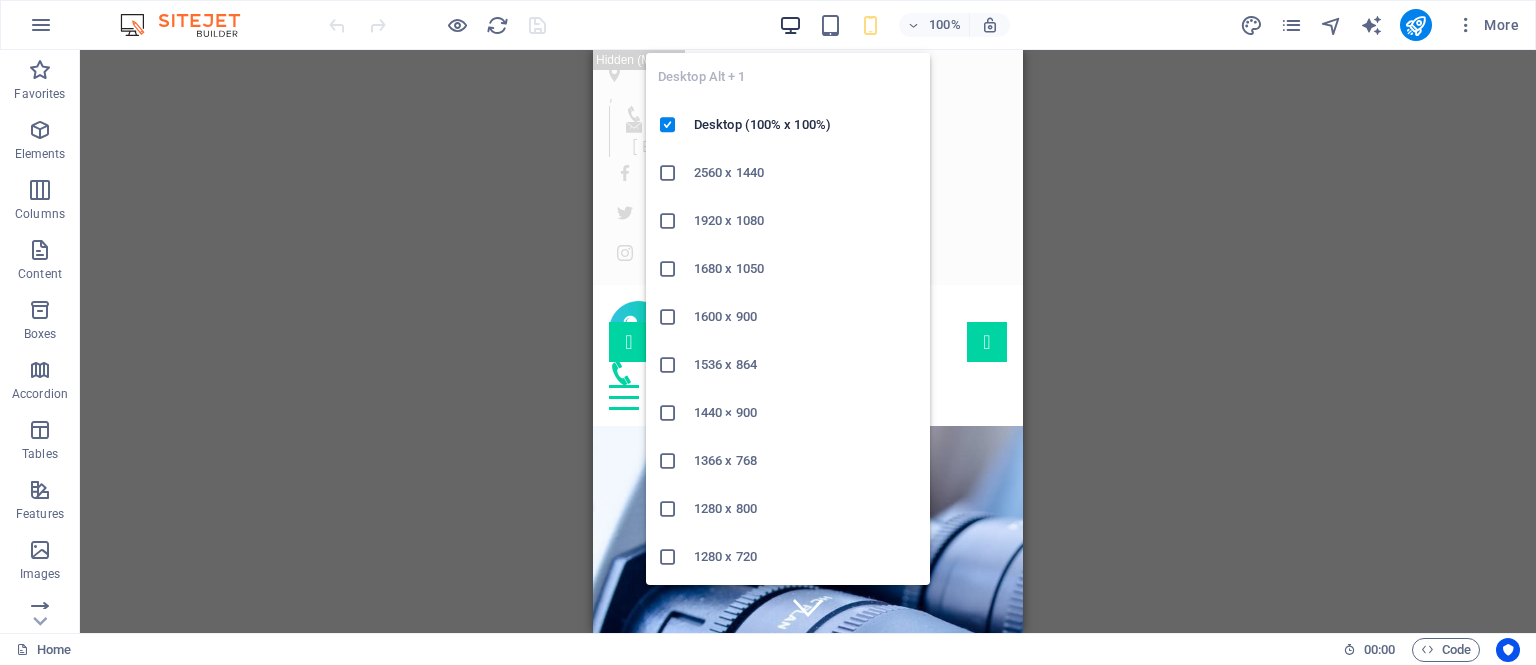 click at bounding box center (790, 25) 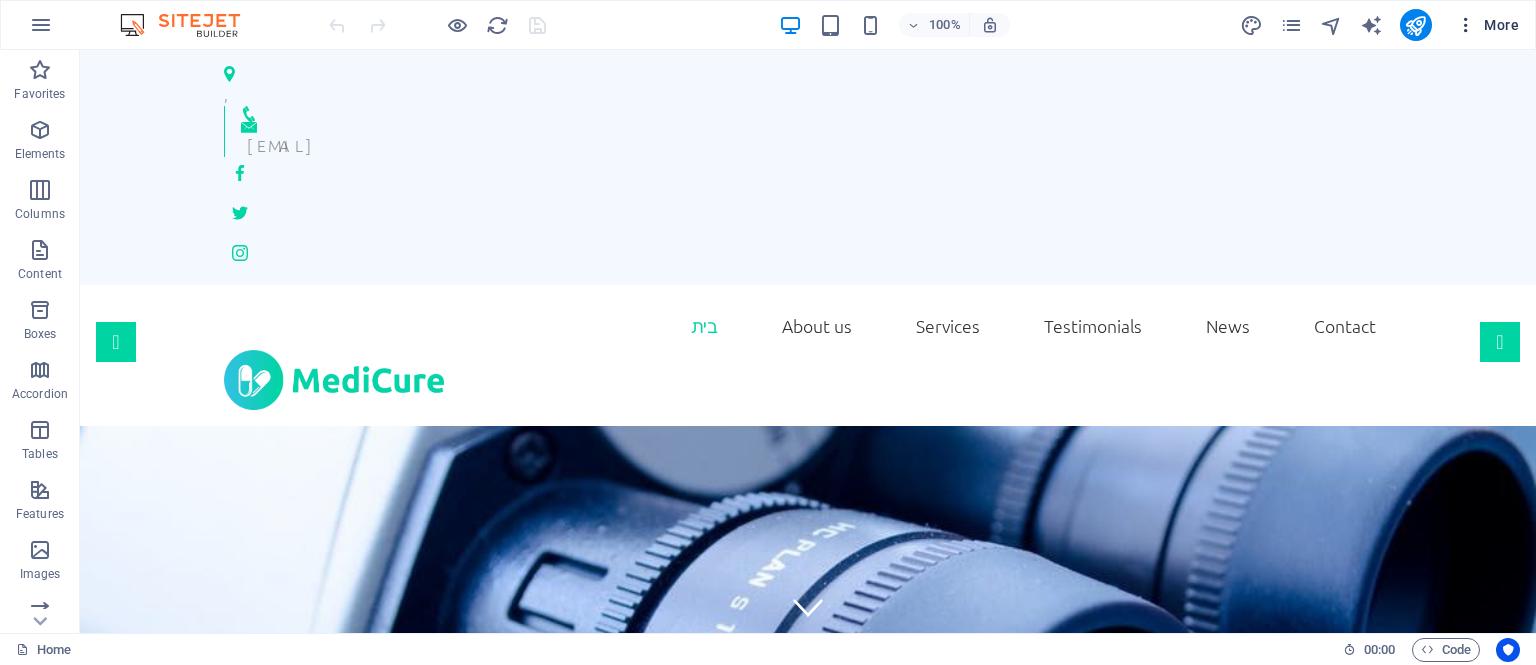 click at bounding box center [1466, 25] 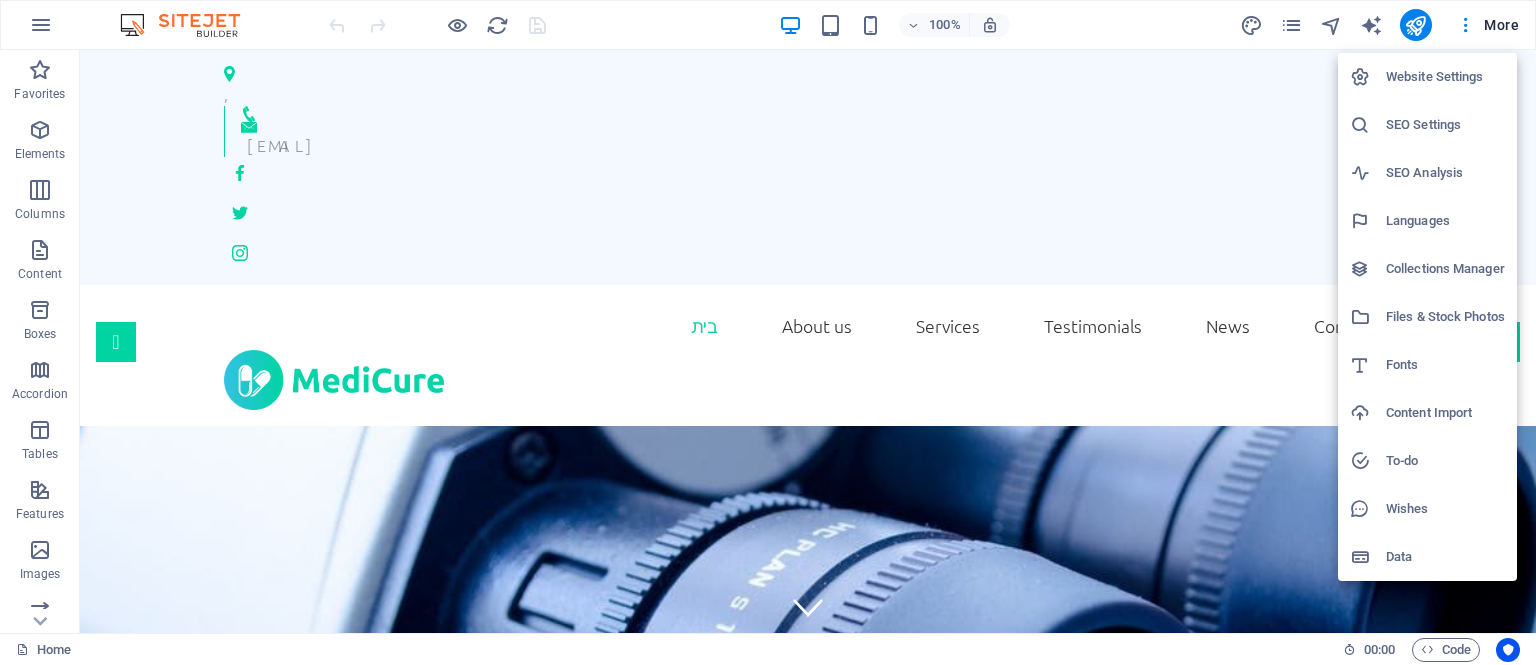 click on "Website Settings" at bounding box center [1445, 77] 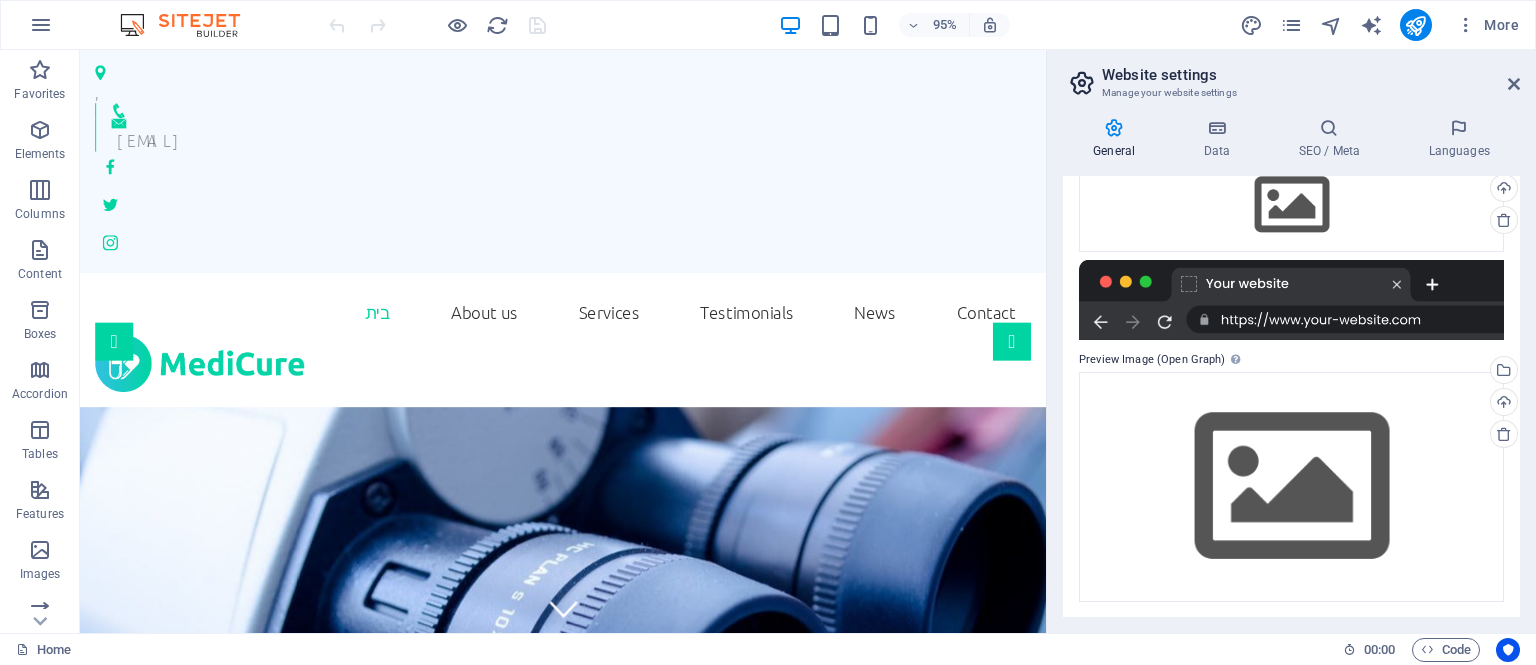 scroll, scrollTop: 0, scrollLeft: 0, axis: both 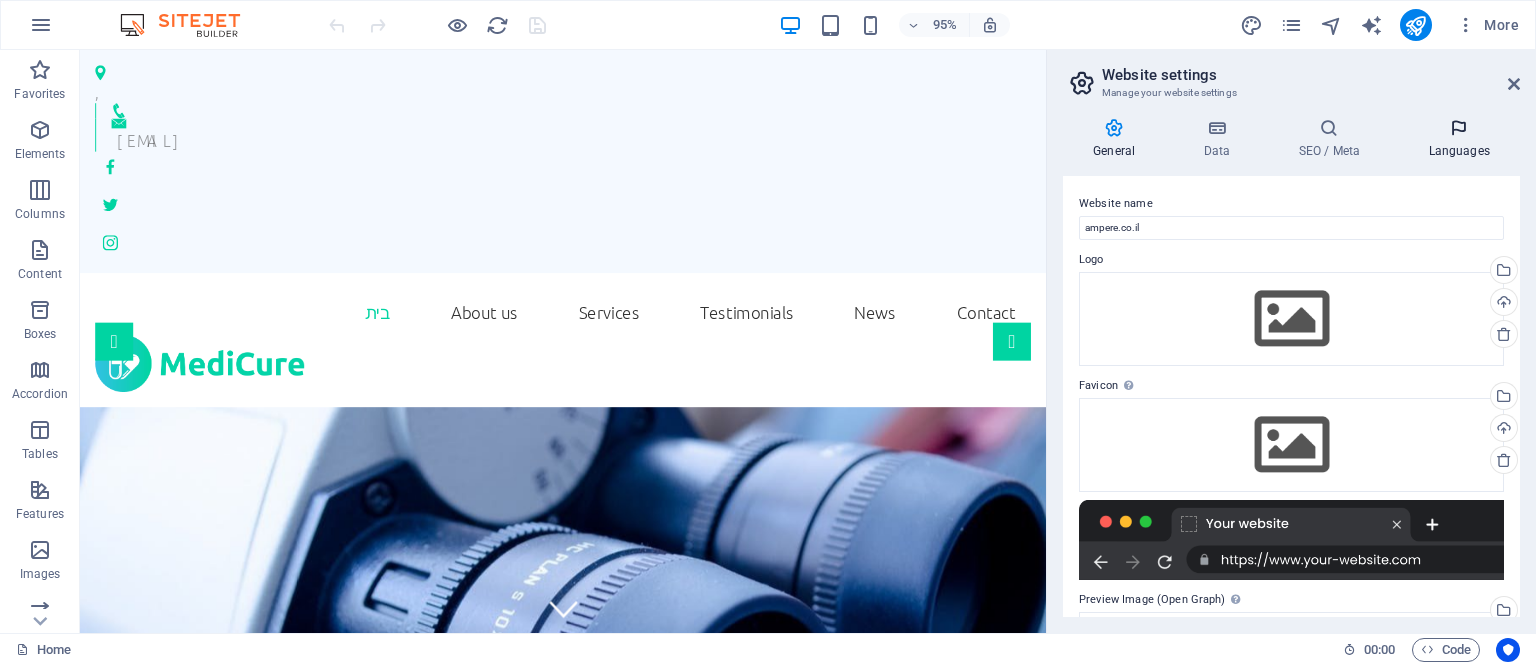 click at bounding box center [1459, 128] 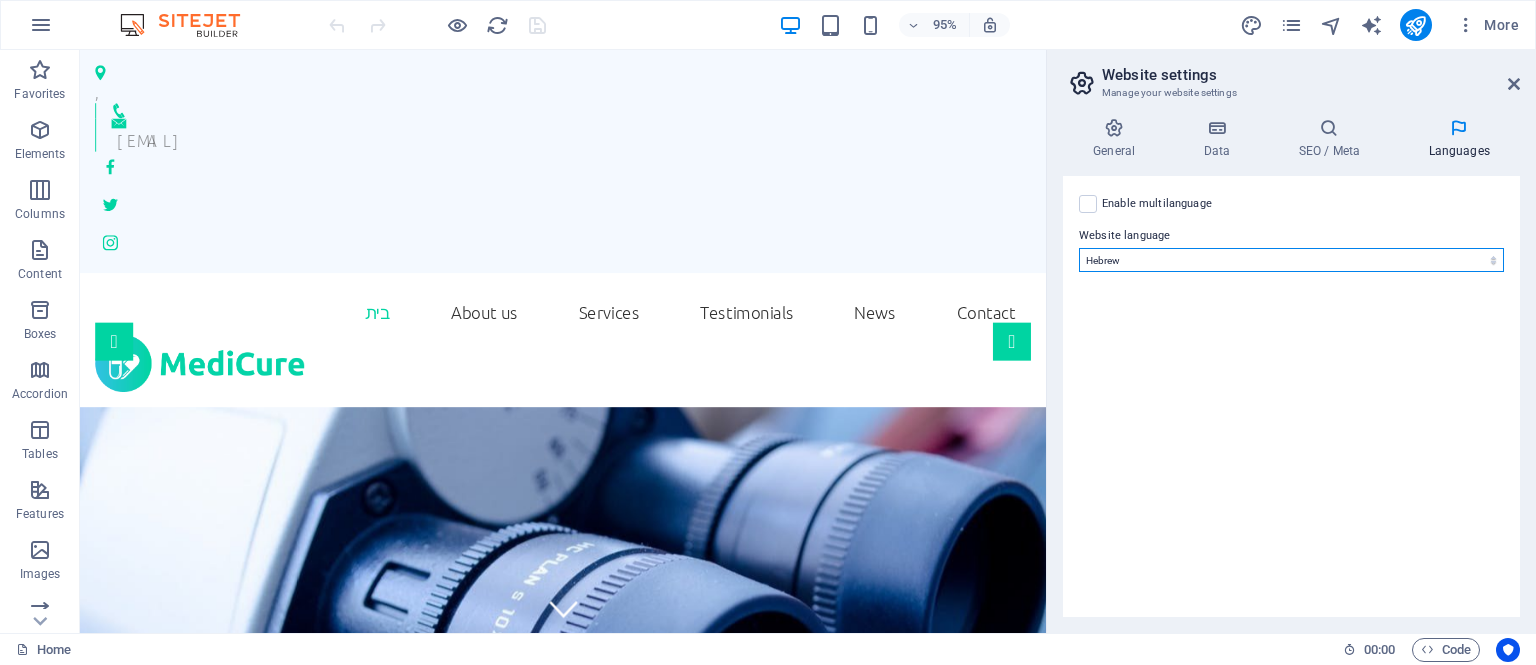 click on "Hebrew" at bounding box center [0, 0] 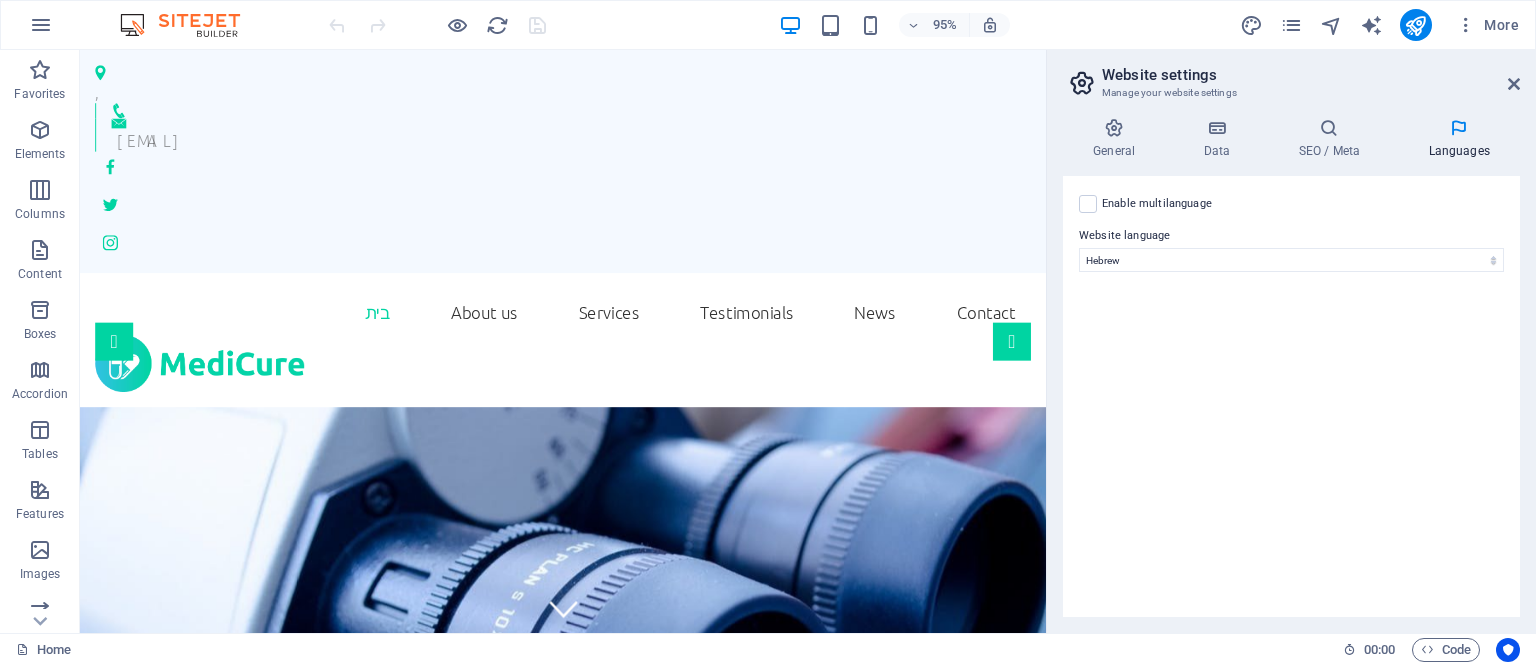 click on "Enable multilanguage To disable multilanguage delete all languages until only one language remains." at bounding box center (1157, 204) 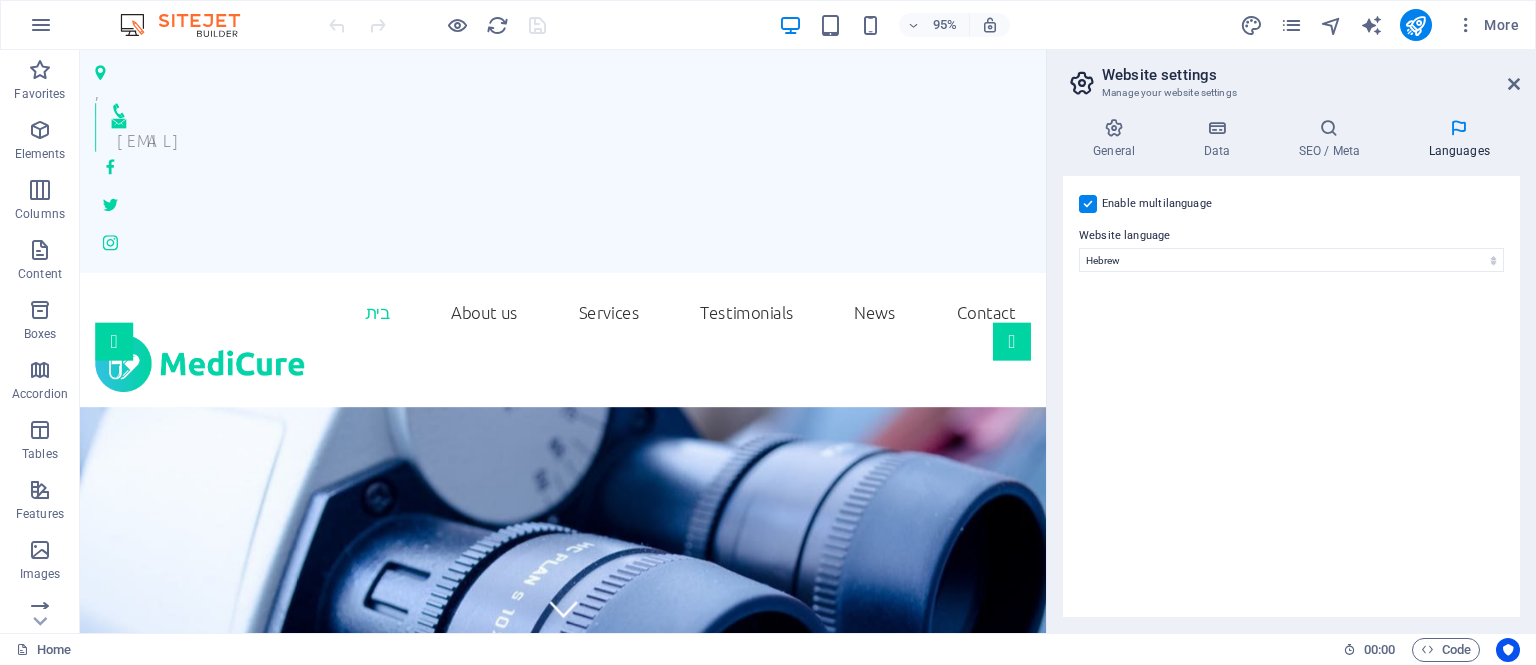 select 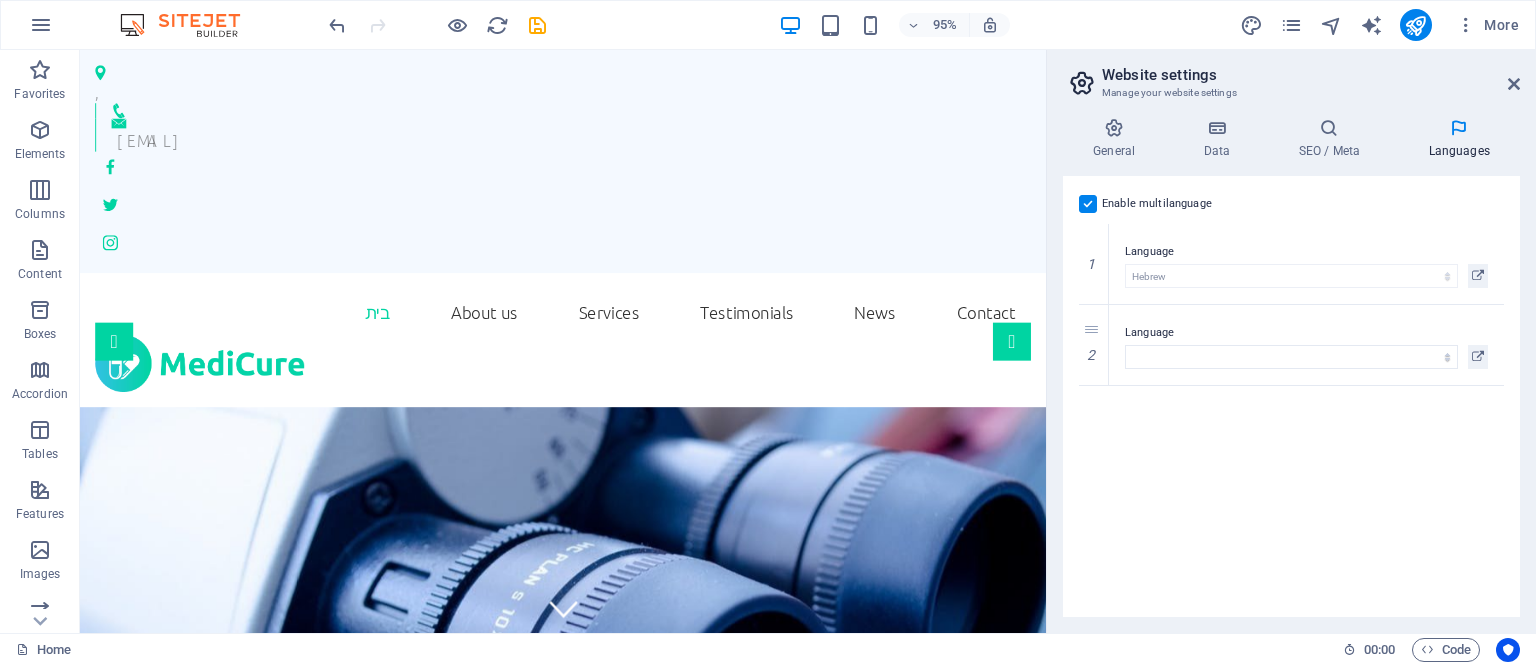 click on "Enable multilanguage To disable multilanguage delete all languages until only one language remains." at bounding box center [1157, 204] 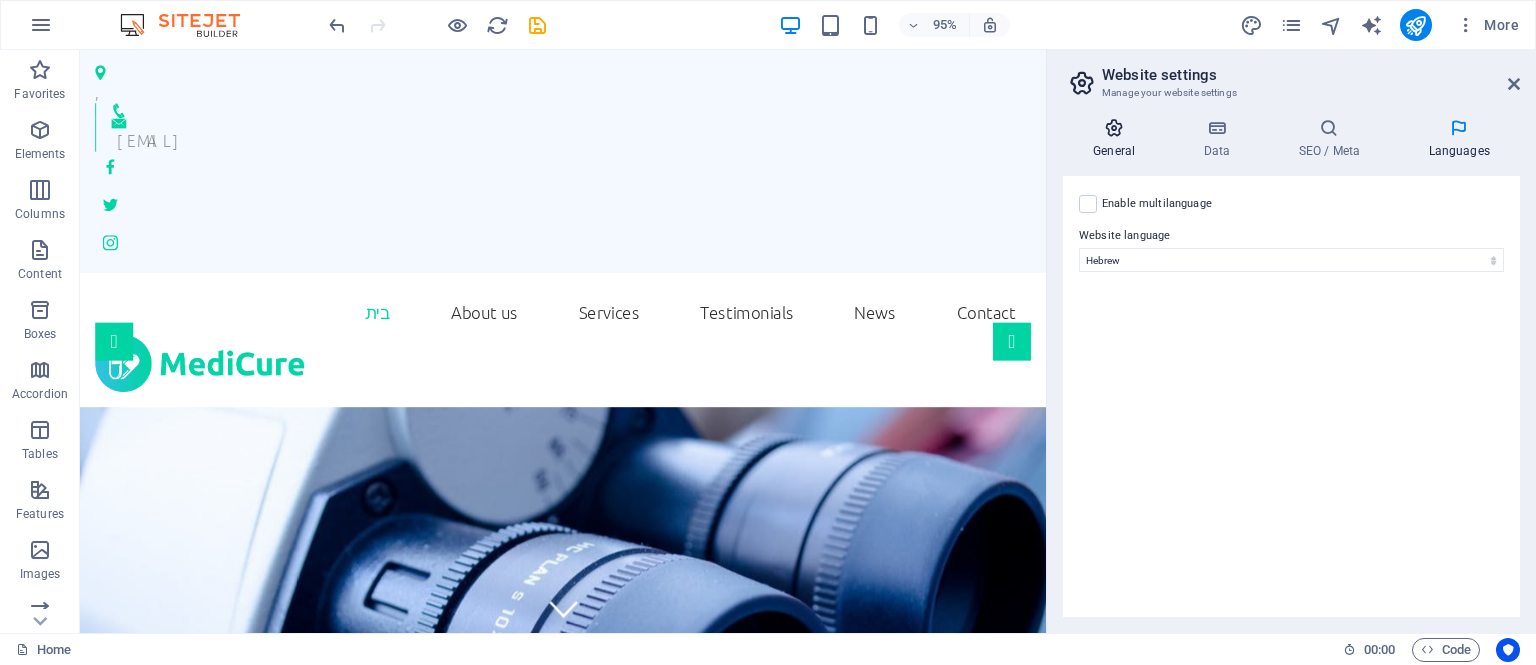 click at bounding box center [1114, 128] 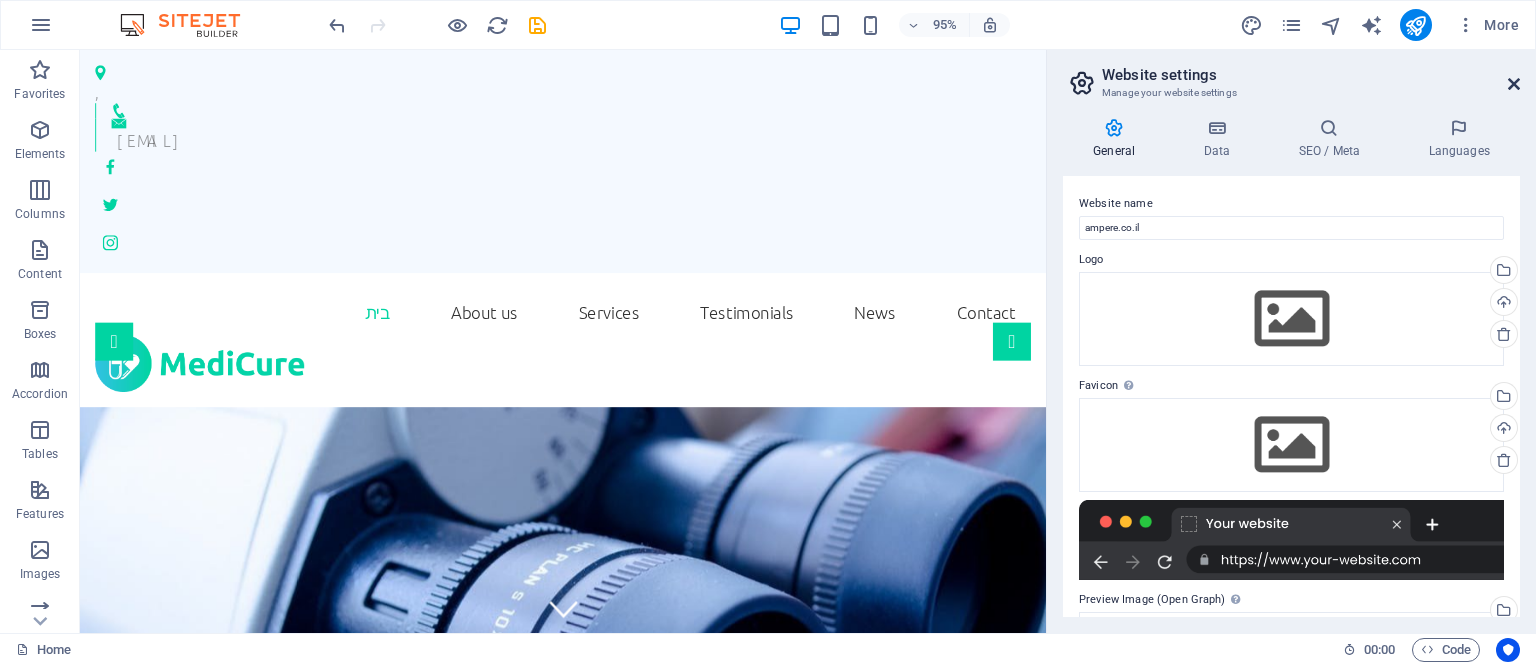 click at bounding box center [1514, 84] 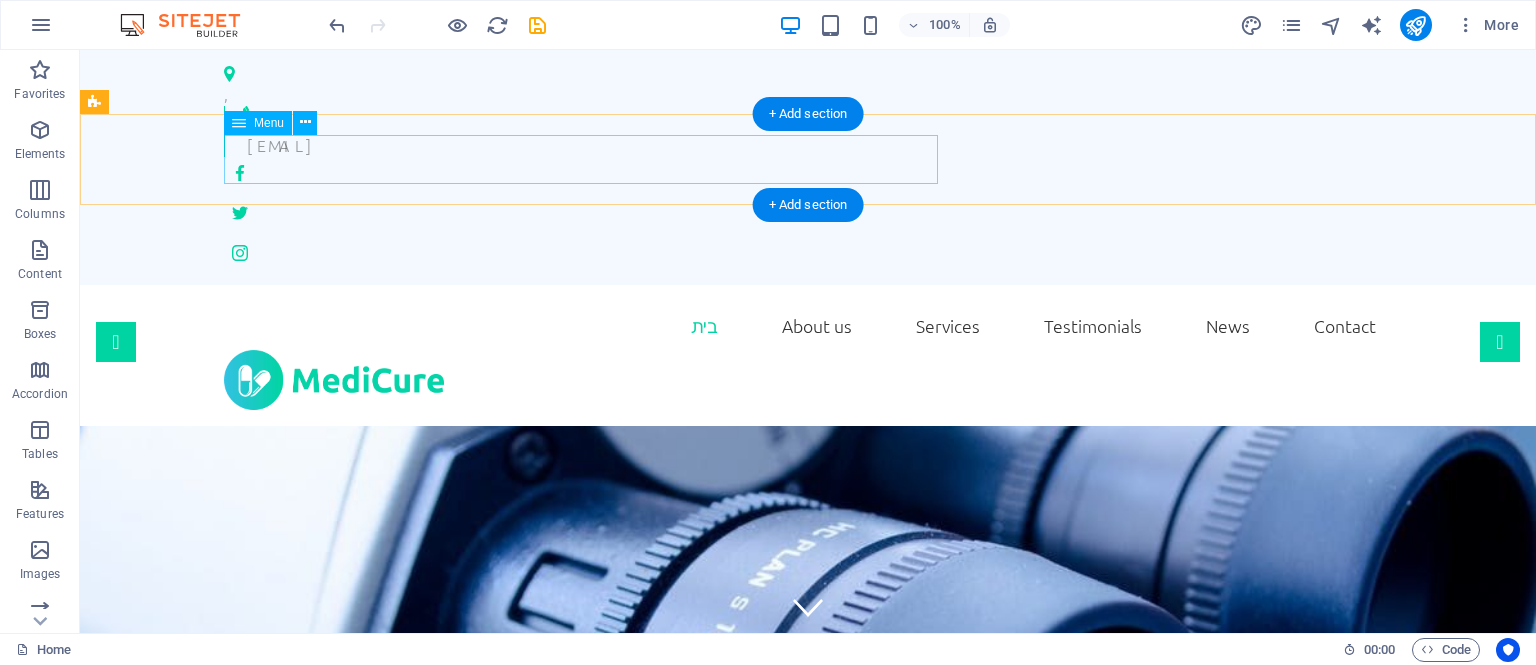 click on "בית About us Services Testimonials News Contact" at bounding box center [808, 326] 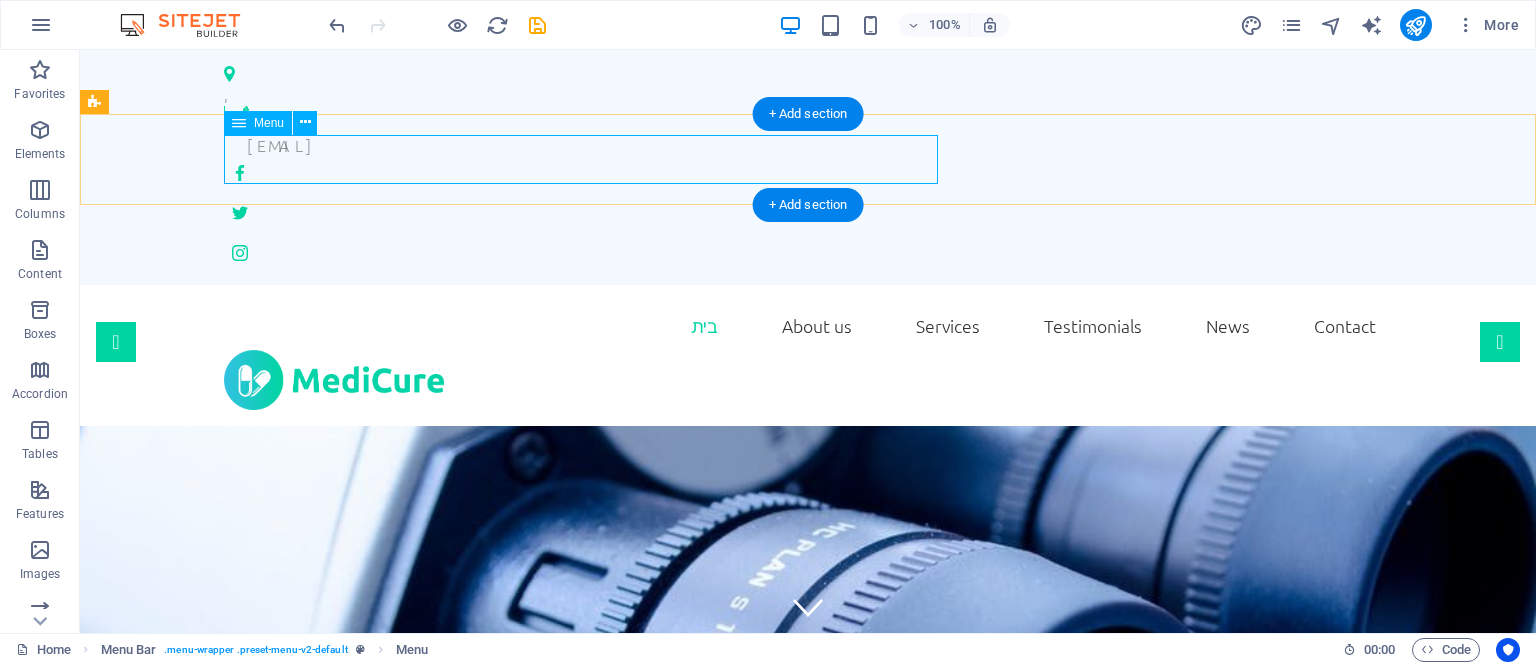 click on "בית About us Services Testimonials News Contact" at bounding box center [808, 326] 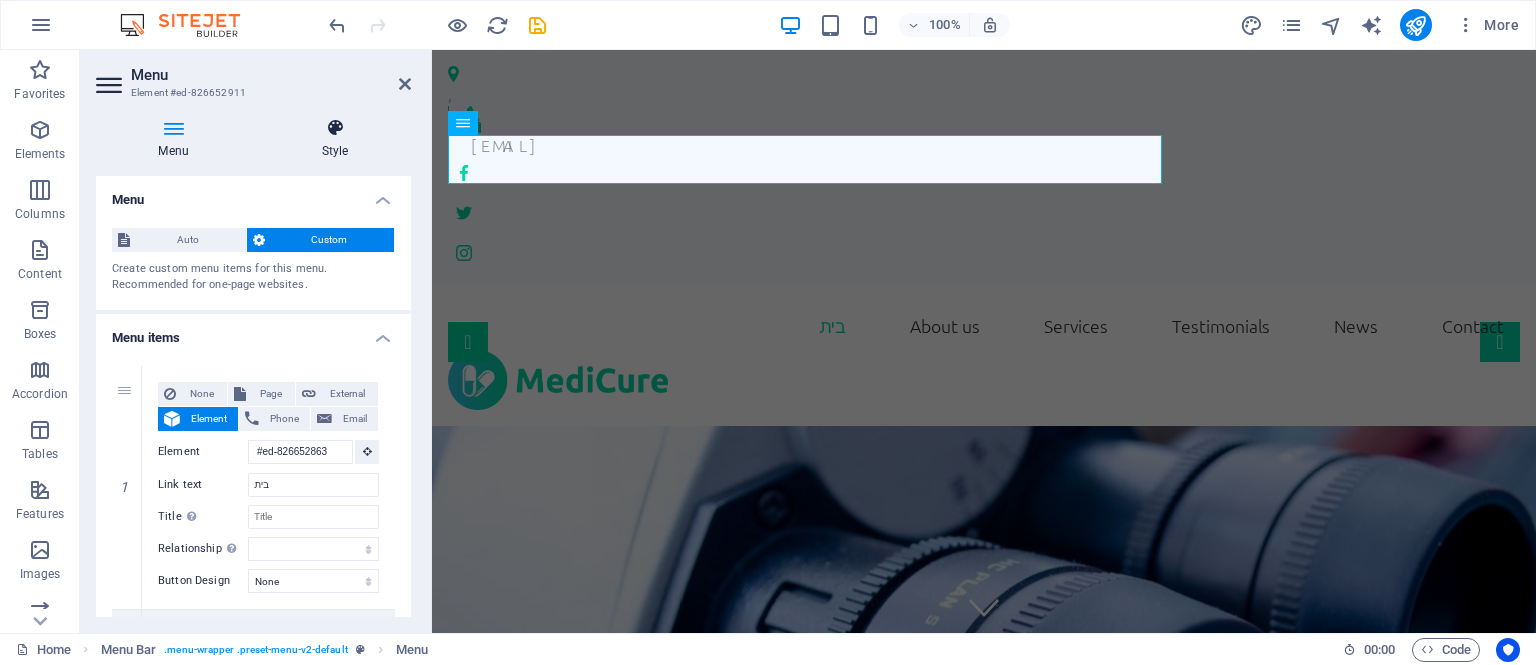 click at bounding box center (335, 128) 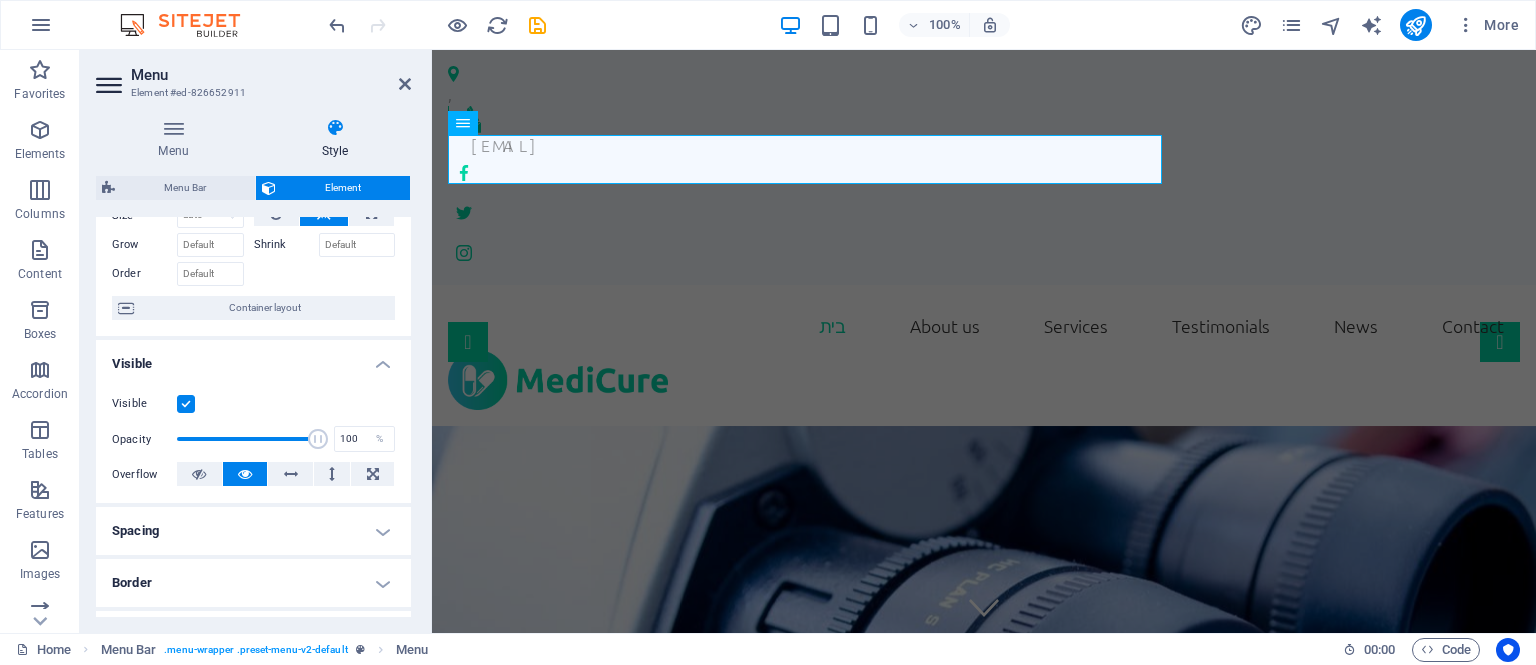 scroll, scrollTop: 0, scrollLeft: 0, axis: both 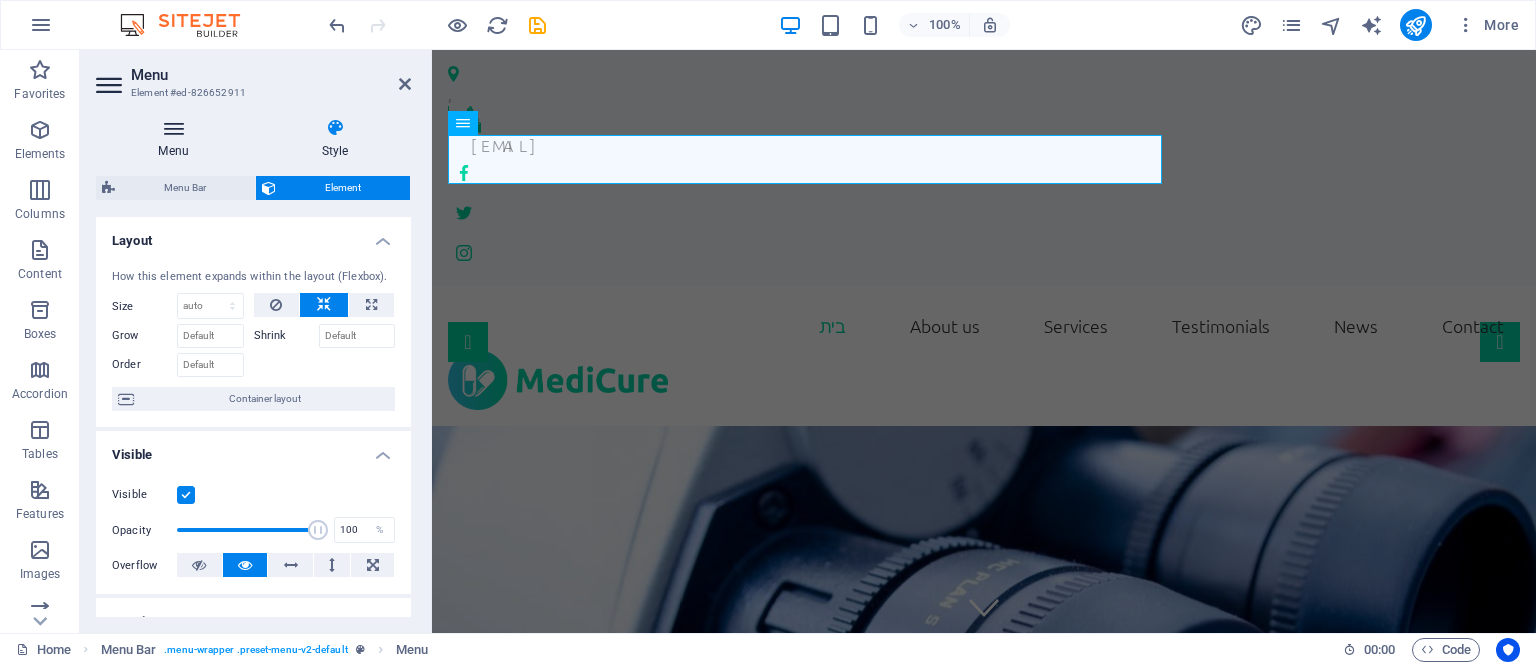 click on "Menu" at bounding box center [177, 139] 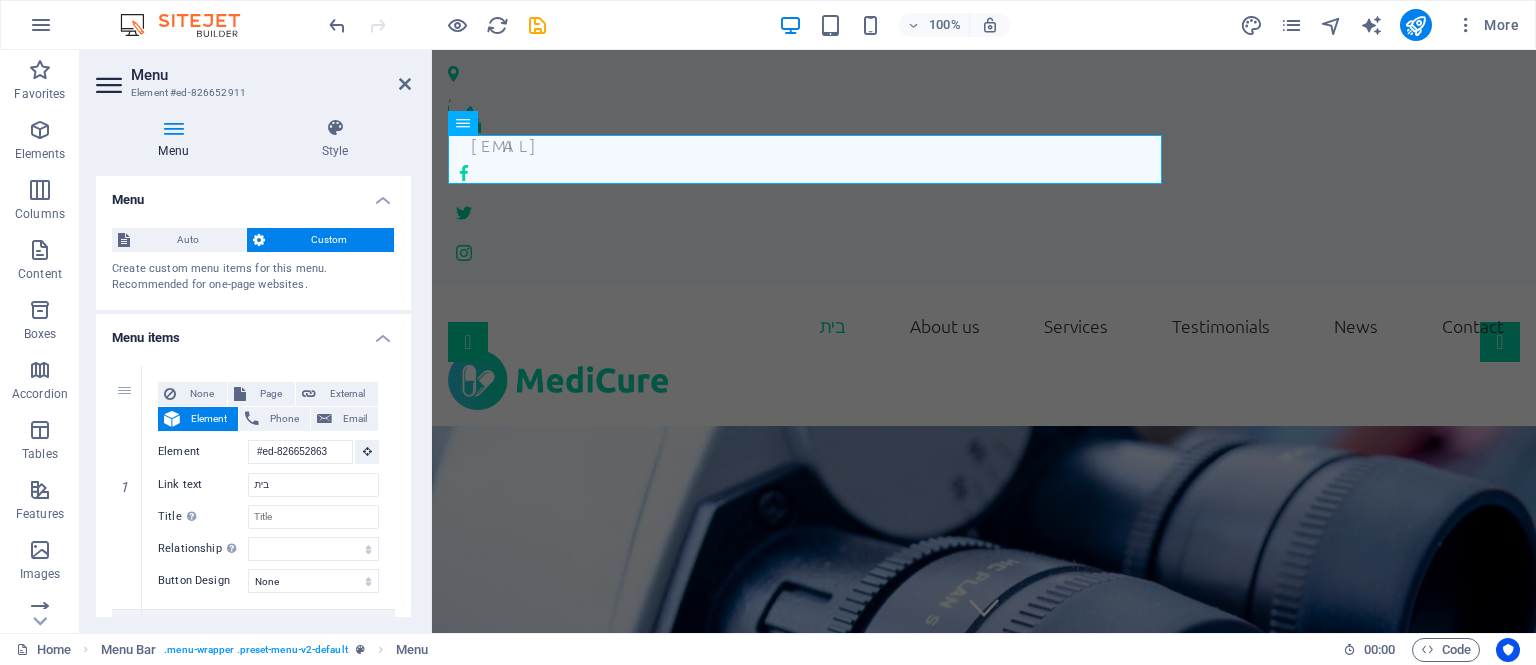 click on "Custom" at bounding box center [330, 240] 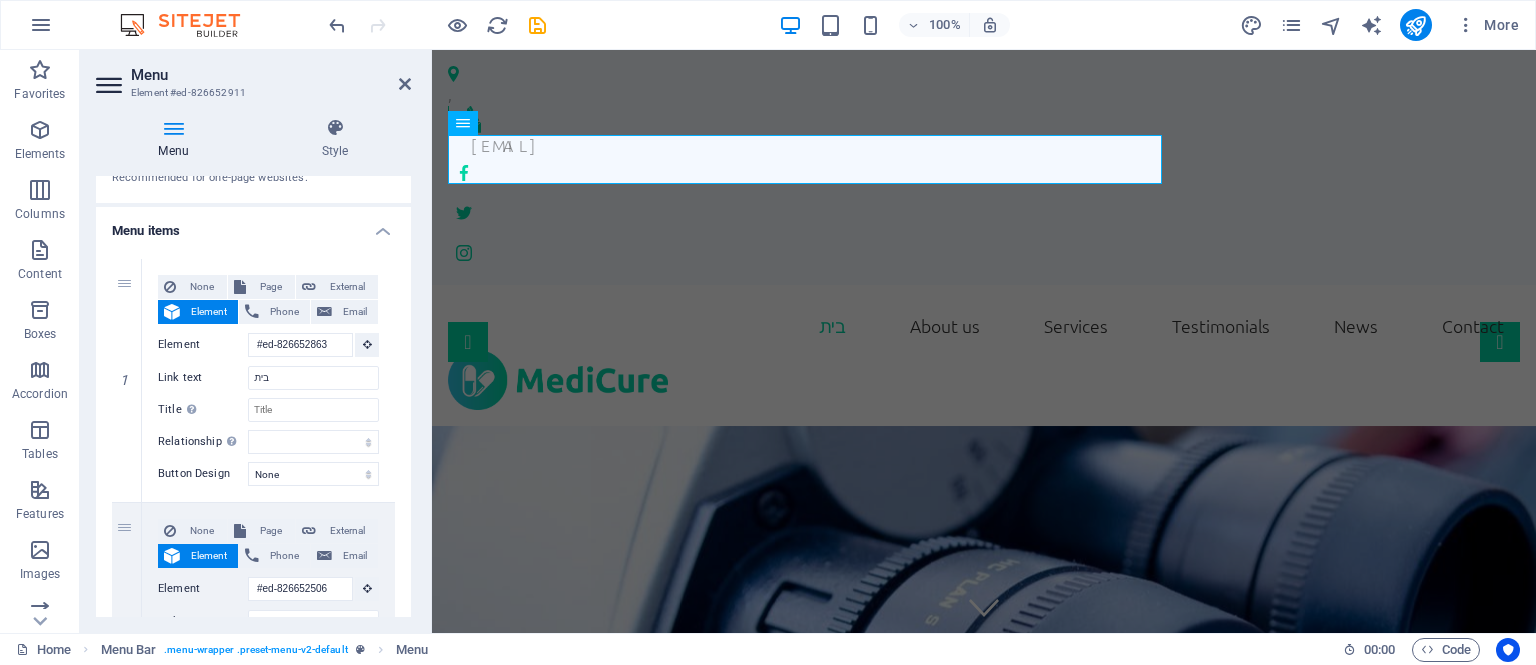 scroll, scrollTop: 166, scrollLeft: 0, axis: vertical 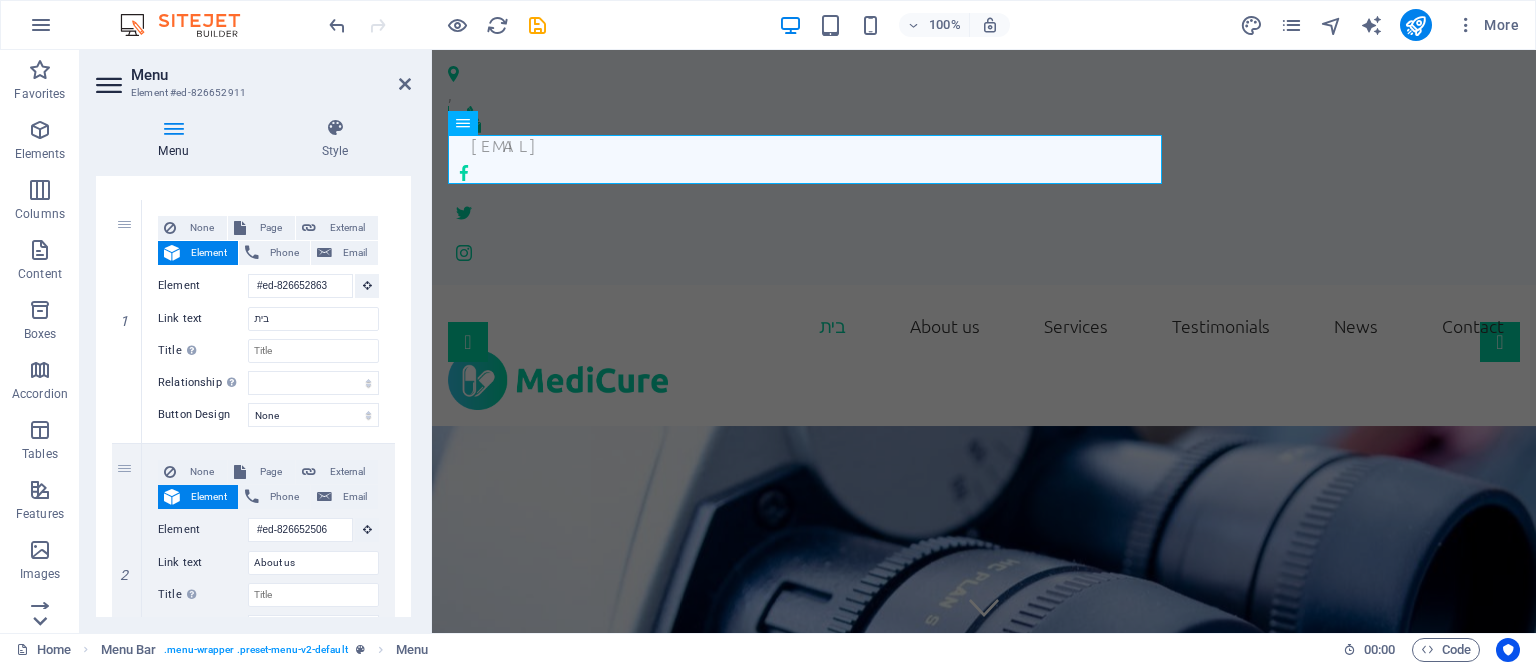 click 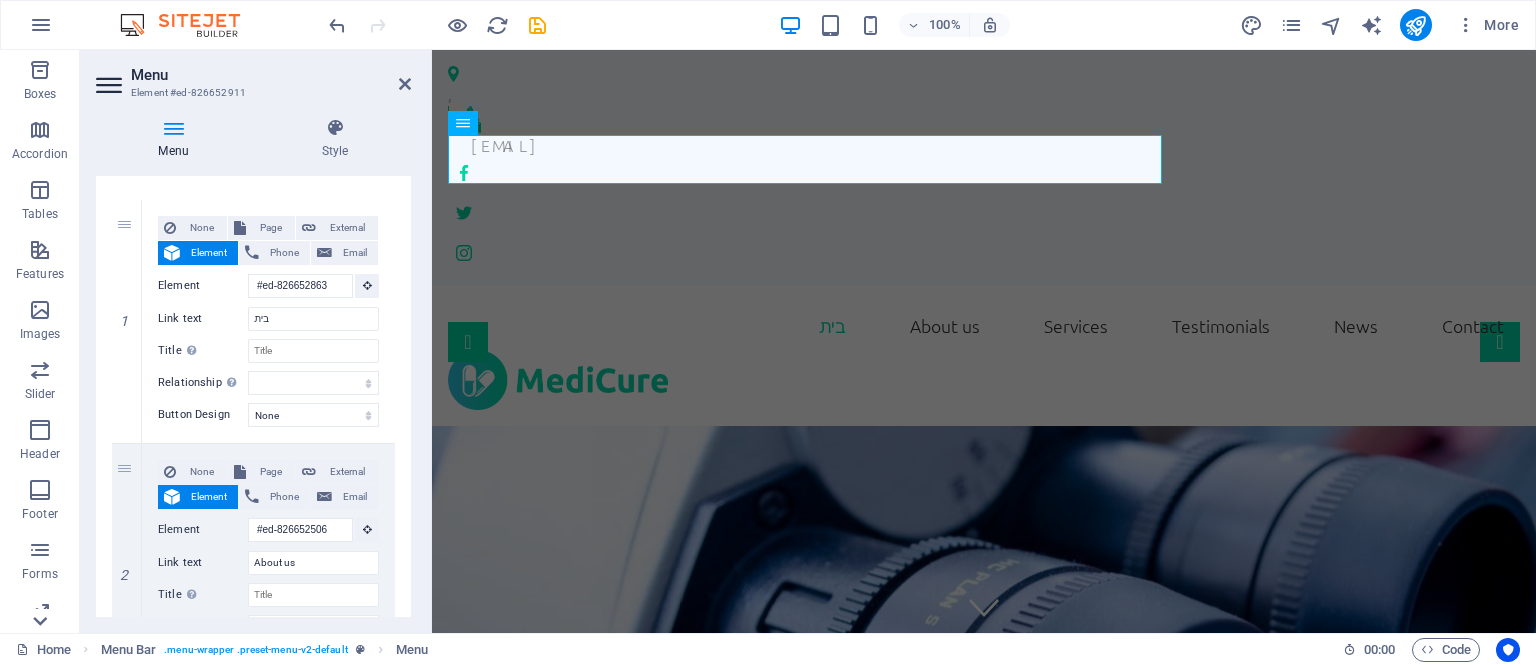 scroll, scrollTop: 317, scrollLeft: 0, axis: vertical 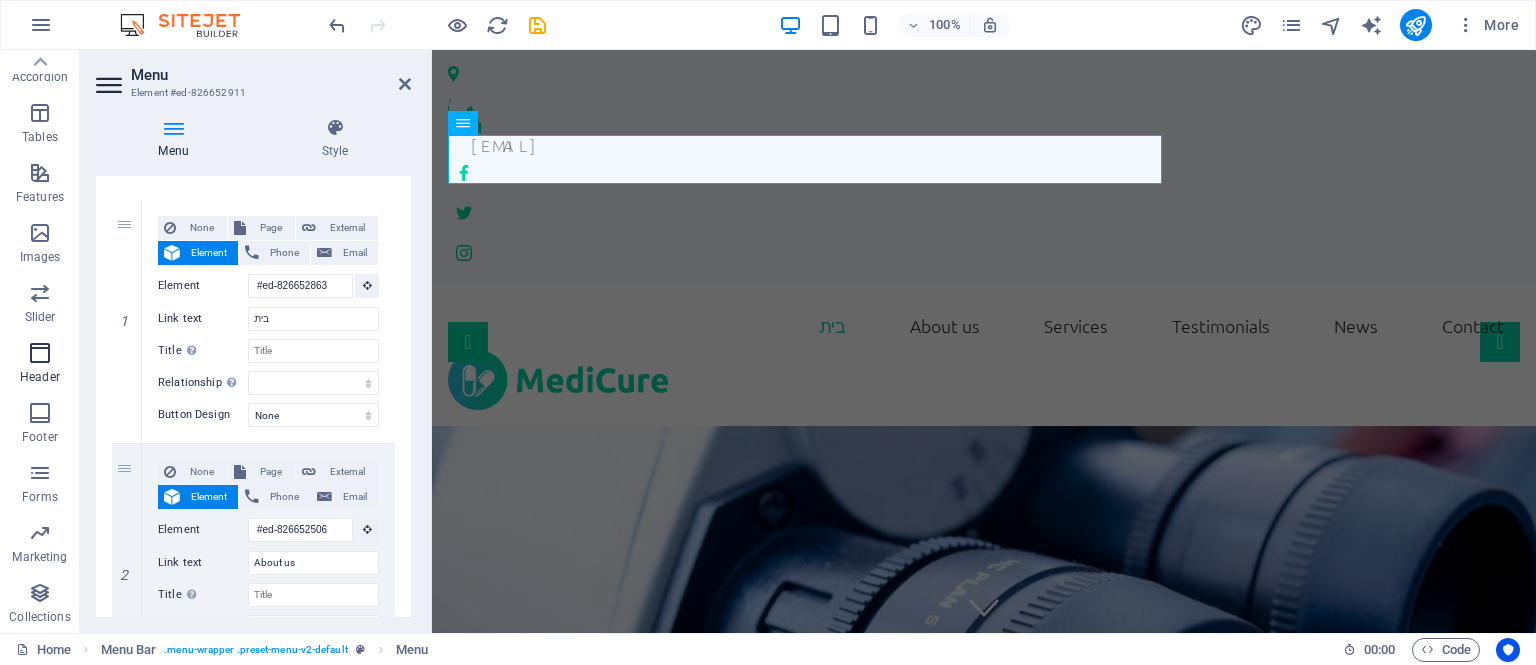 click at bounding box center [40, 353] 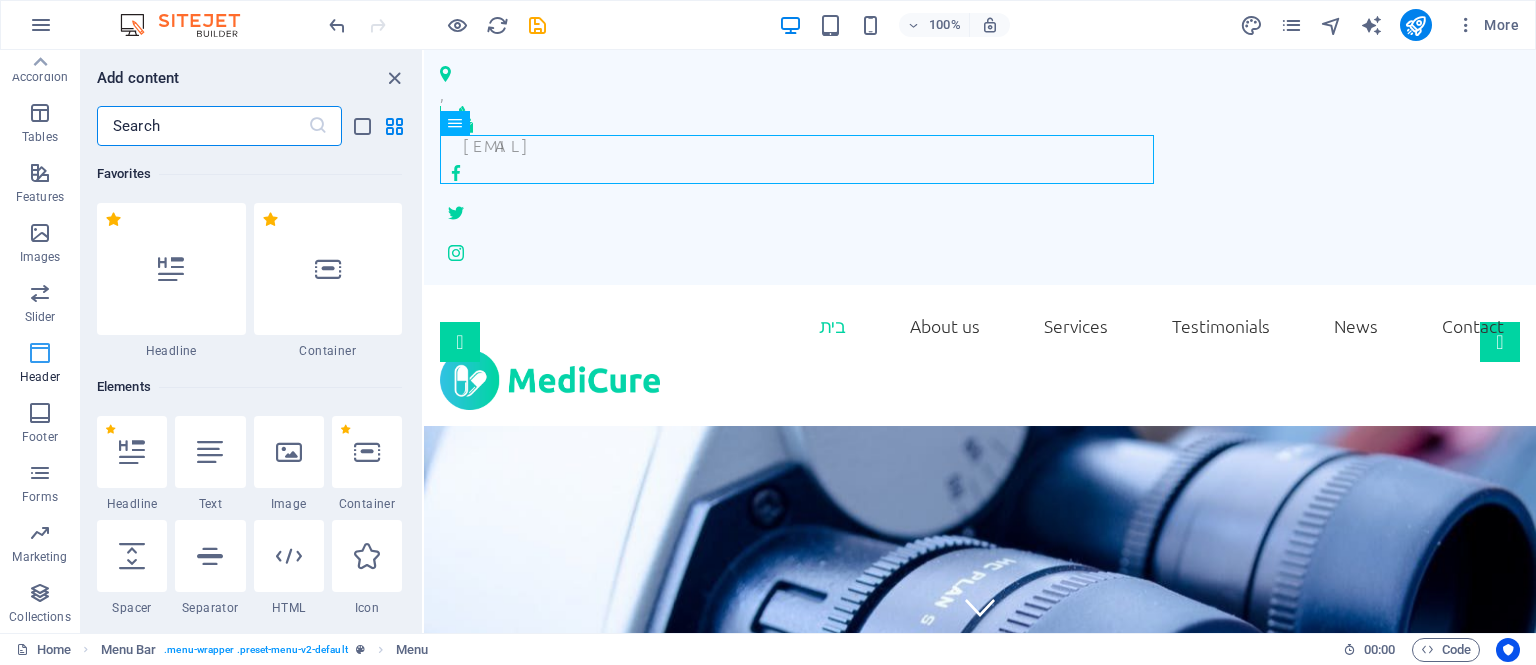 scroll, scrollTop: 317, scrollLeft: 0, axis: vertical 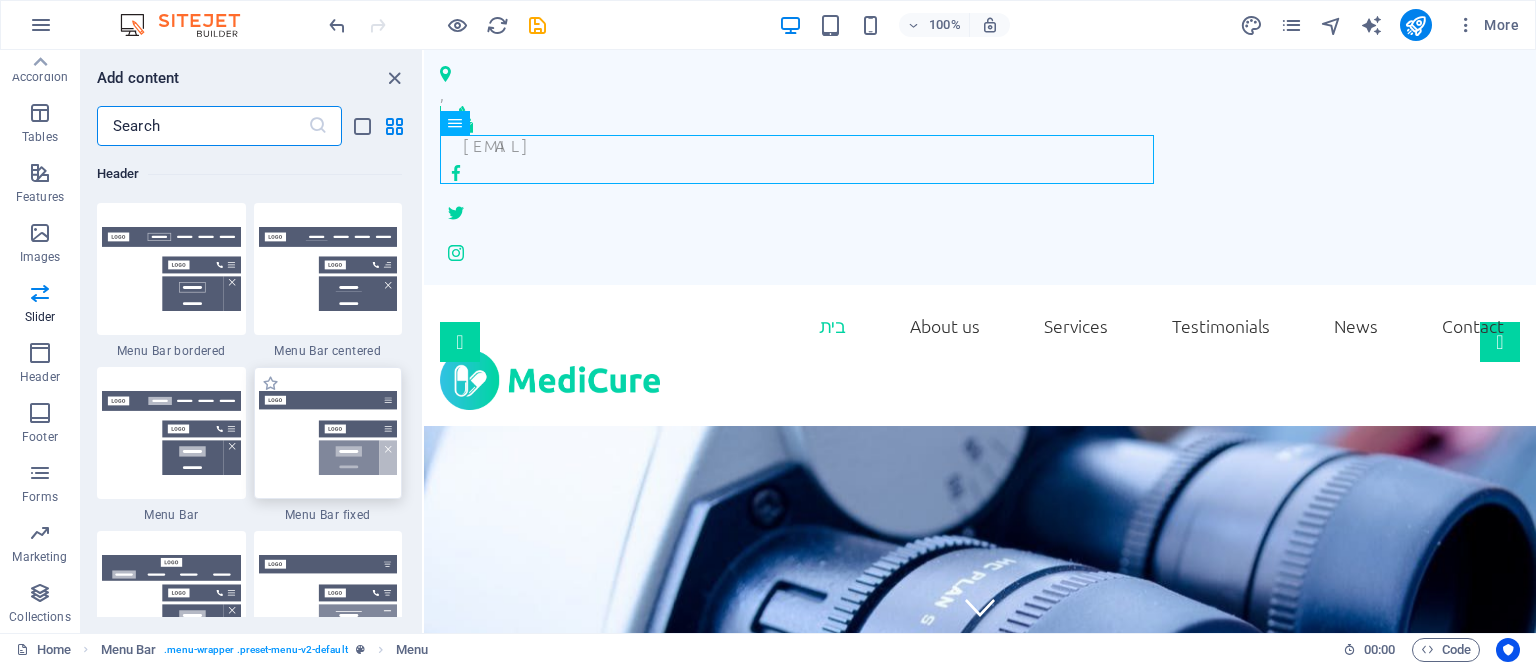 click at bounding box center (328, 433) 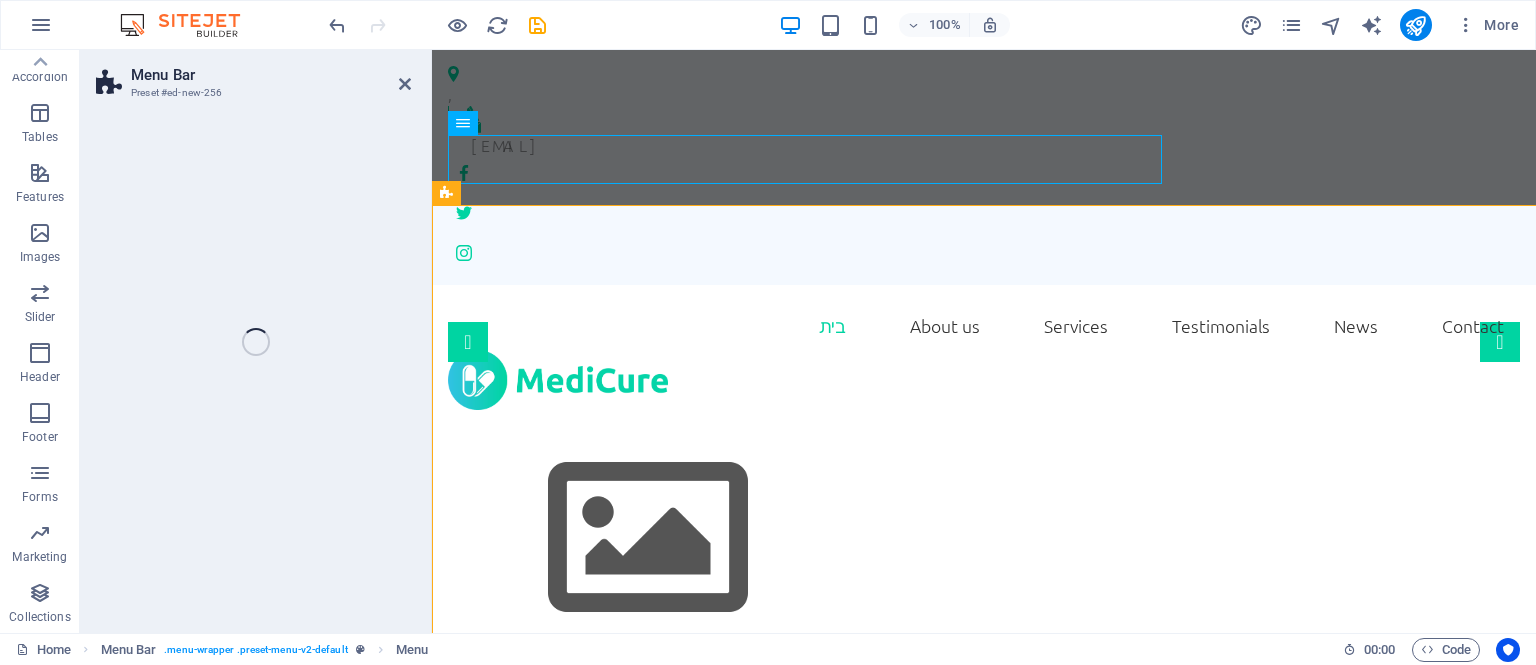 scroll, scrollTop: 317, scrollLeft: 0, axis: vertical 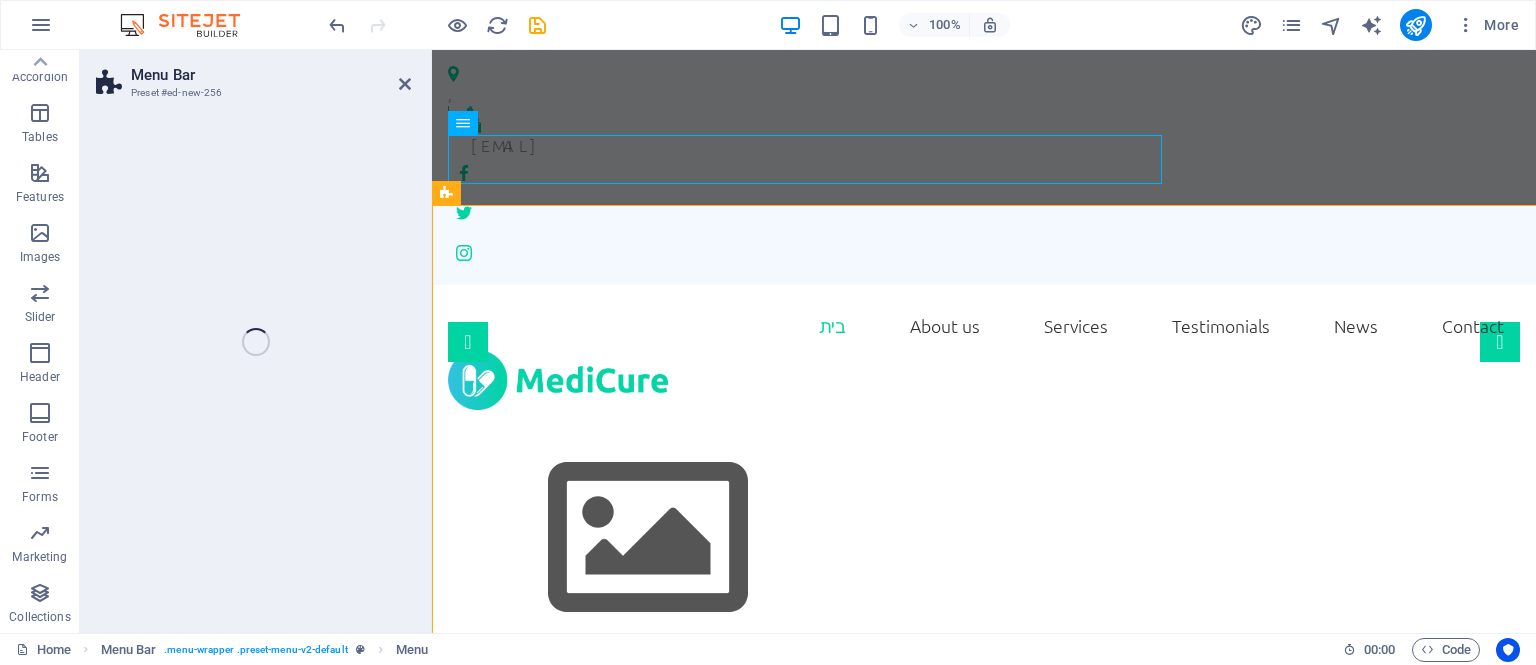 select on "rem" 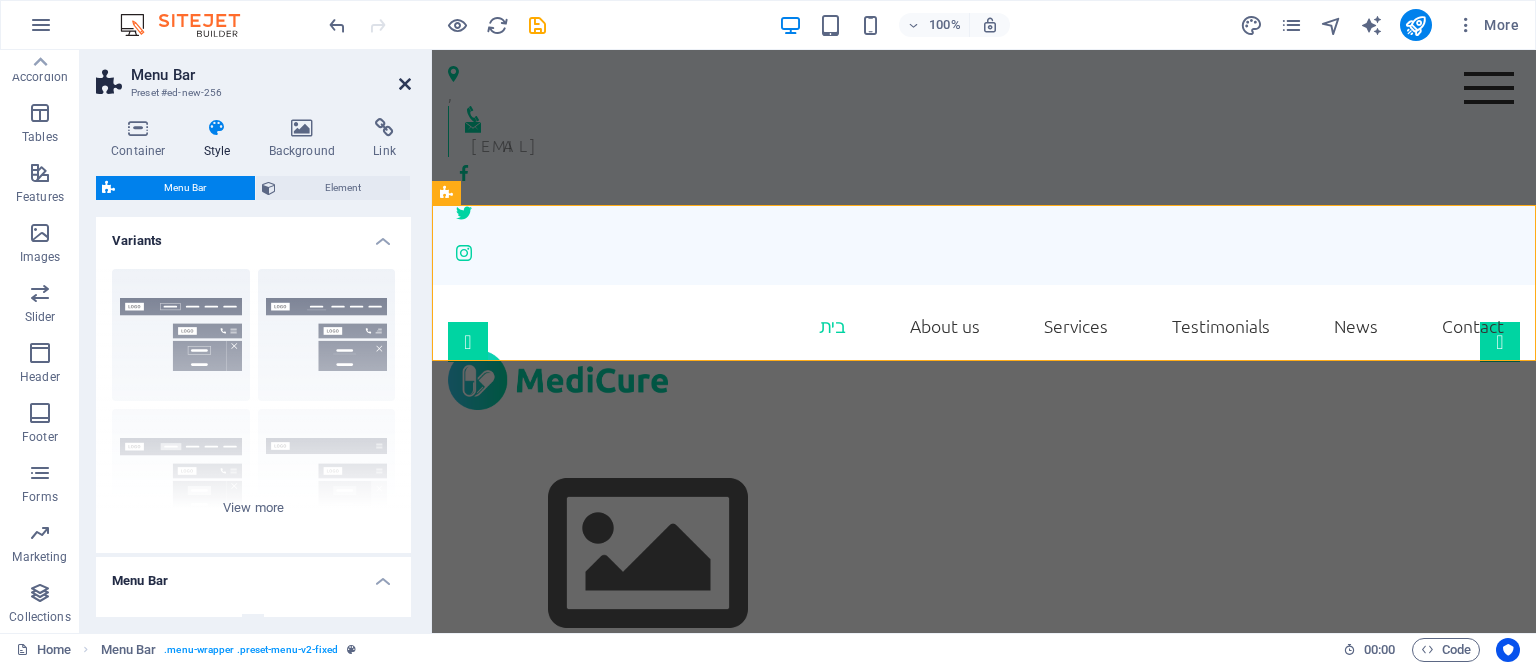 click at bounding box center [405, 84] 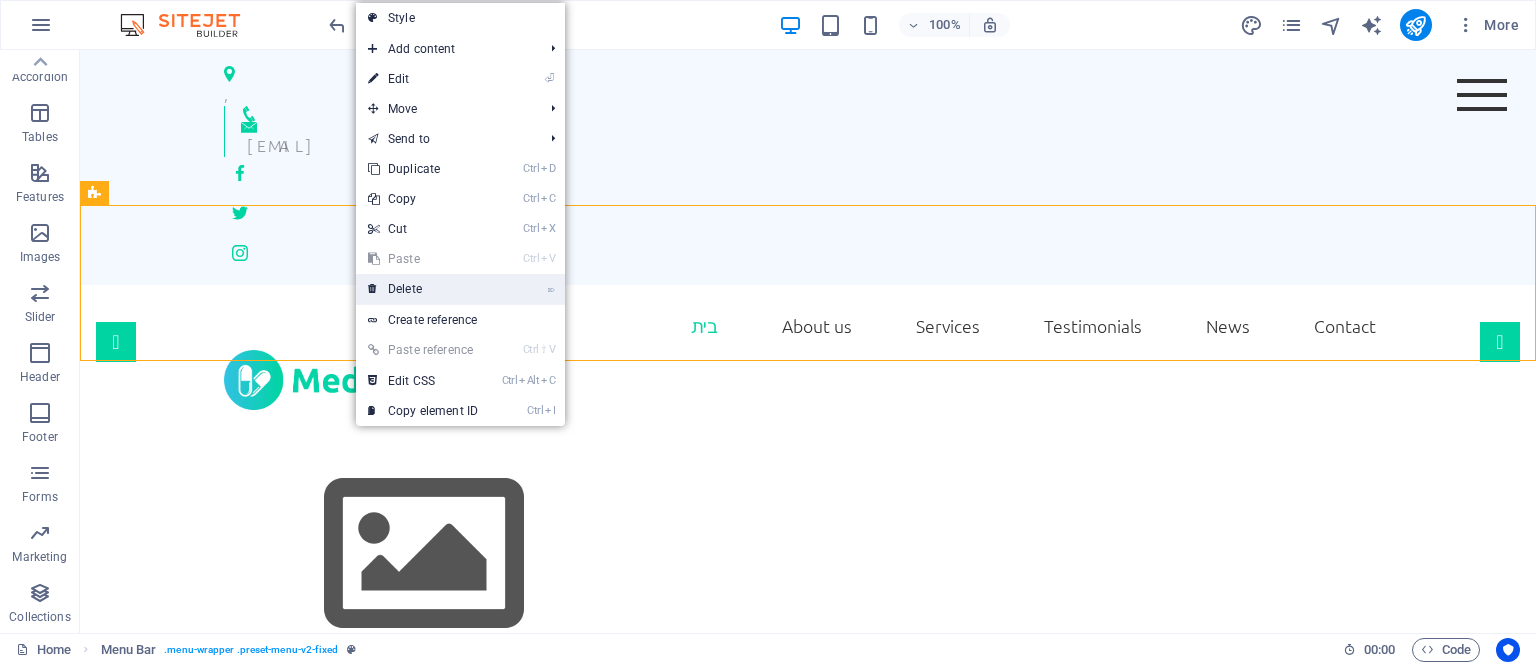 click on "⌦  Delete" at bounding box center [423, 289] 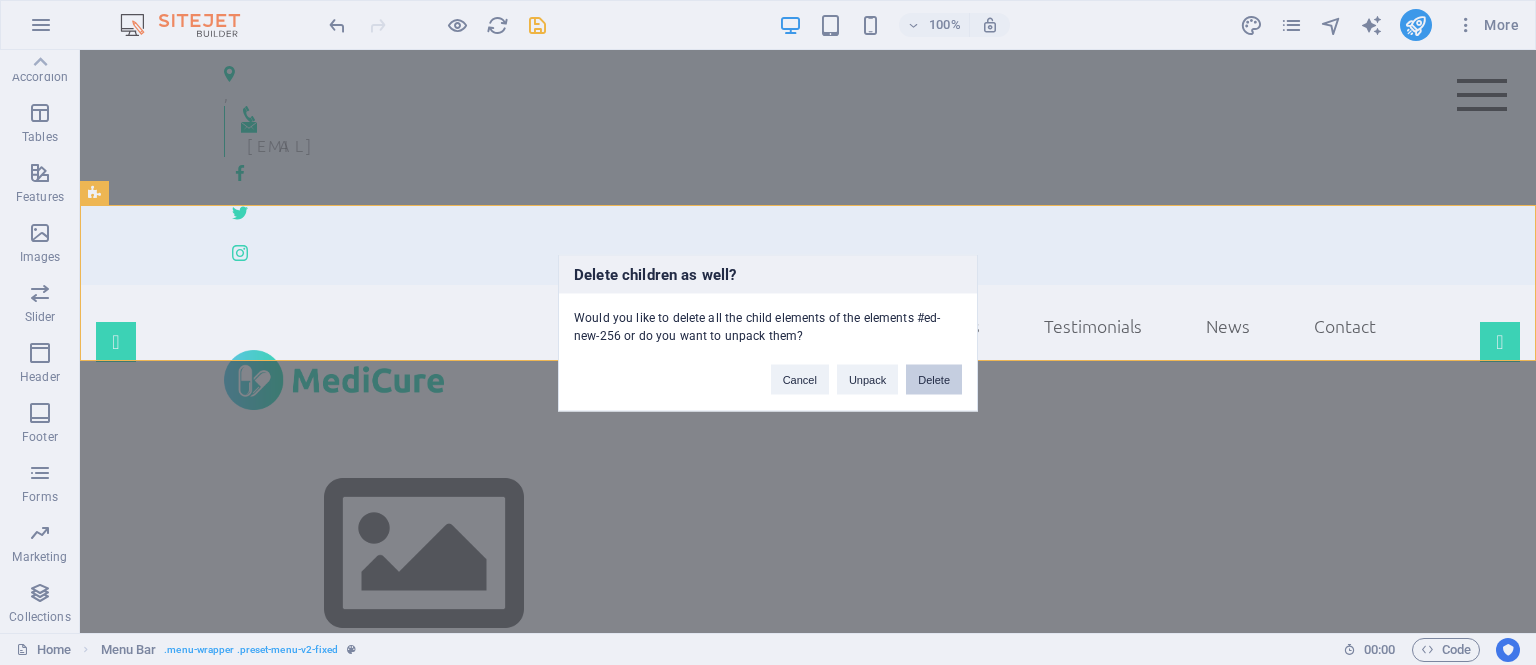 click on "Delete" at bounding box center [934, 379] 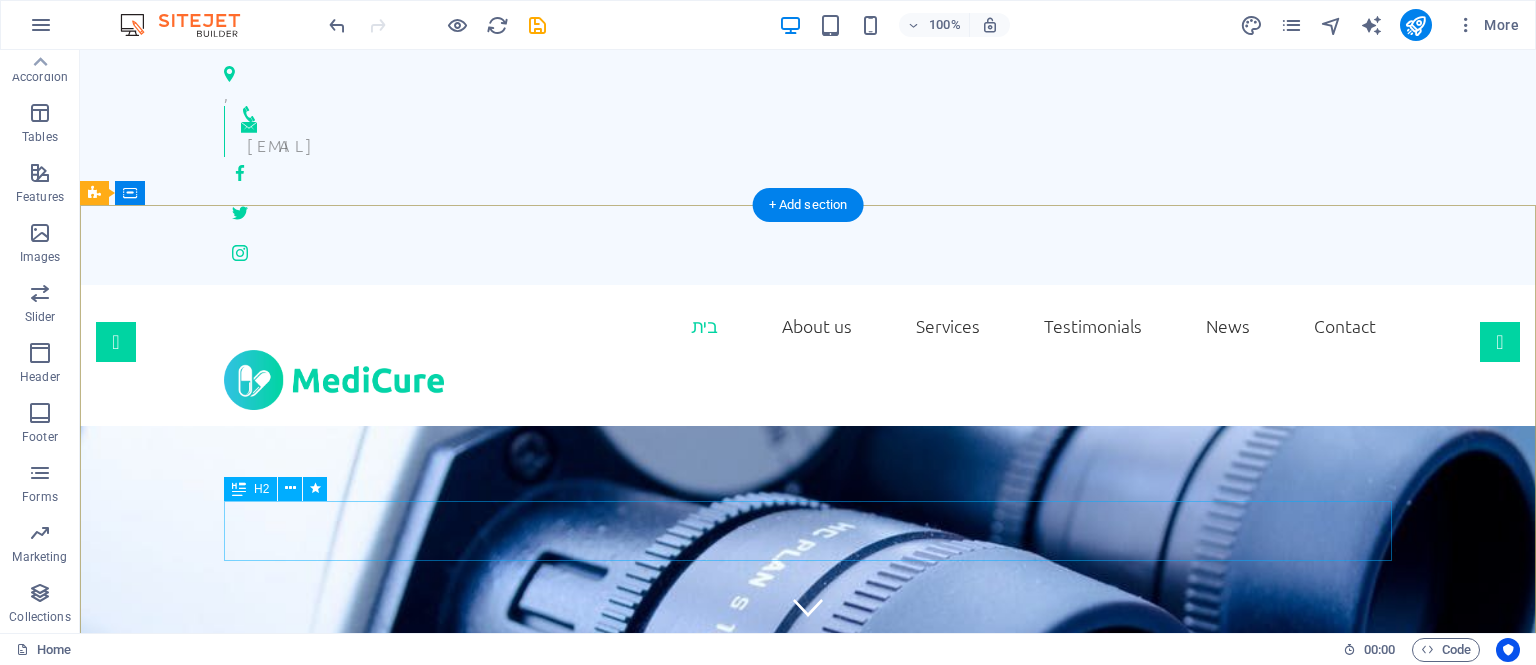 click on "We take  care  of you!" at bounding box center [808, 1202] 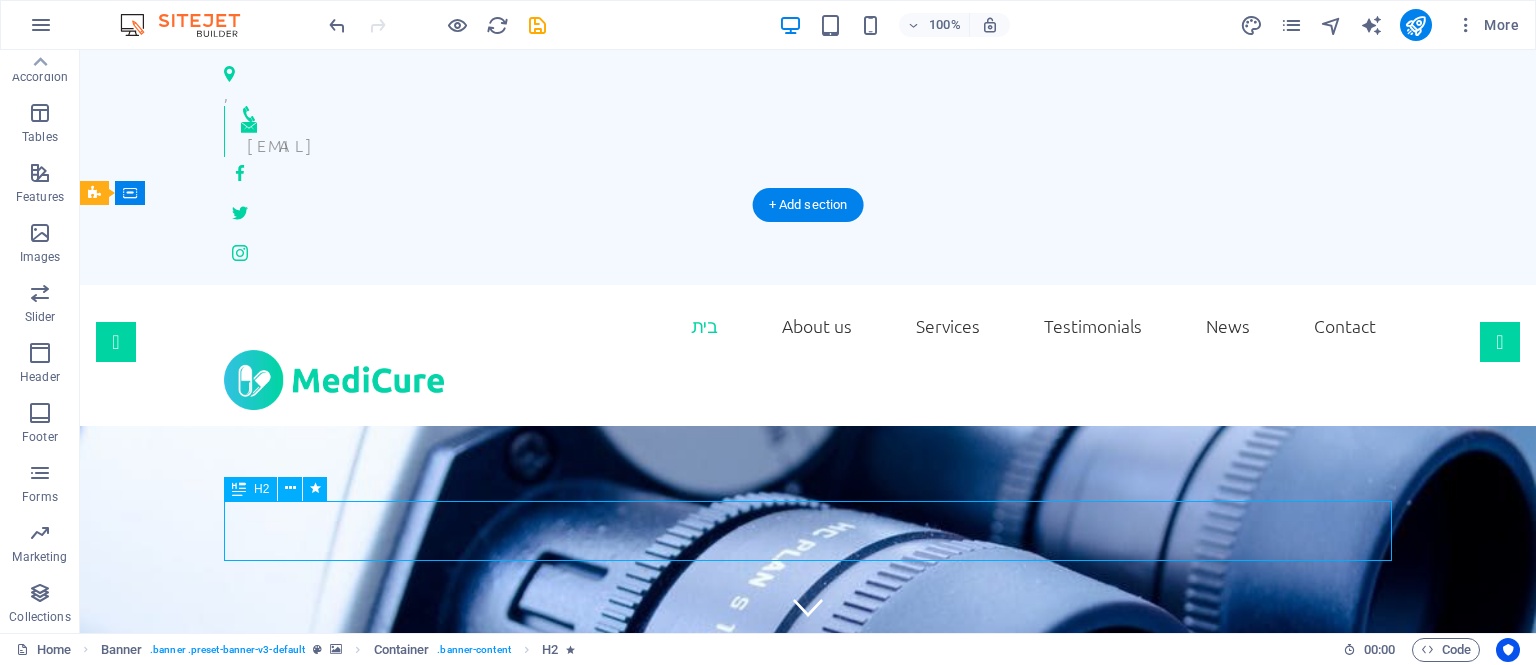 click on "We take  care  of you!" at bounding box center [808, 1202] 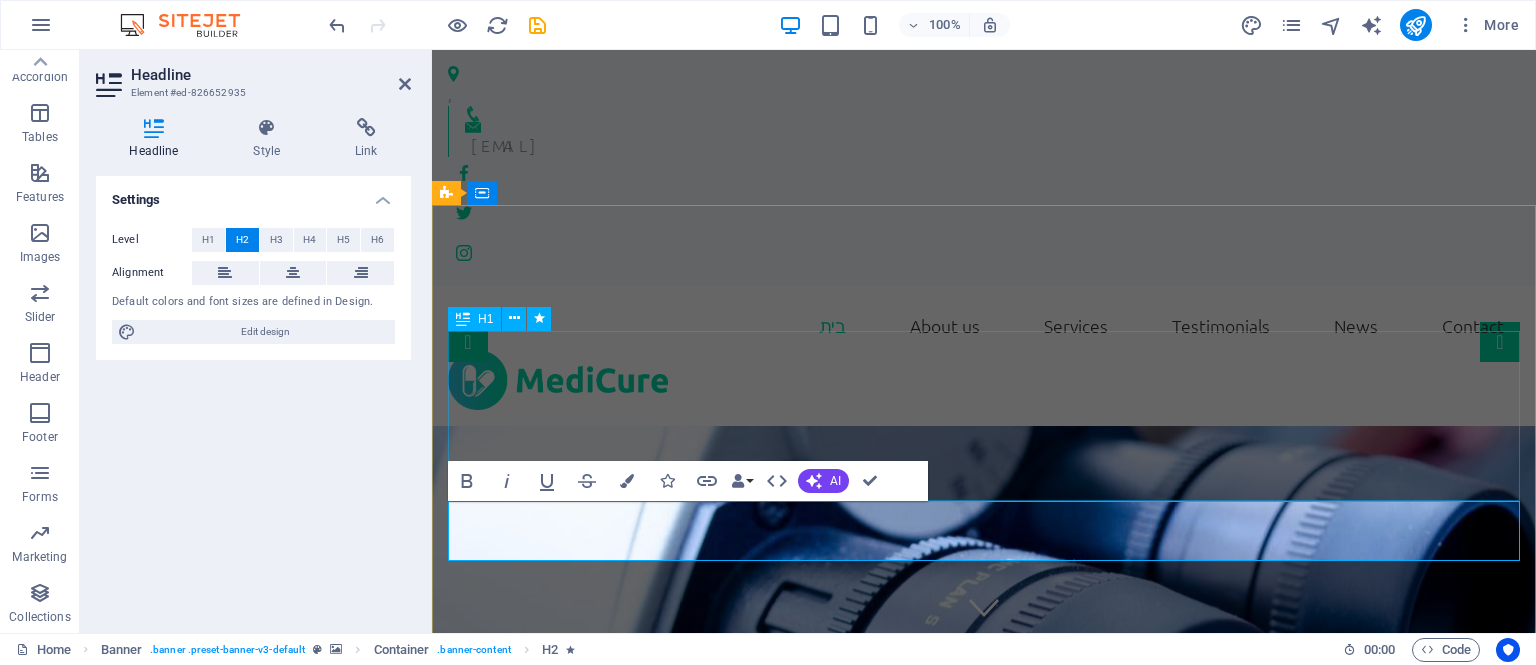 click on "אמפר" at bounding box center (984, 1087) 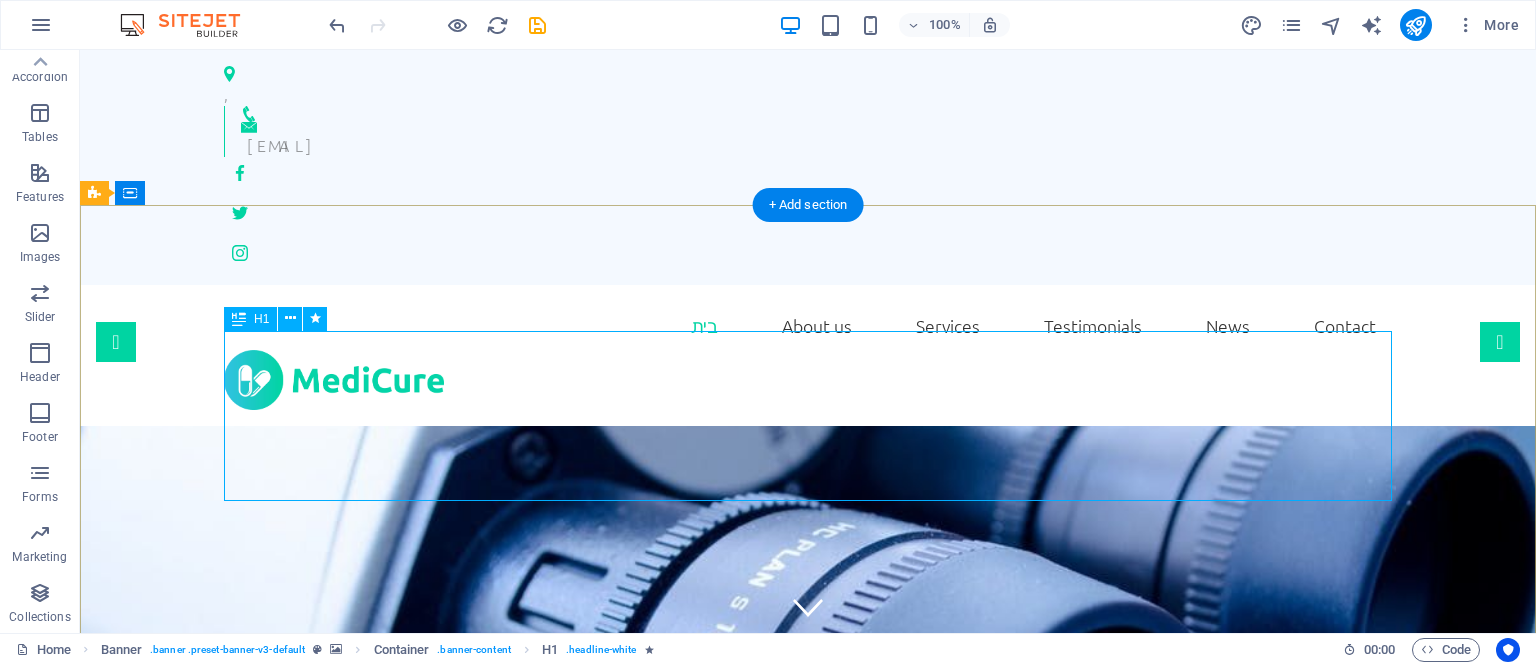 click on "אמפר" at bounding box center [808, 1087] 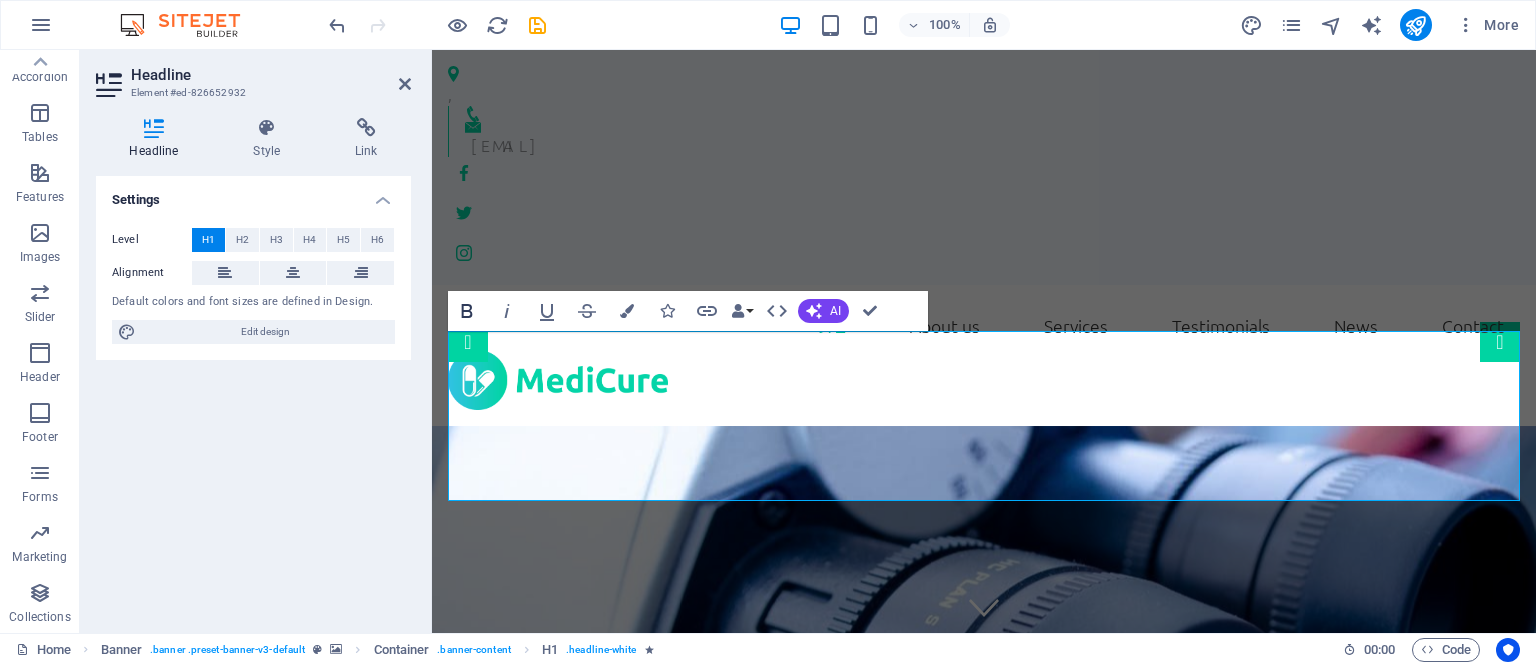 click 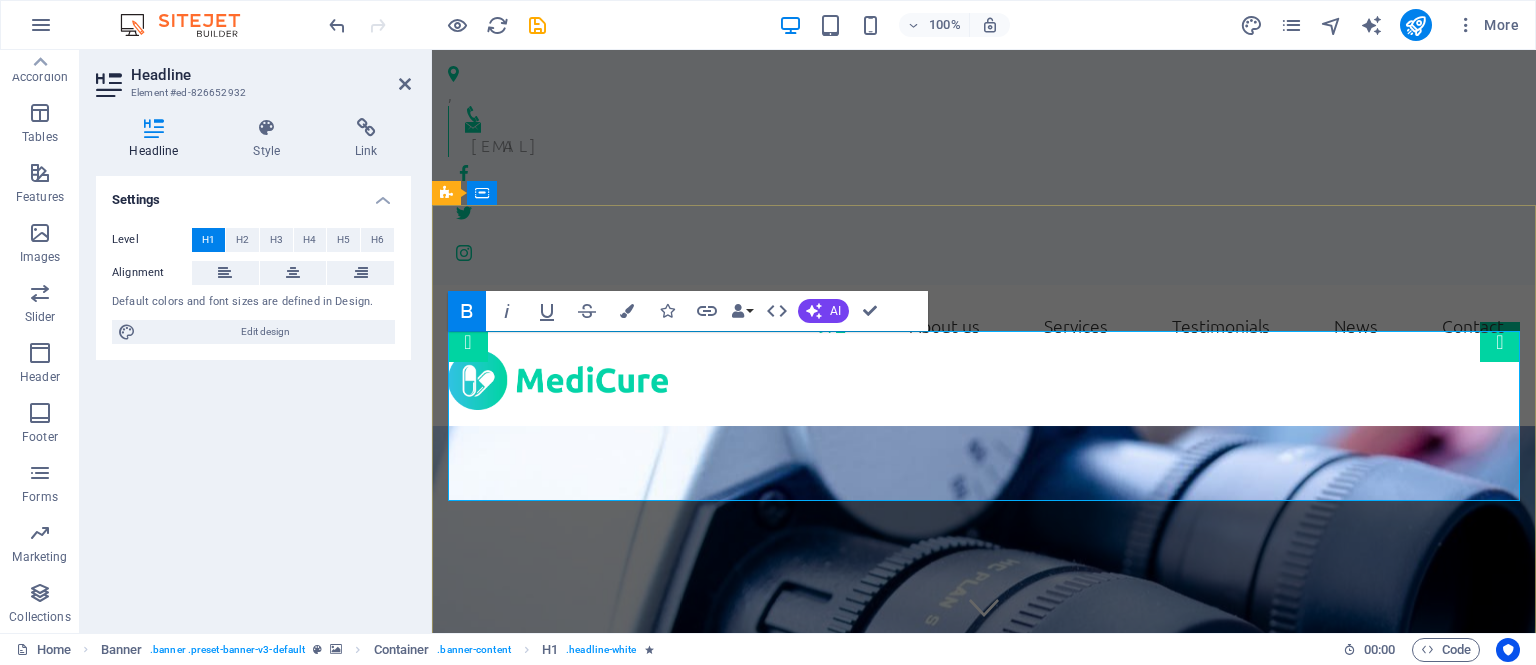 click on "אמפר" at bounding box center [984, 1088] 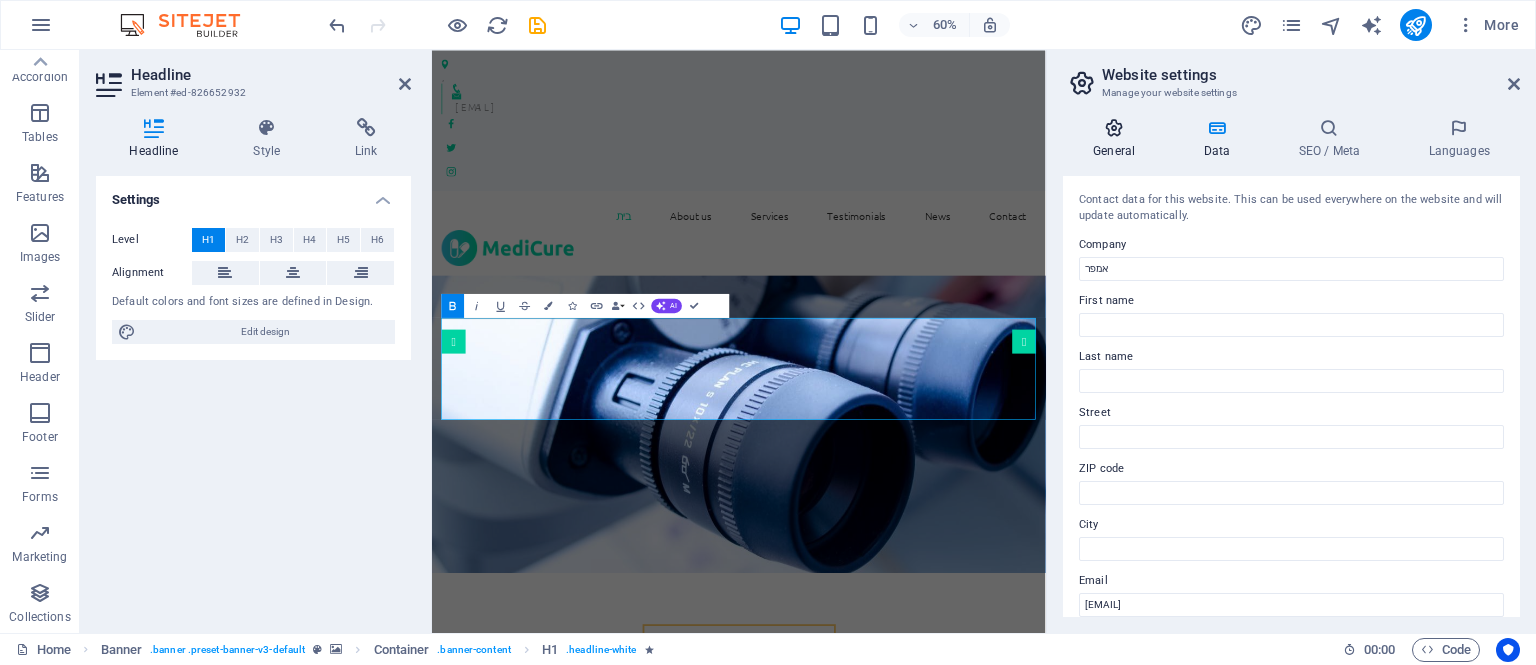 click at bounding box center (1114, 128) 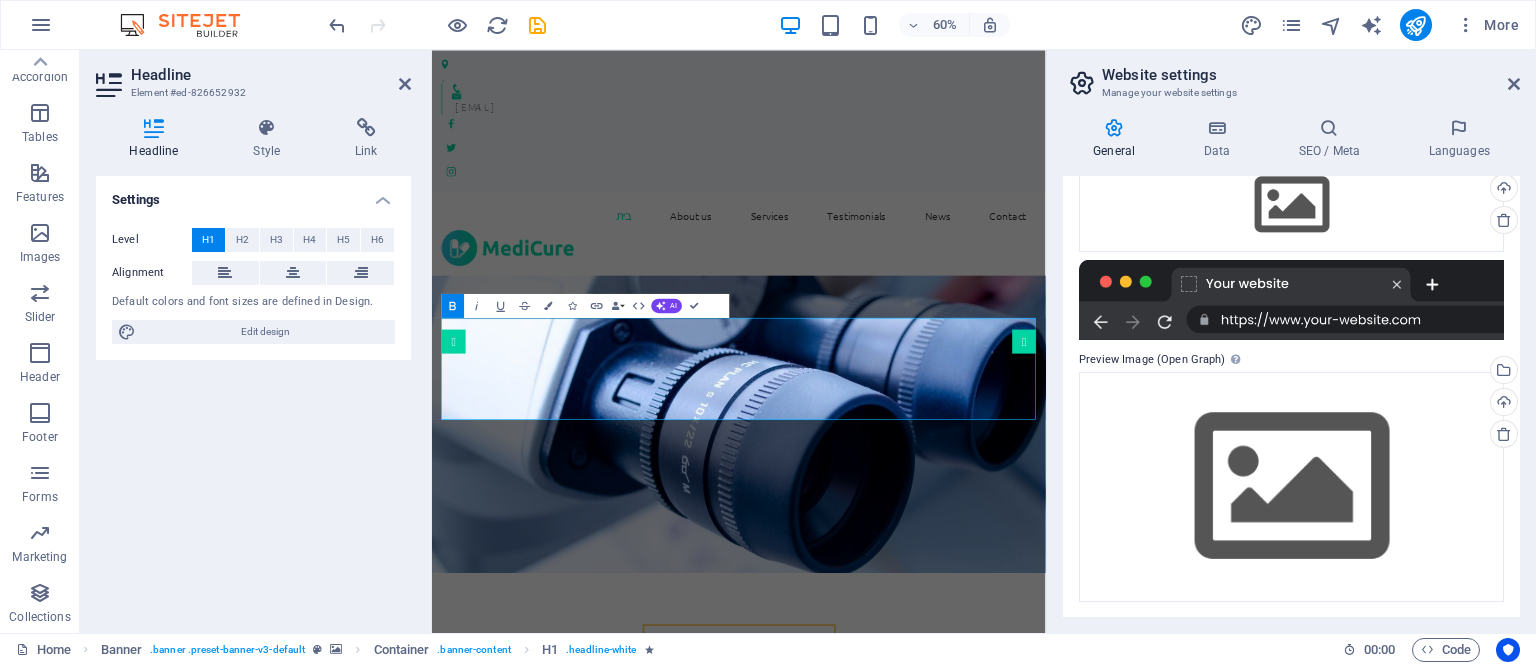 scroll, scrollTop: 0, scrollLeft: 0, axis: both 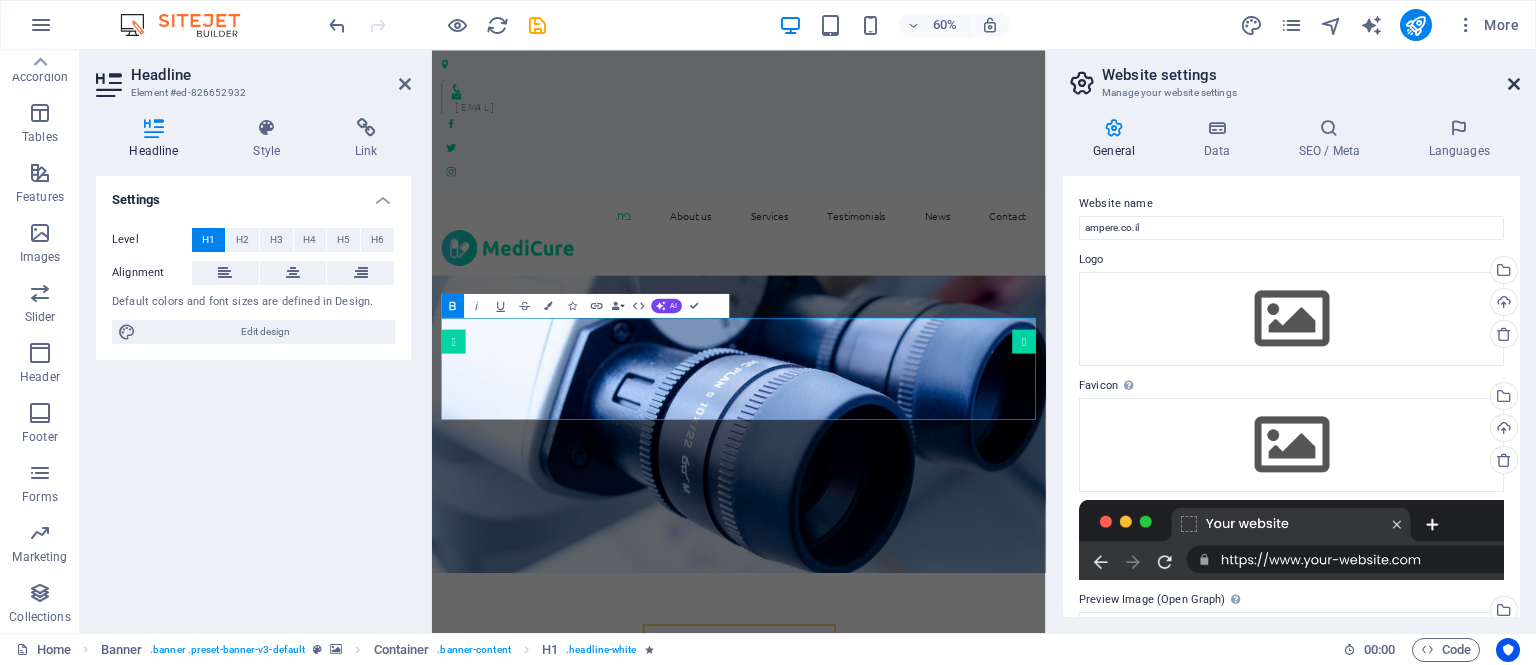 click at bounding box center [1514, 84] 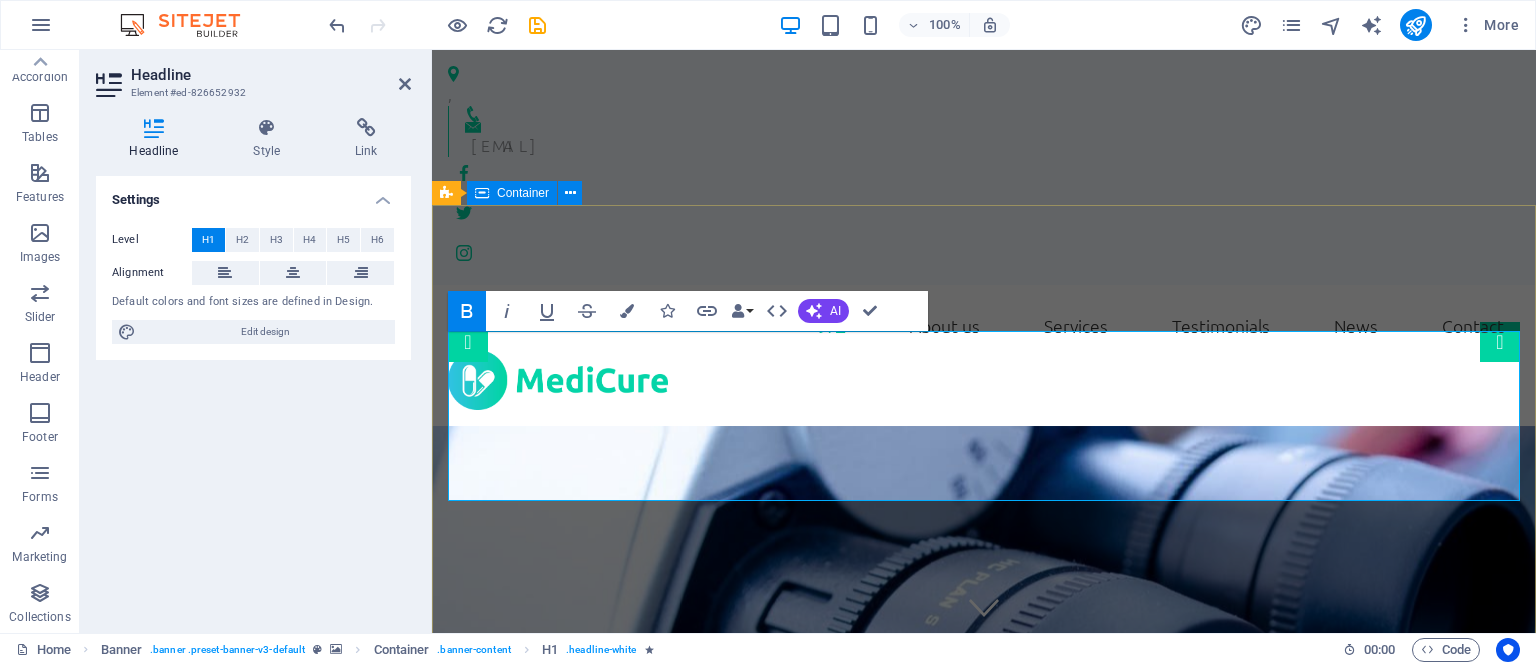 click on "אמפר We take  care  of you!" at bounding box center (984, 1126) 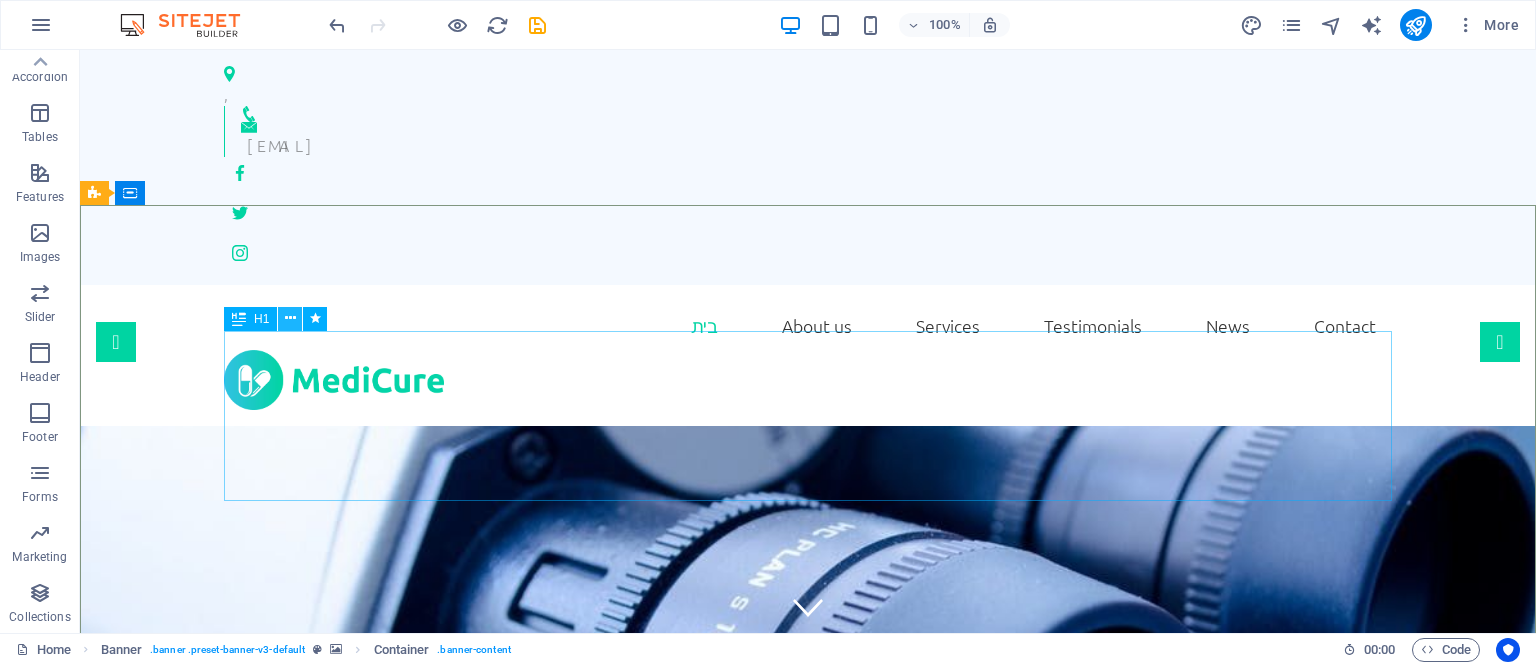 click at bounding box center [290, 318] 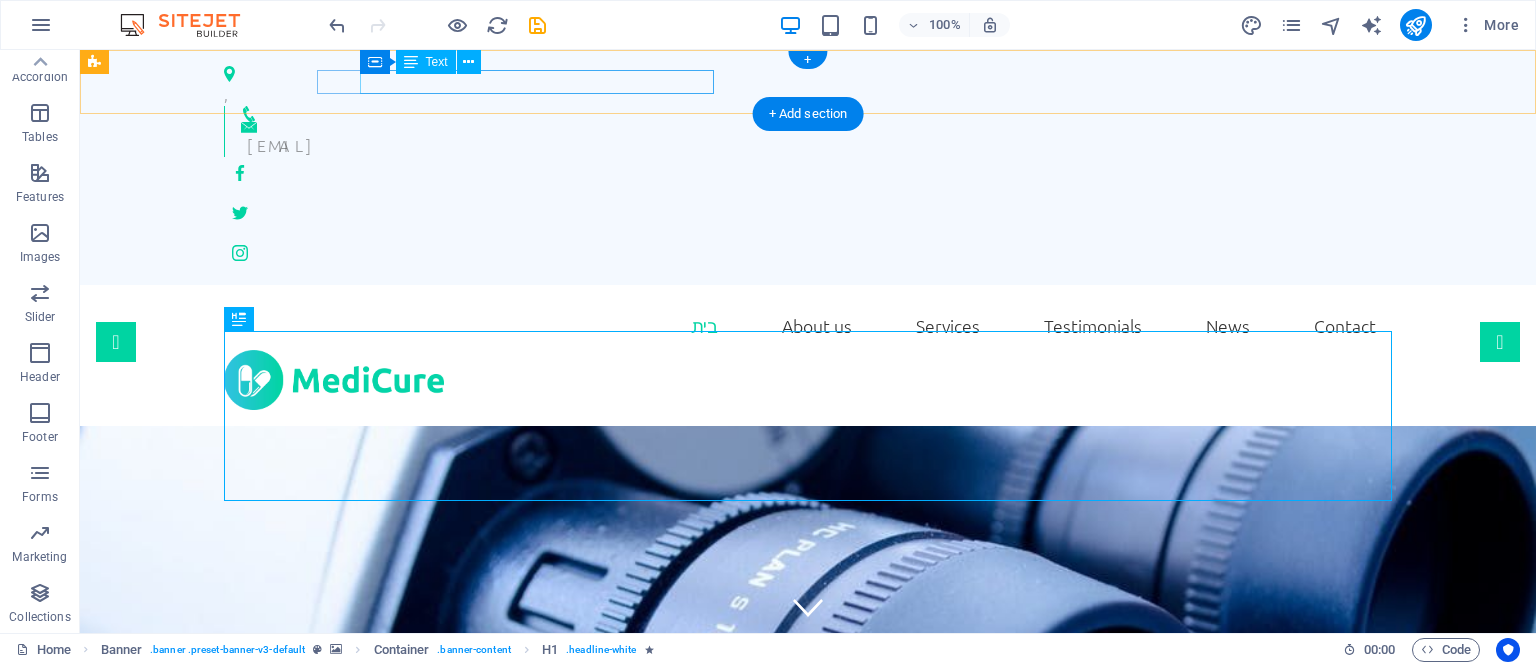 click on "[EMAIL]" at bounding box center [811, 145] 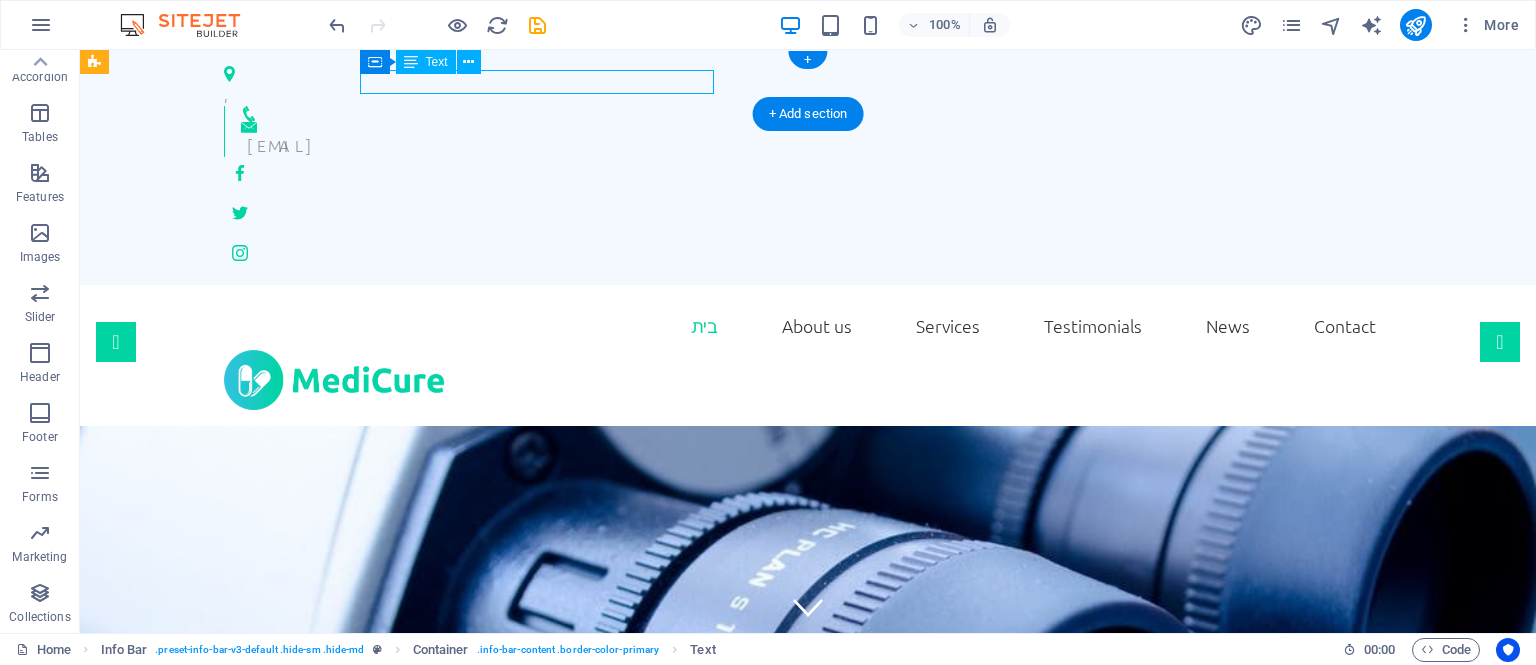 click on "[EMAIL]" at bounding box center [811, 145] 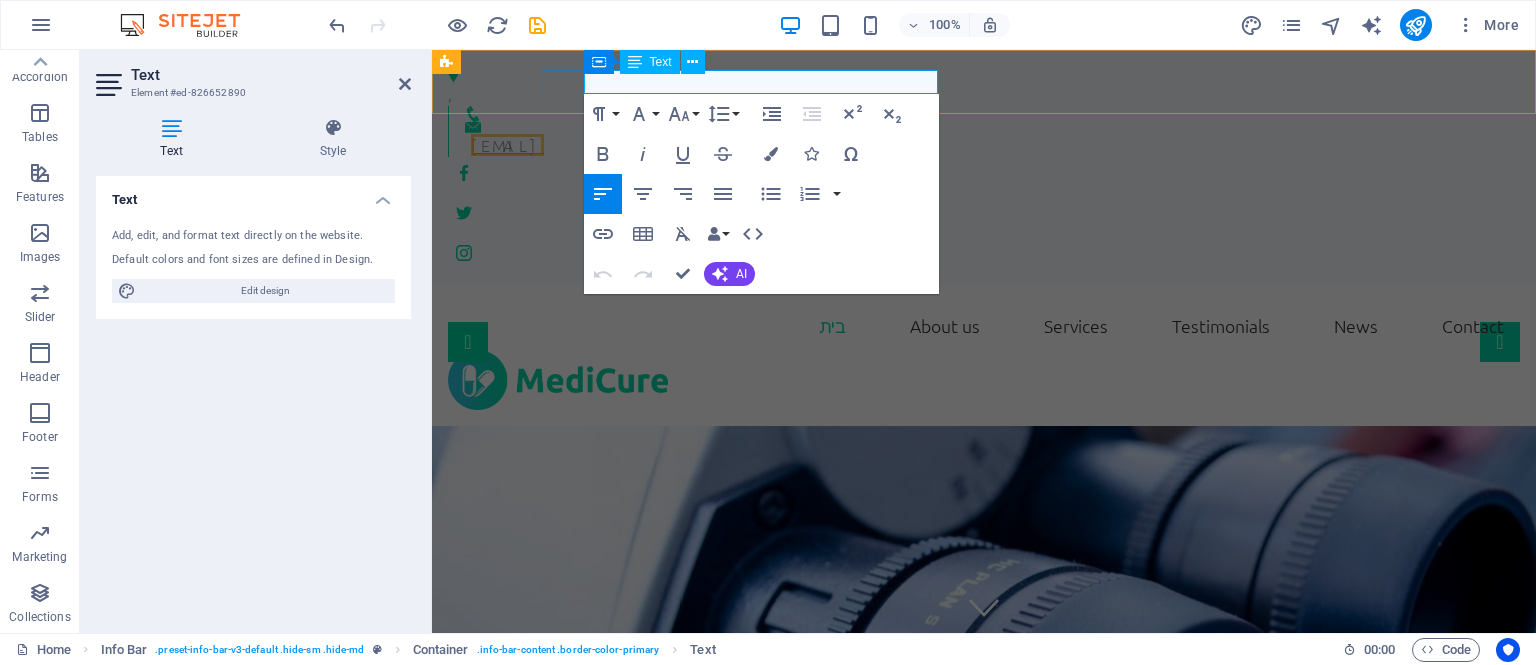 click on "[EMAIL]" at bounding box center [507, 145] 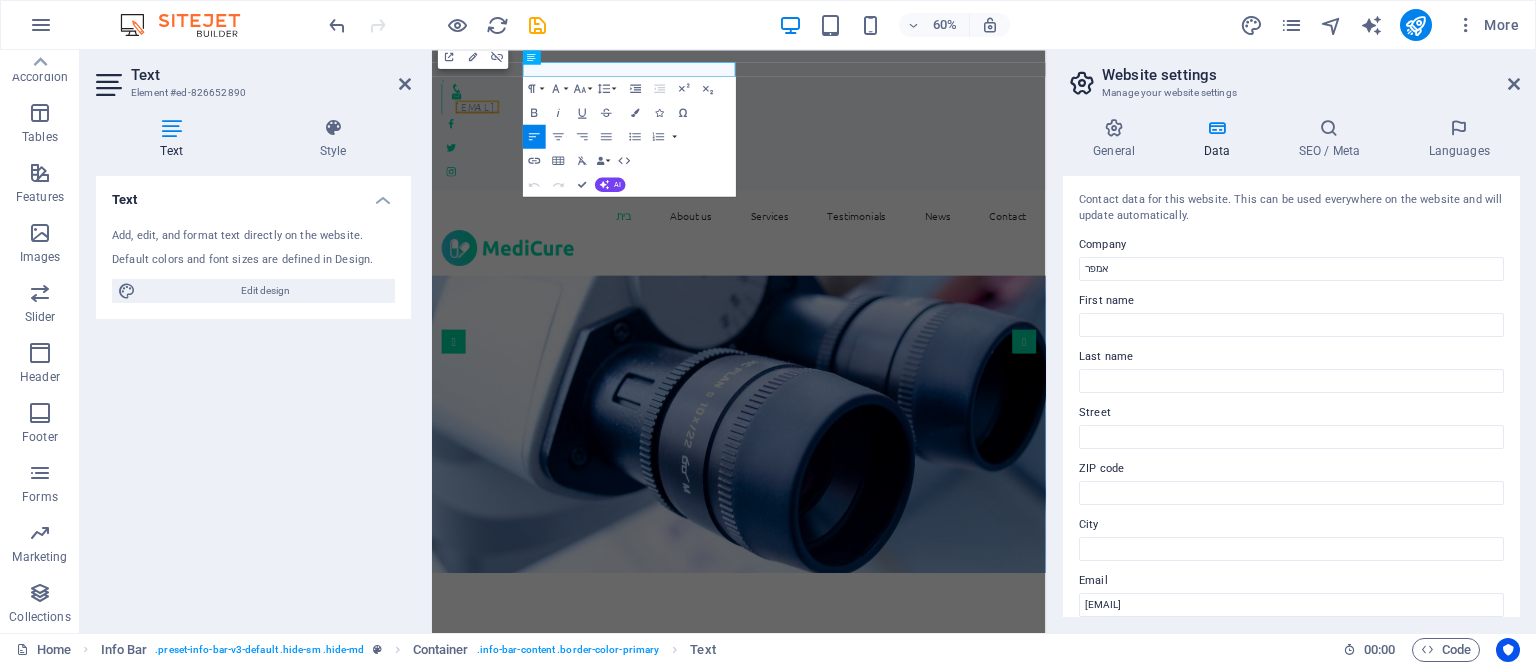 type 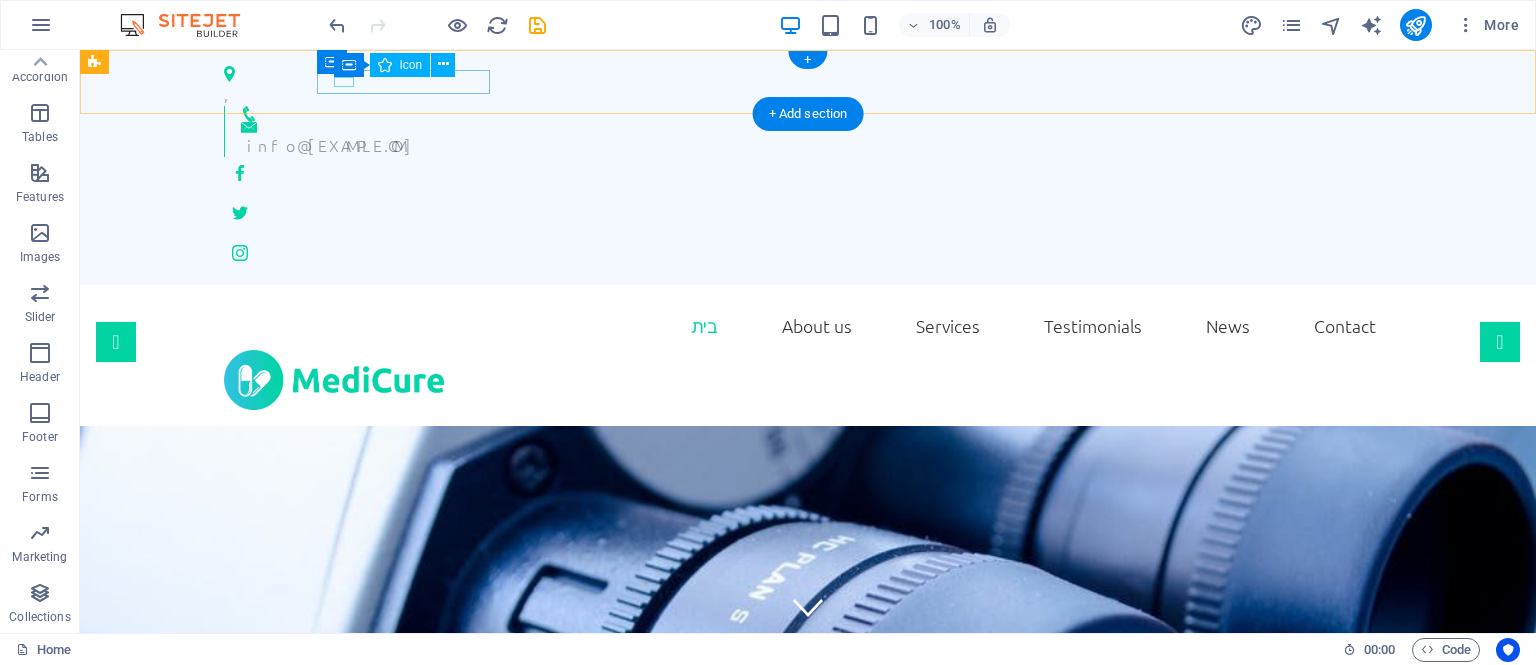click at bounding box center (808, 127) 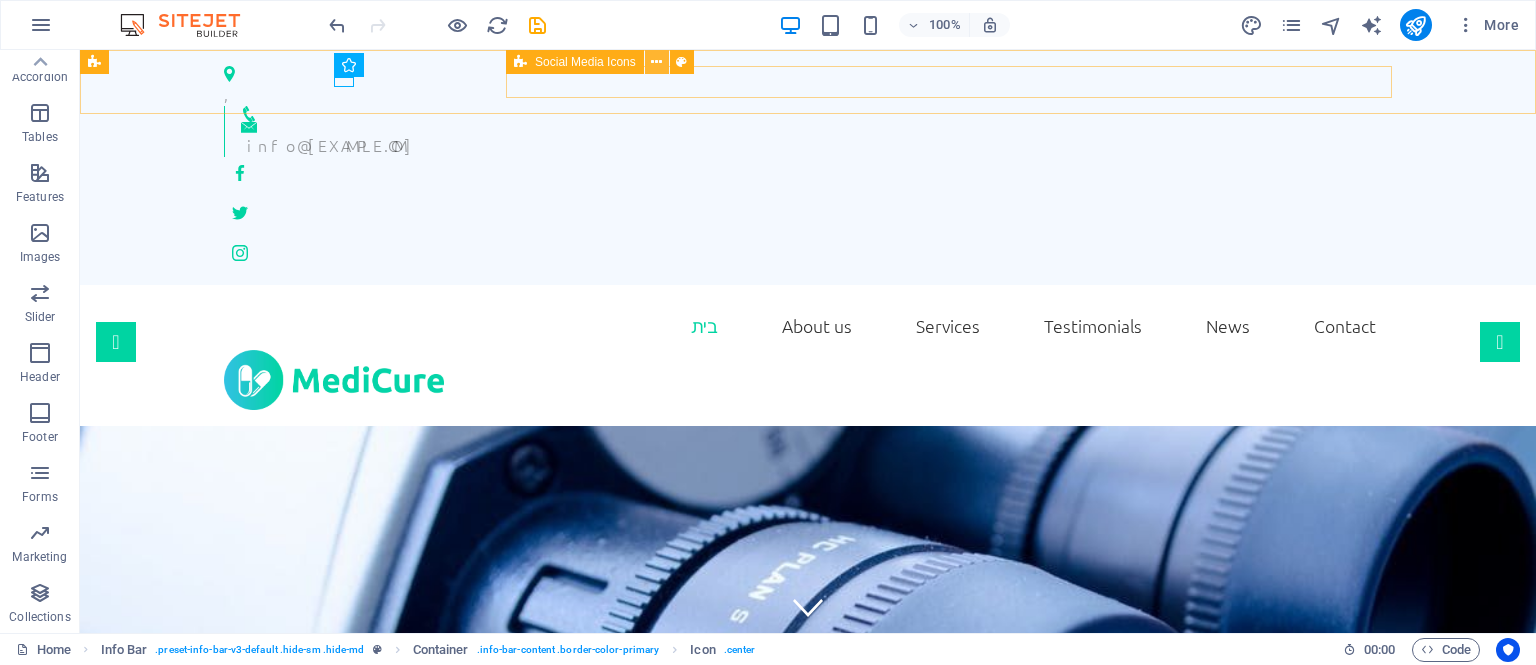 click at bounding box center (656, 62) 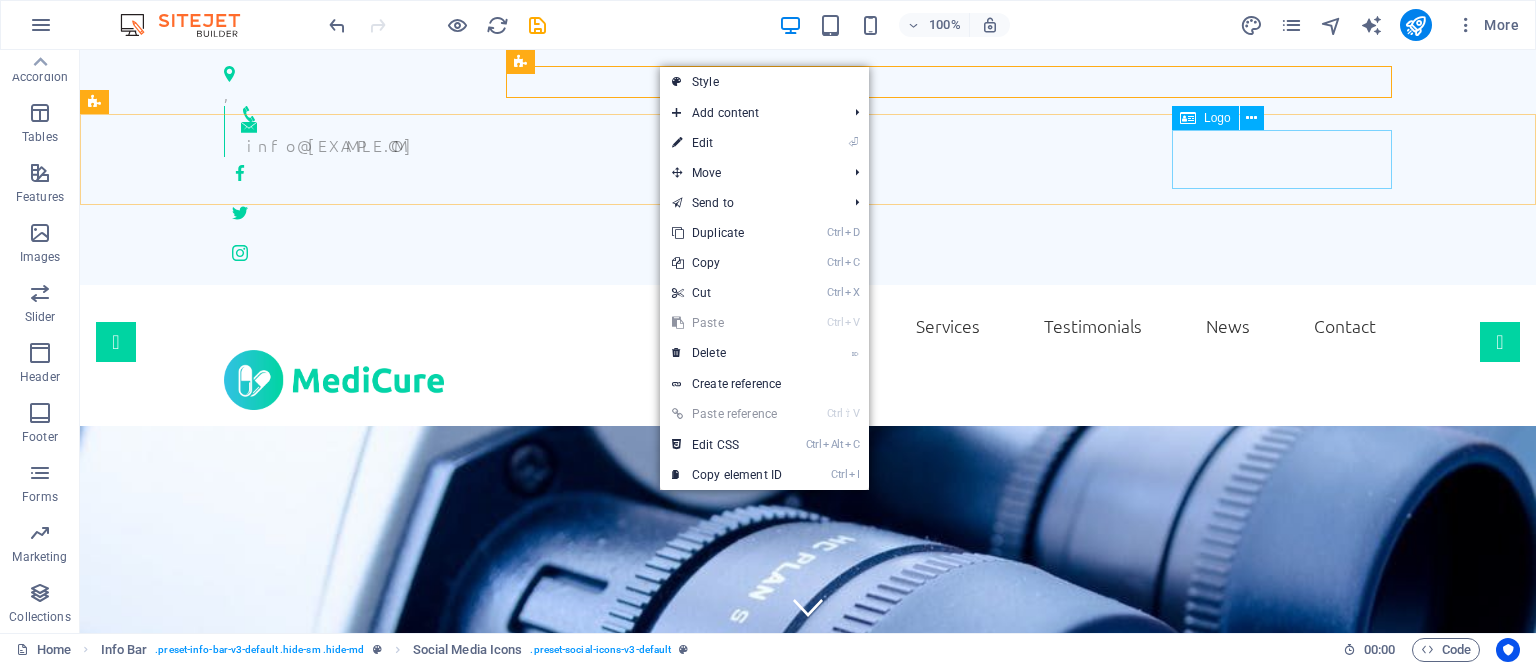 click on "Logo" at bounding box center [1205, 118] 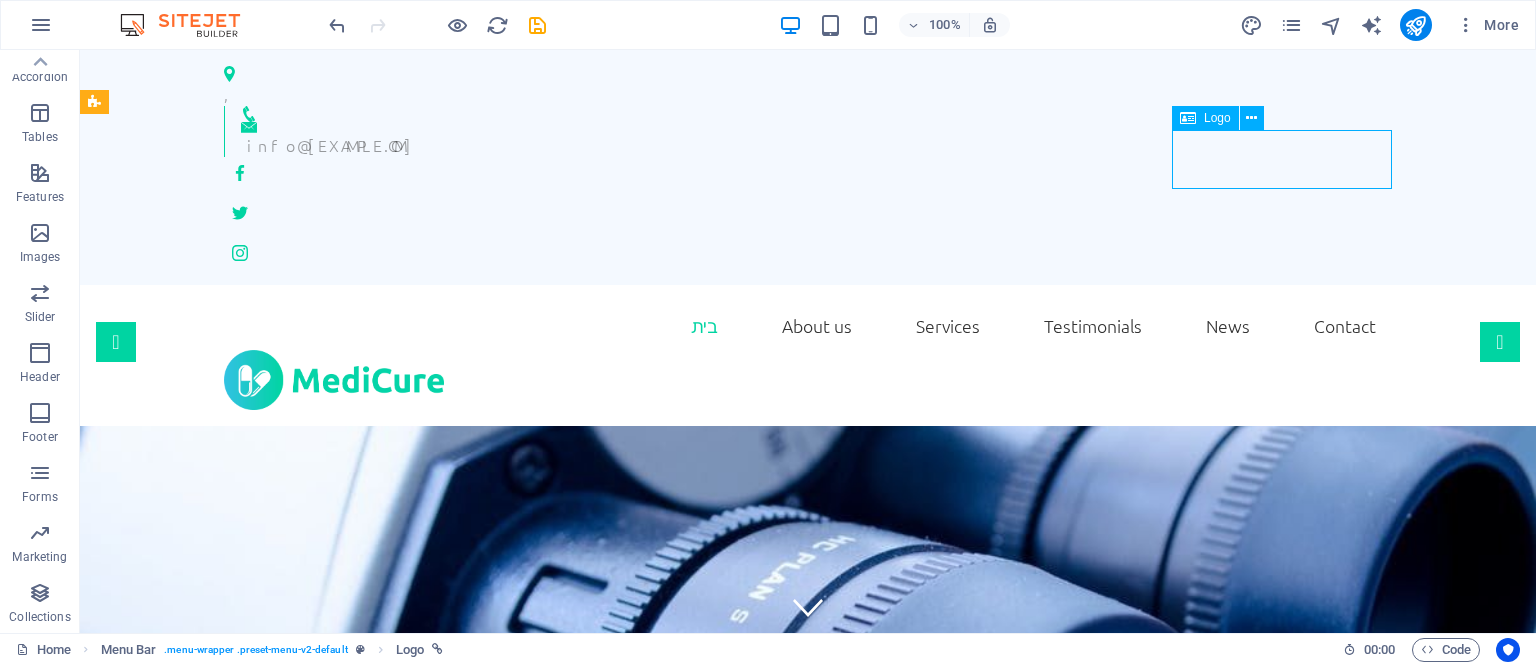 click on "Logo" at bounding box center (1217, 118) 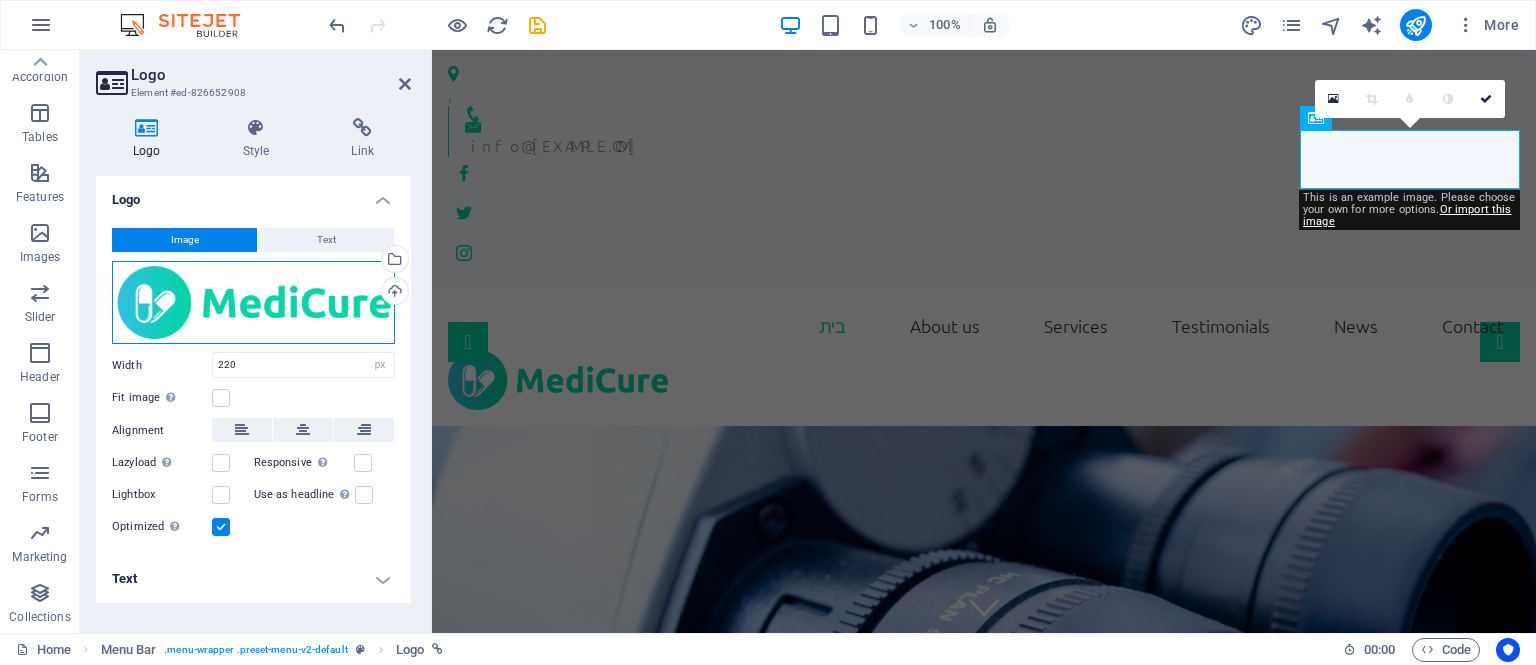 click on "Drag files here, click to choose files or select files from Files or our free stock photos & videos" at bounding box center (253, 303) 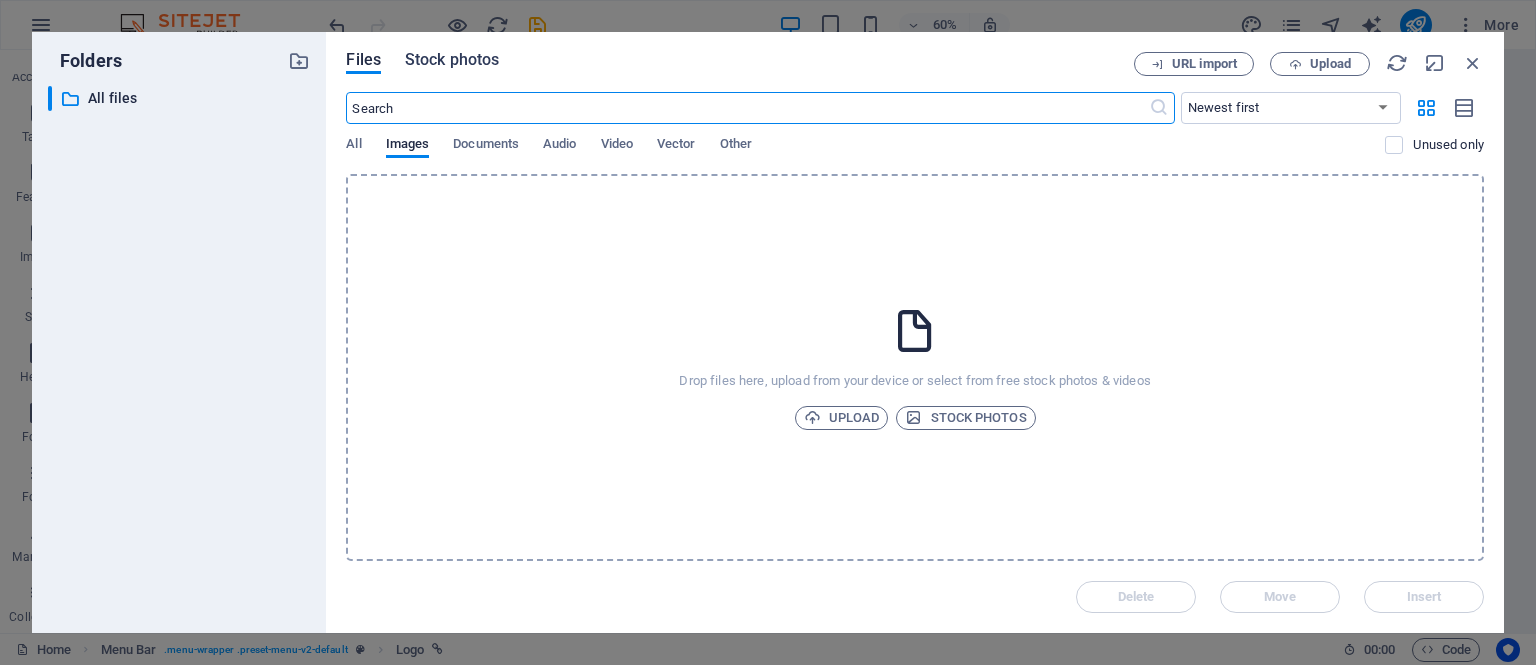 click on "Stock photos" at bounding box center (452, 60) 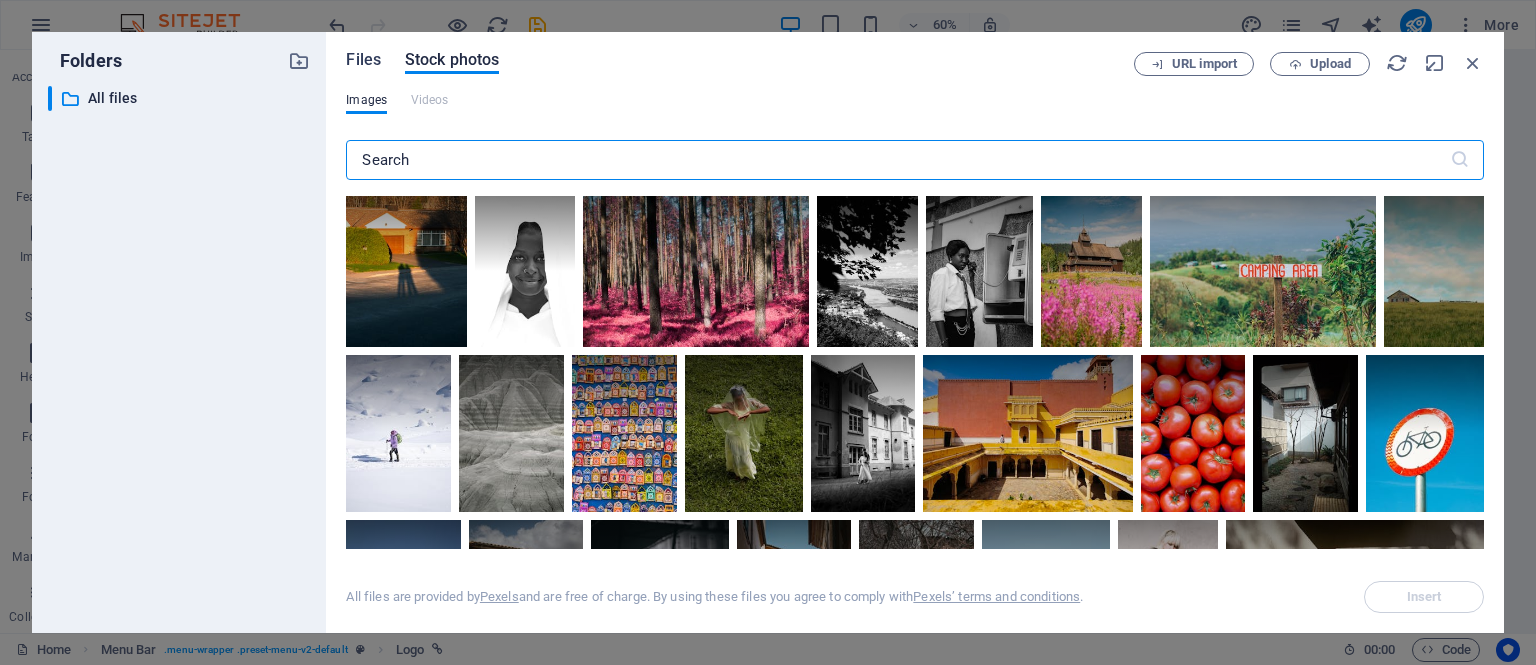 click on "Files" at bounding box center (363, 60) 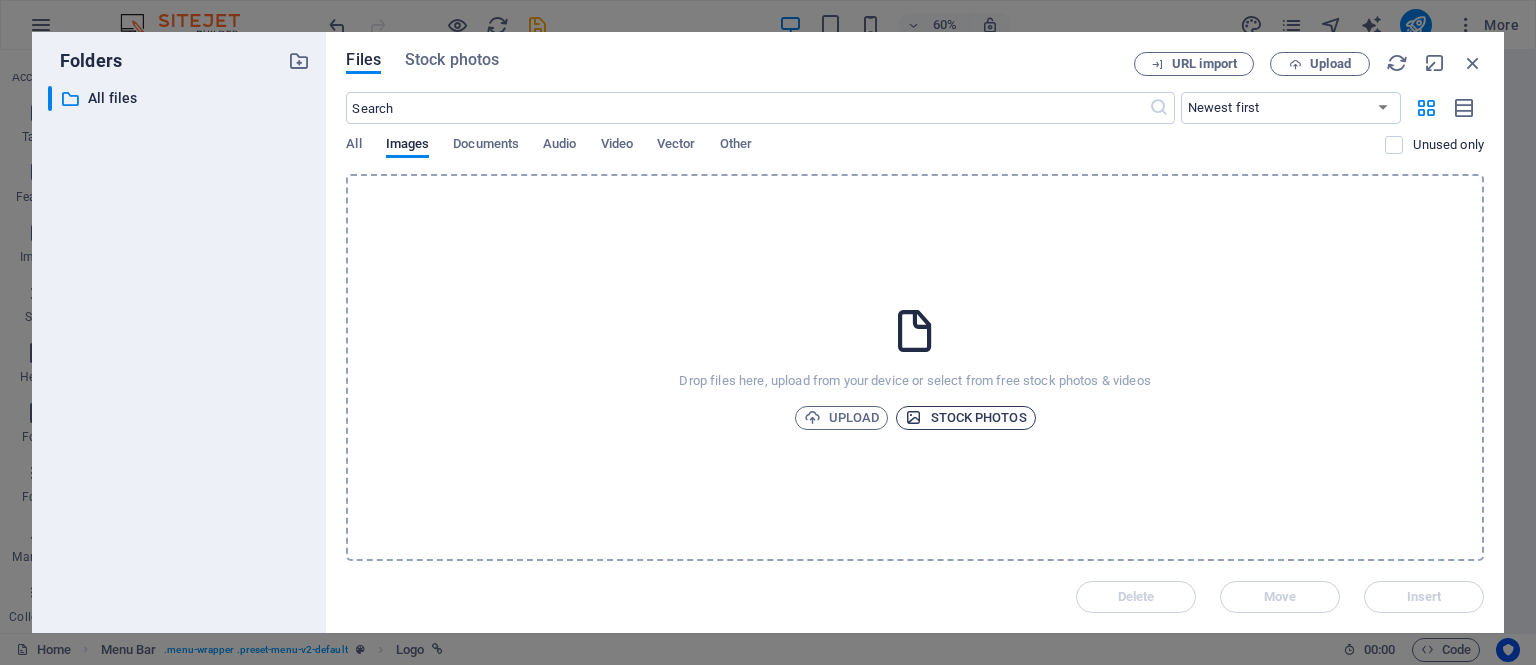 click on "Stock photos" at bounding box center (965, 418) 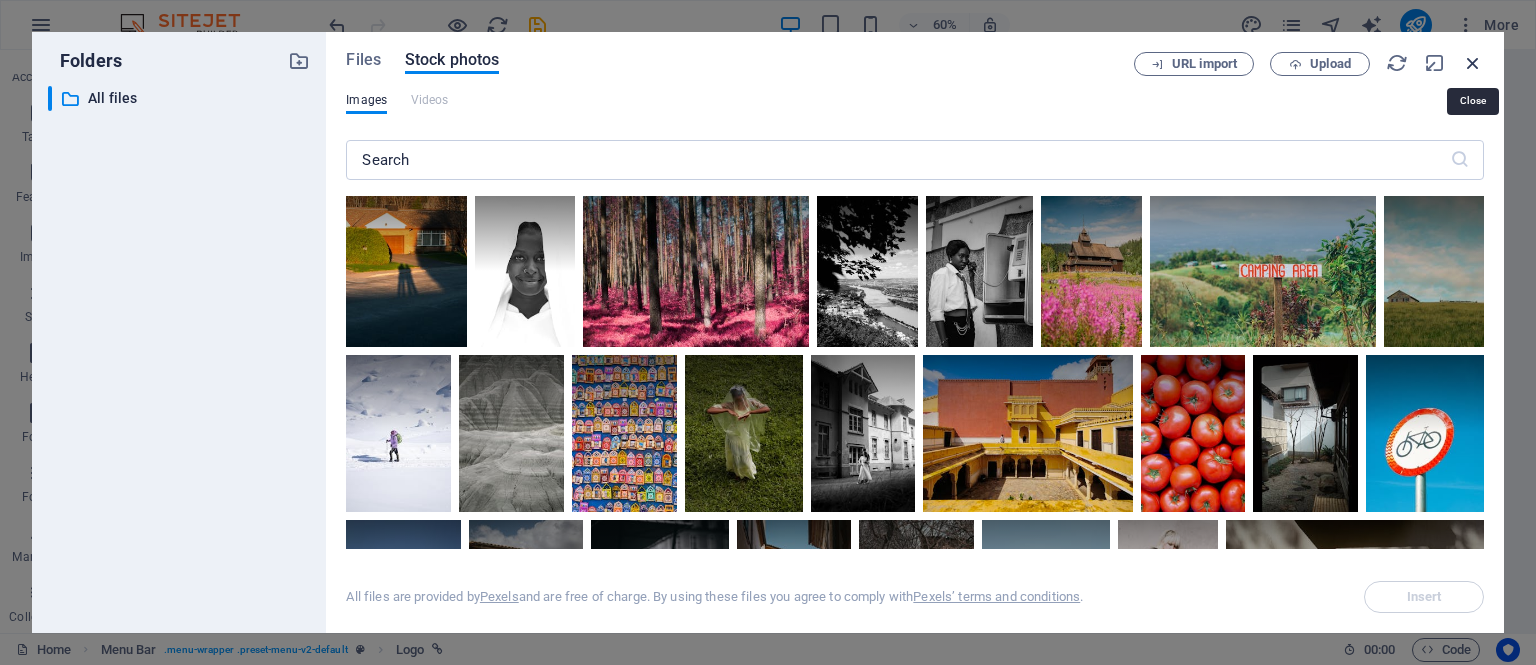 click at bounding box center (1473, 63) 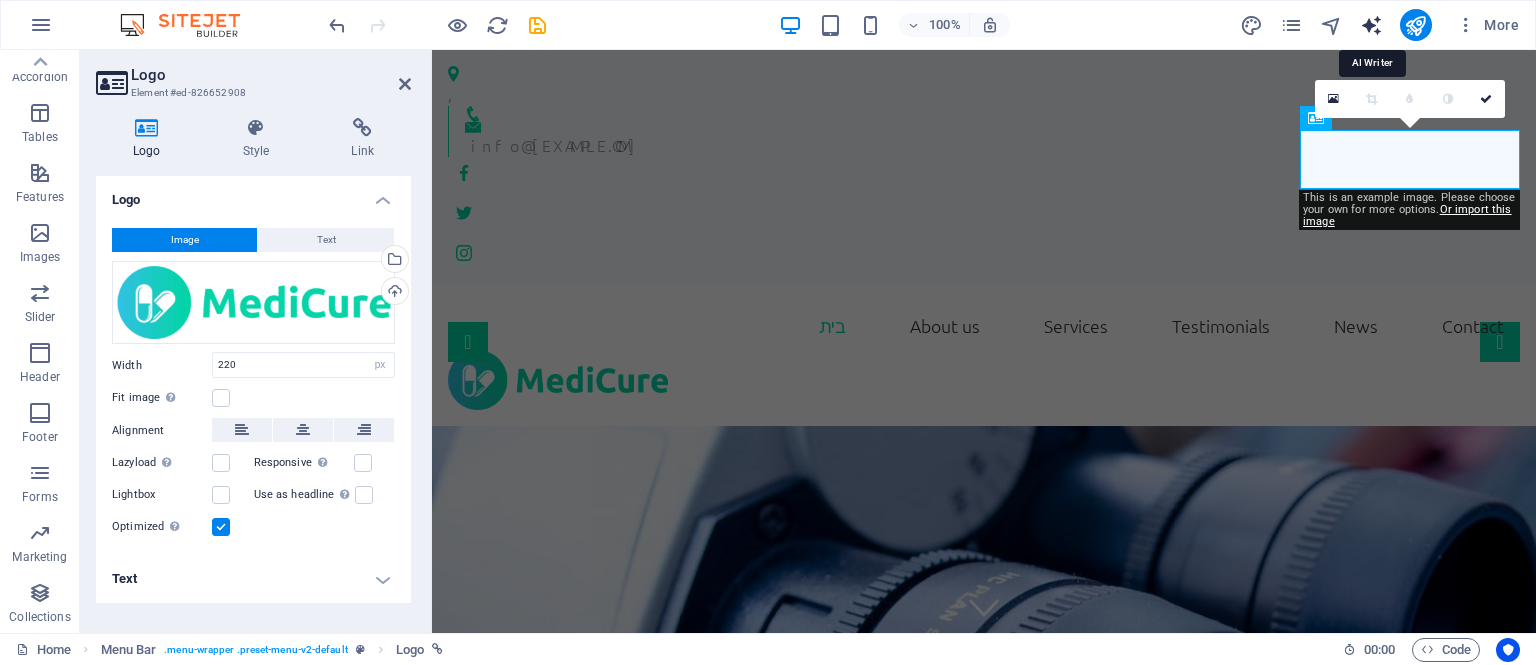 click at bounding box center (1371, 25) 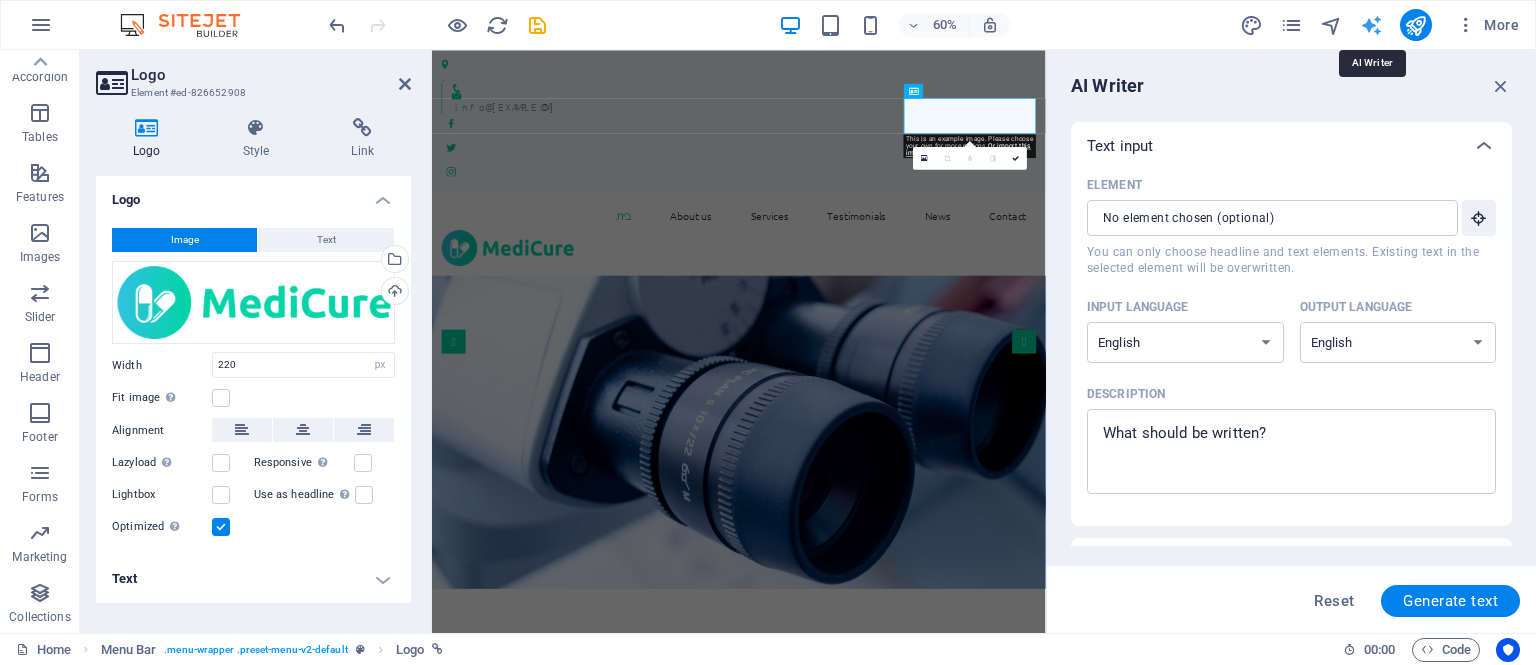 scroll, scrollTop: 0, scrollLeft: 0, axis: both 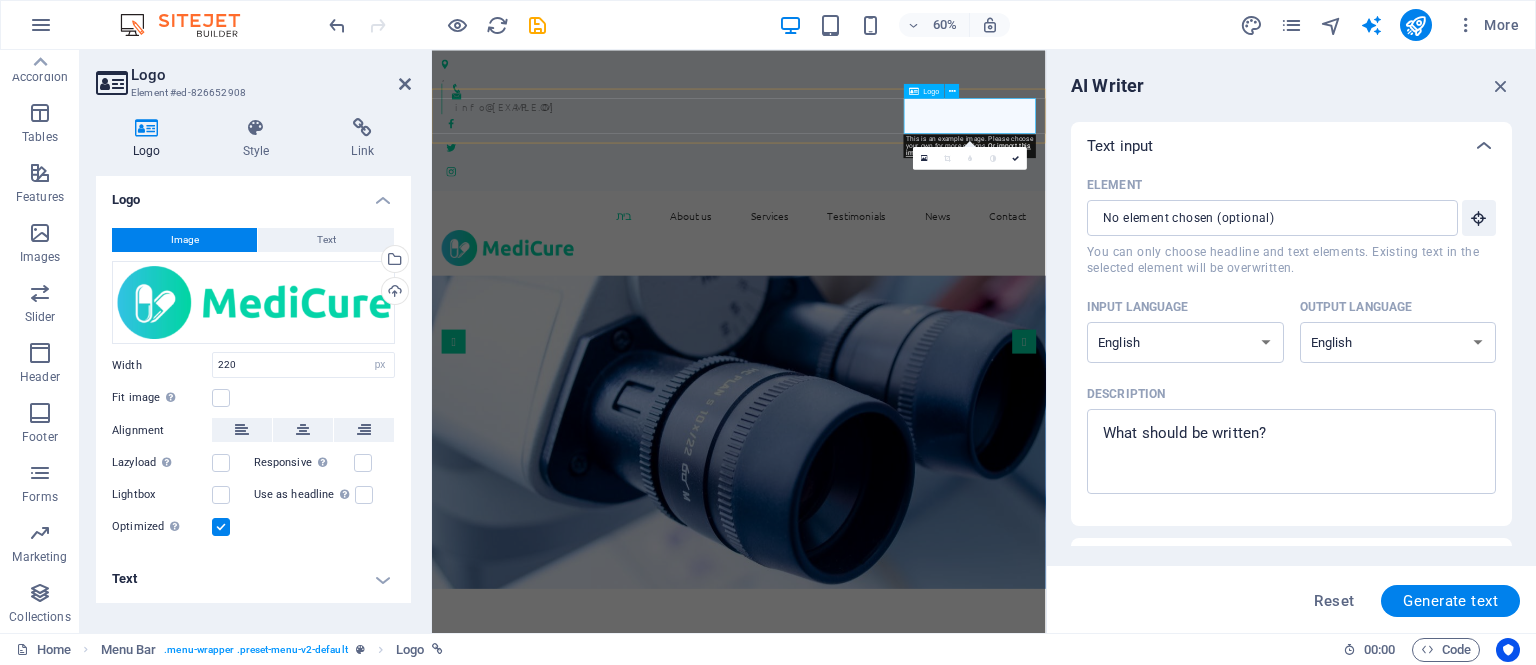 click at bounding box center [943, 379] 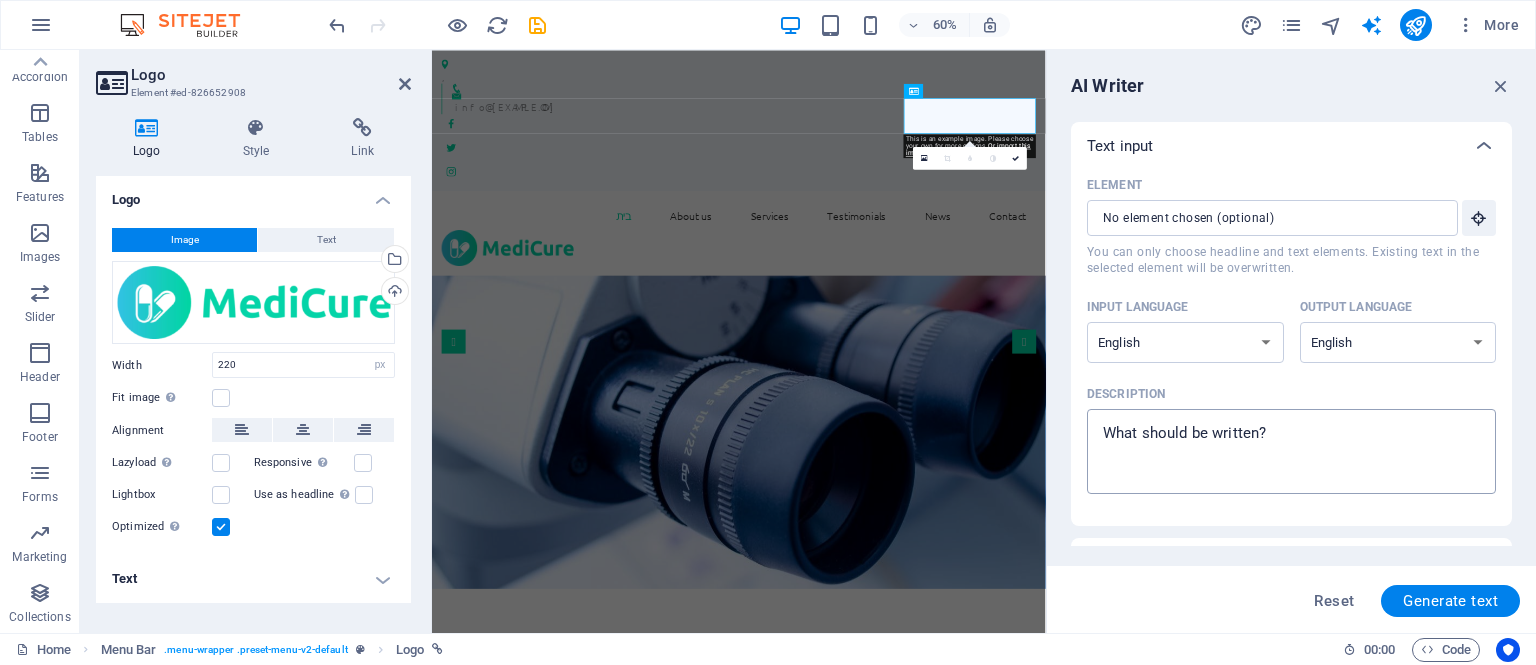 type on "x" 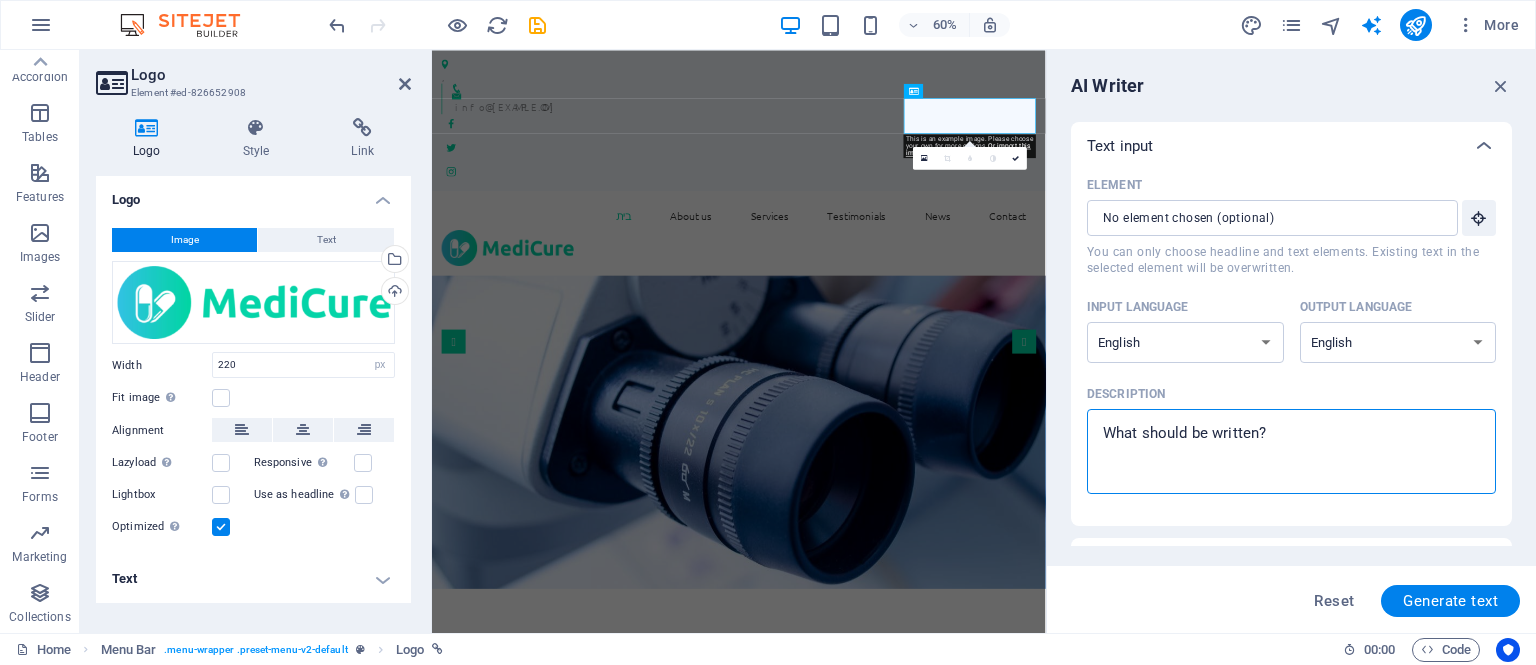 type on "ב" 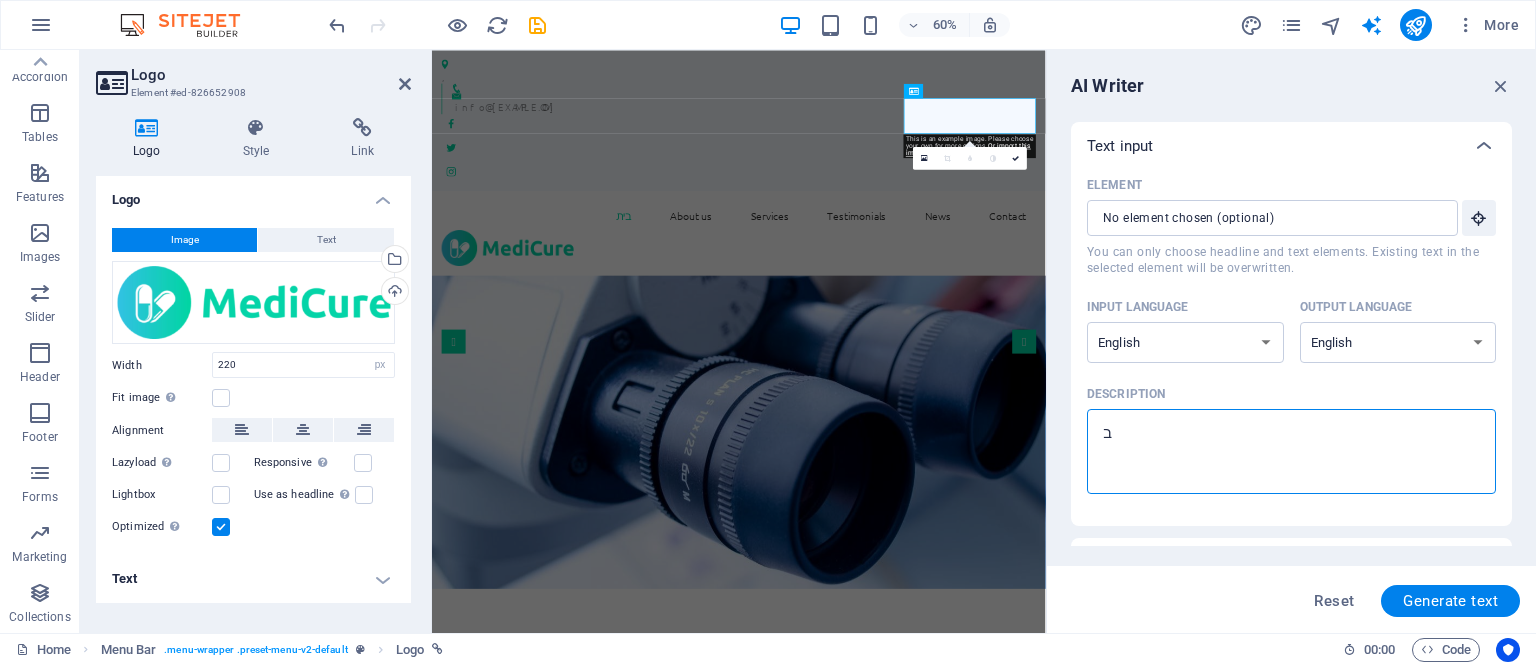 type 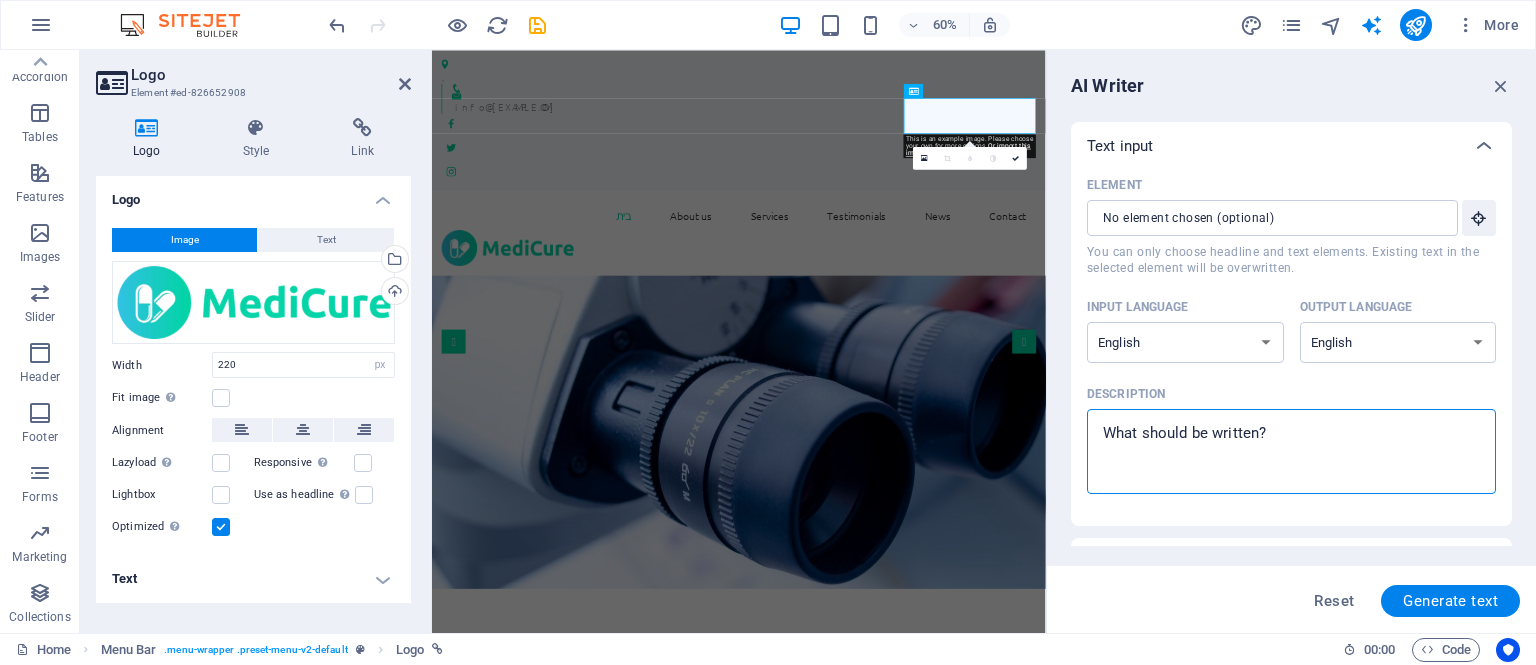 type on "c" 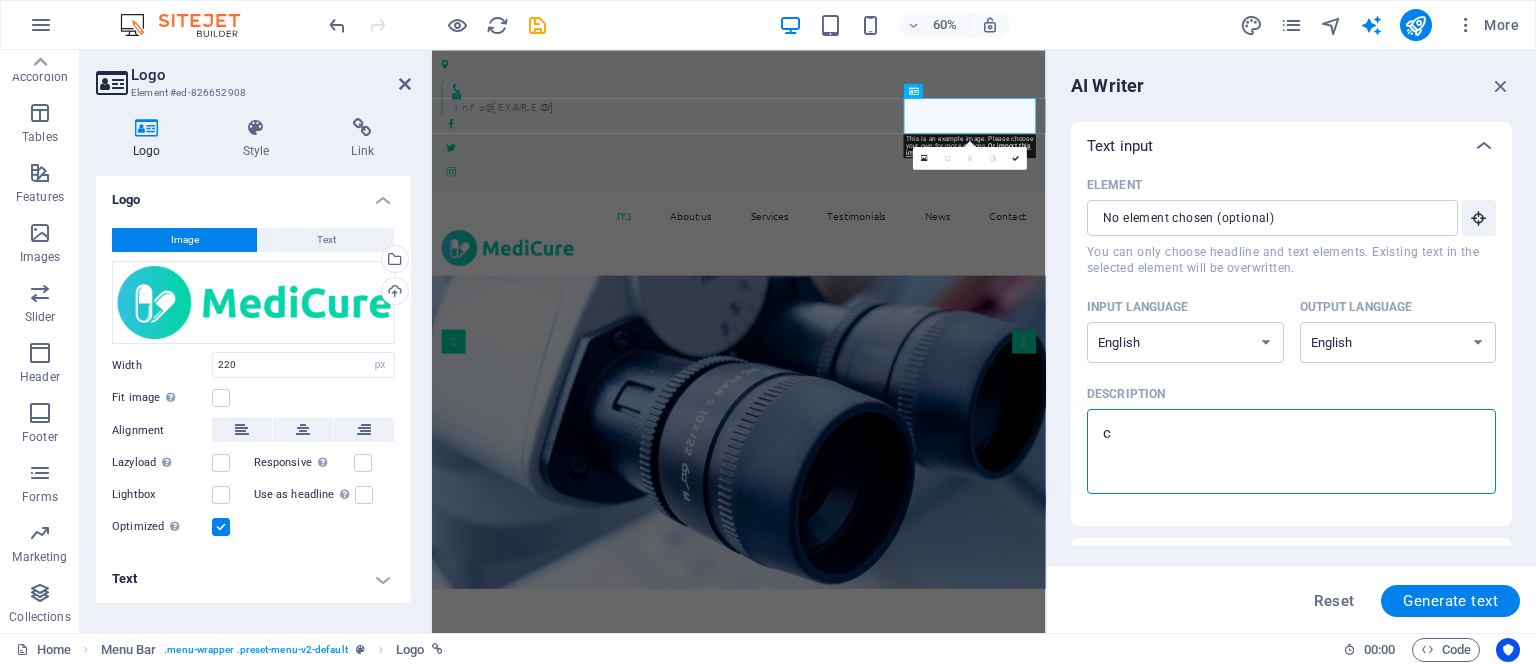type on "ch" 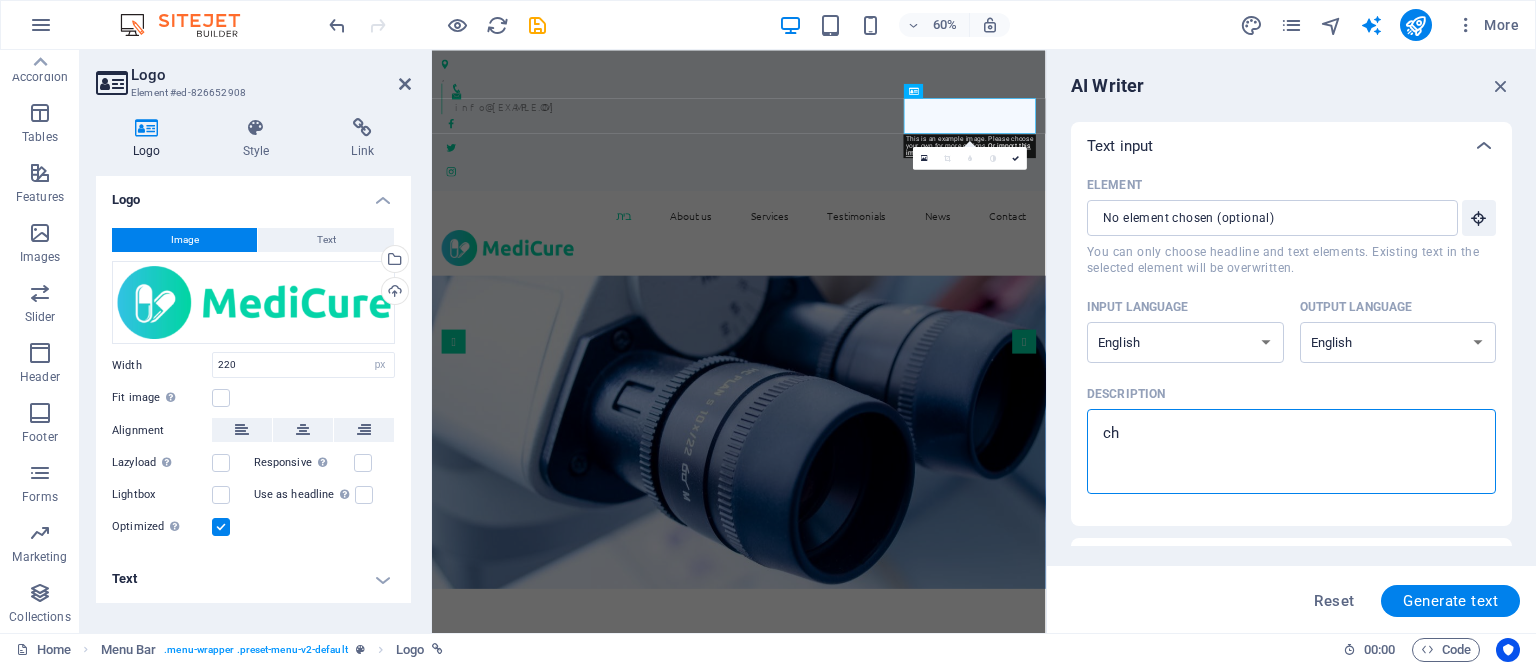 type on "cha" 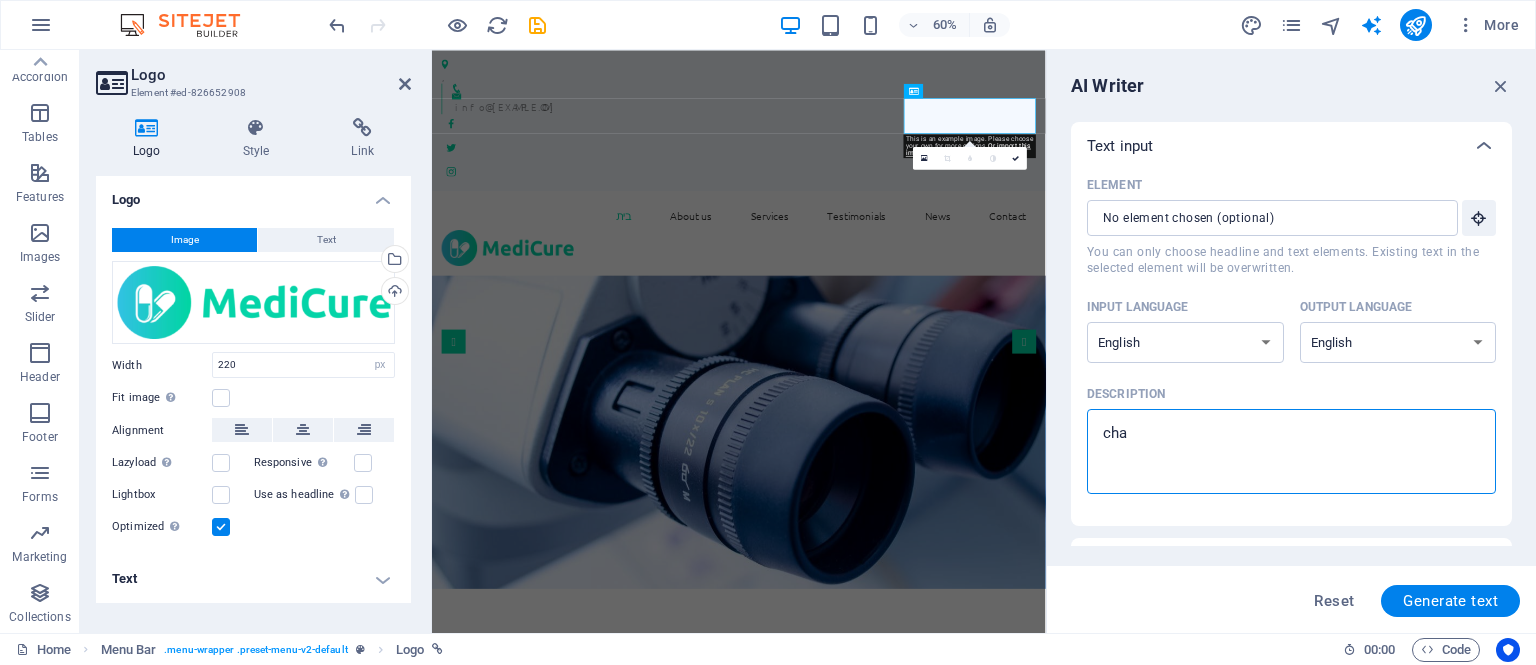 type on "chan" 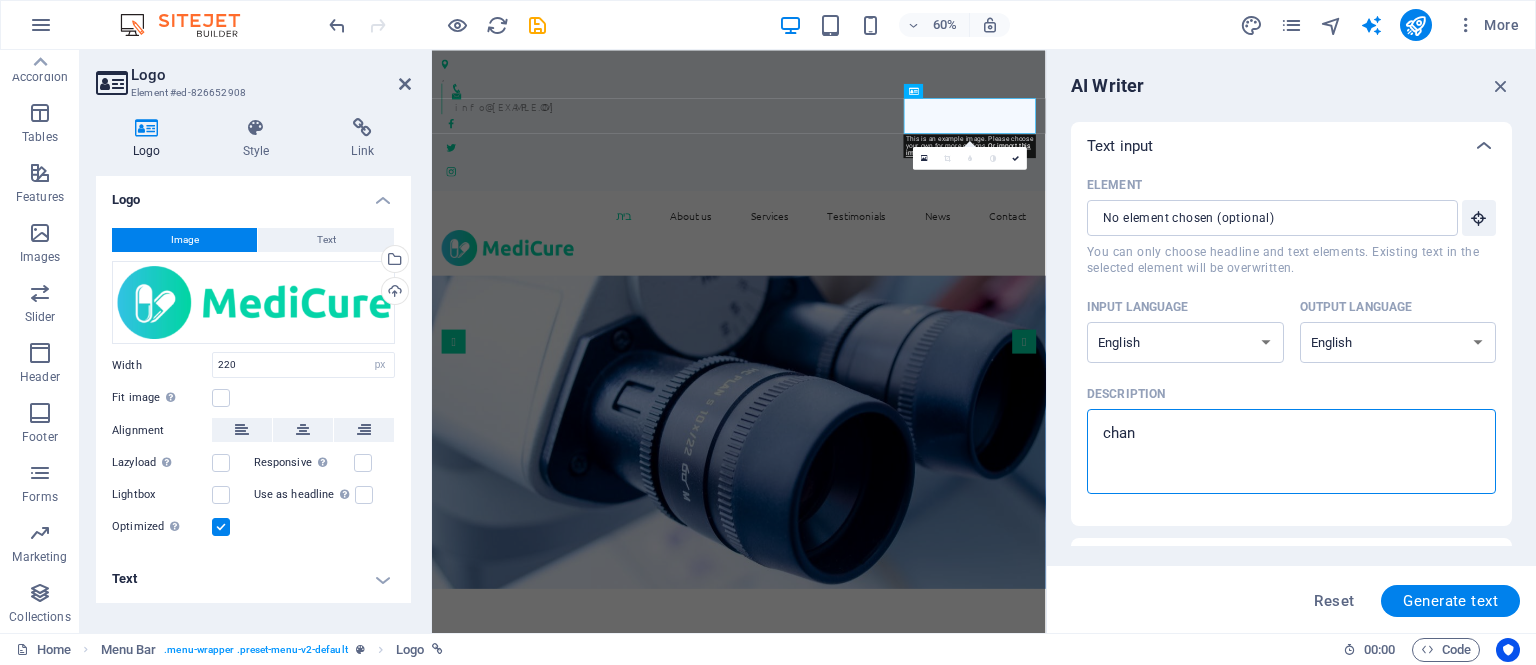 type on "chang" 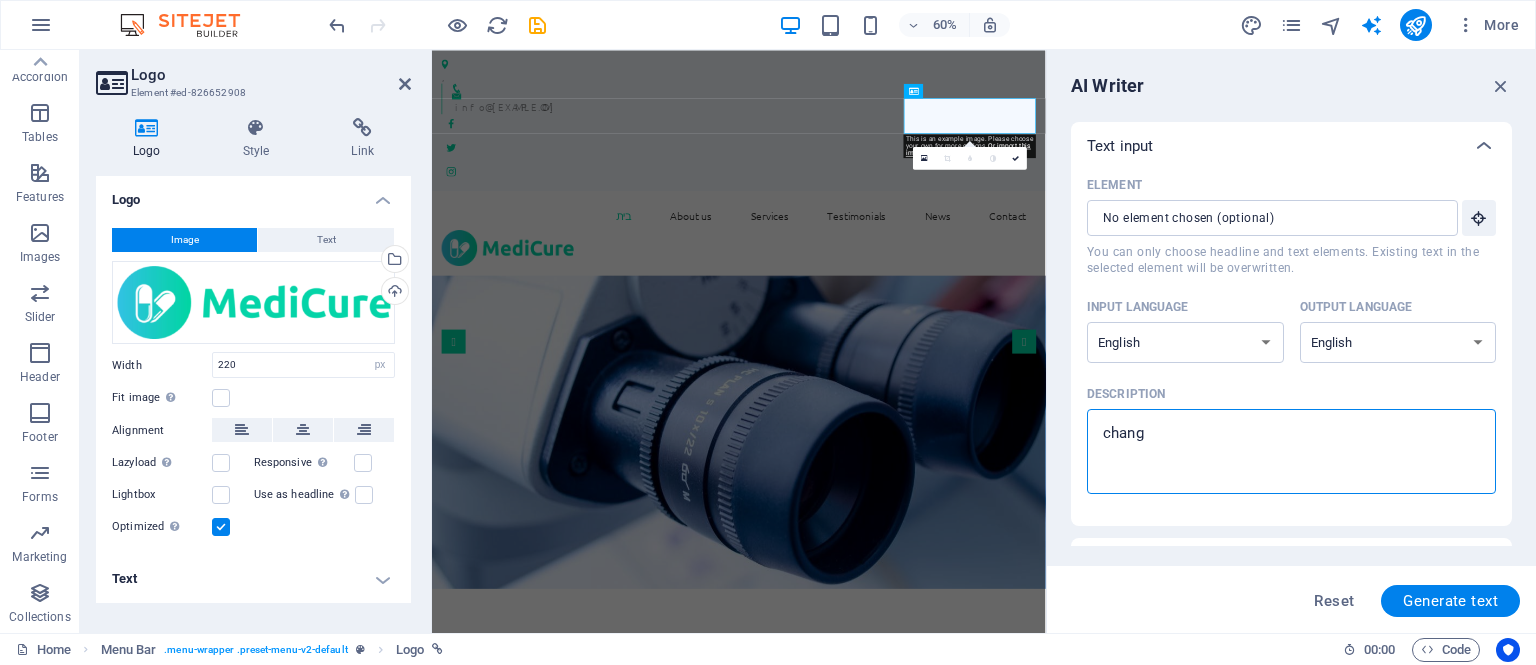 type on "change" 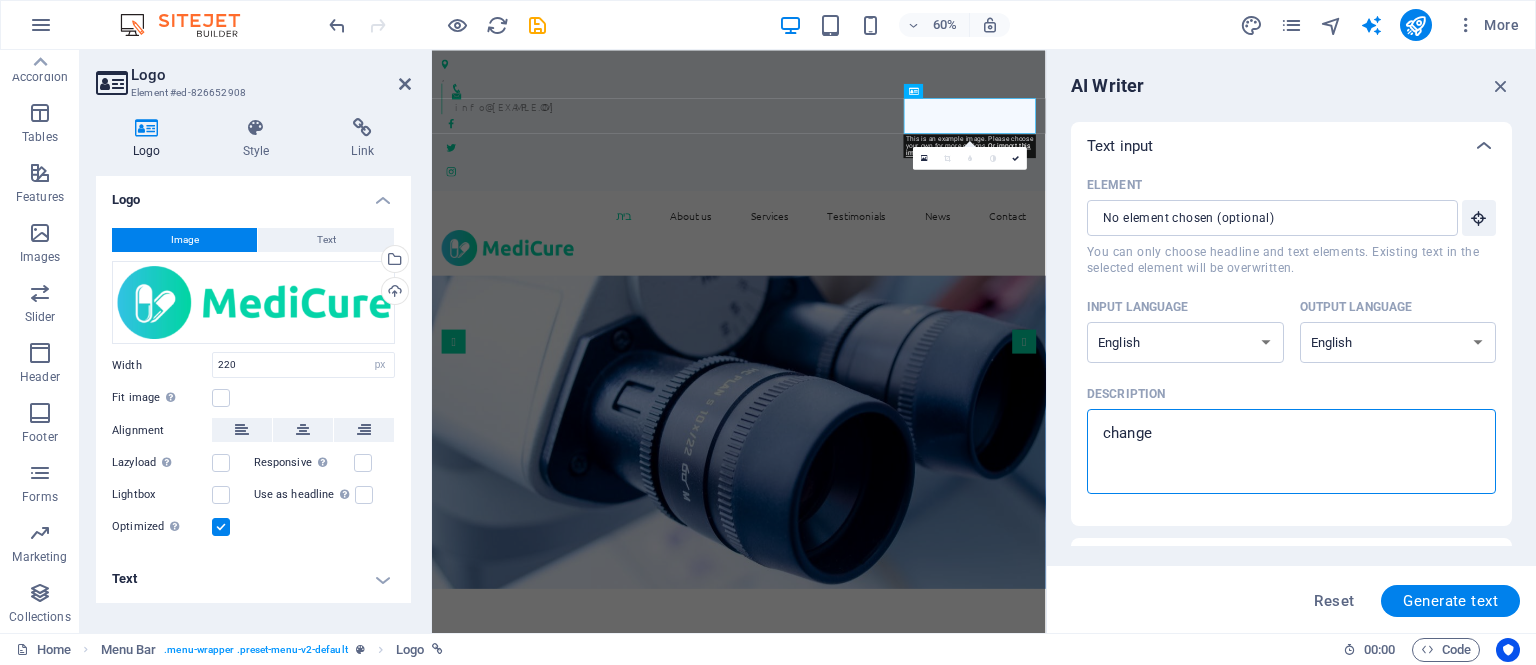 type on "x" 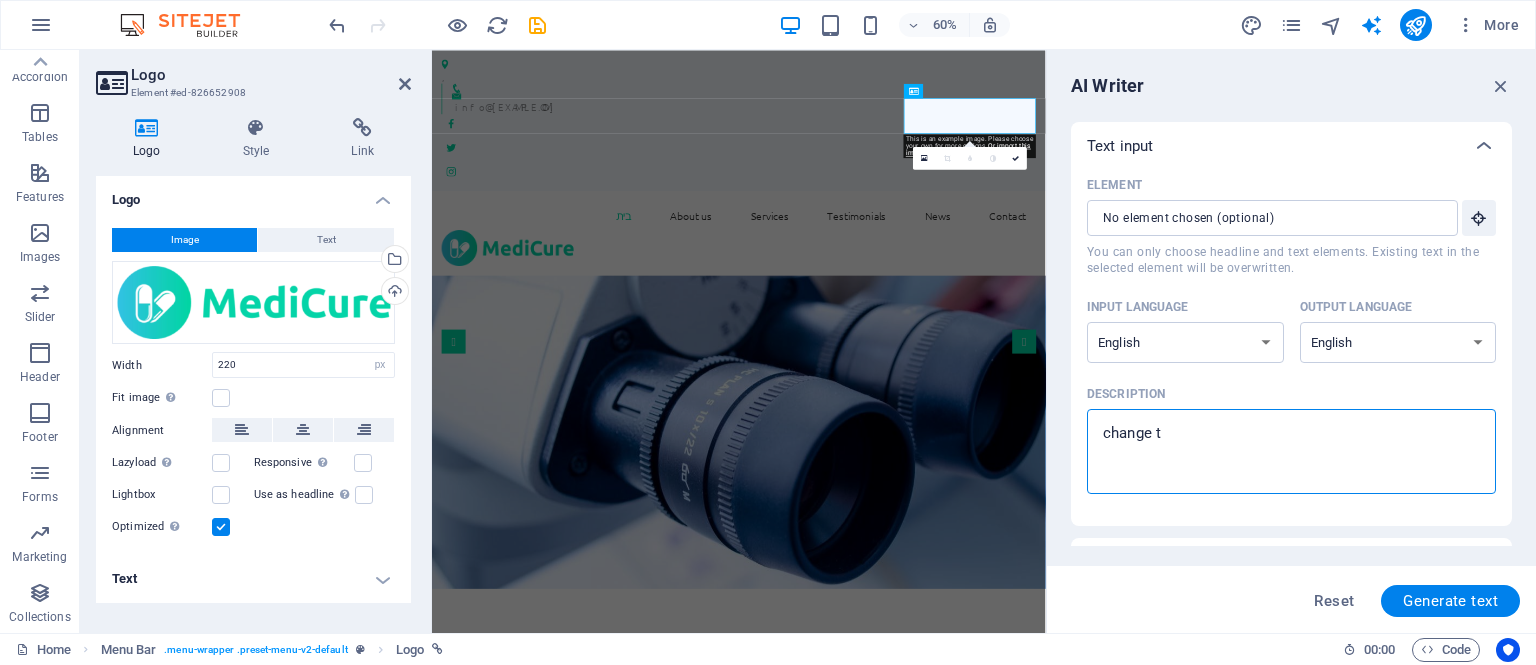 type on "change th" 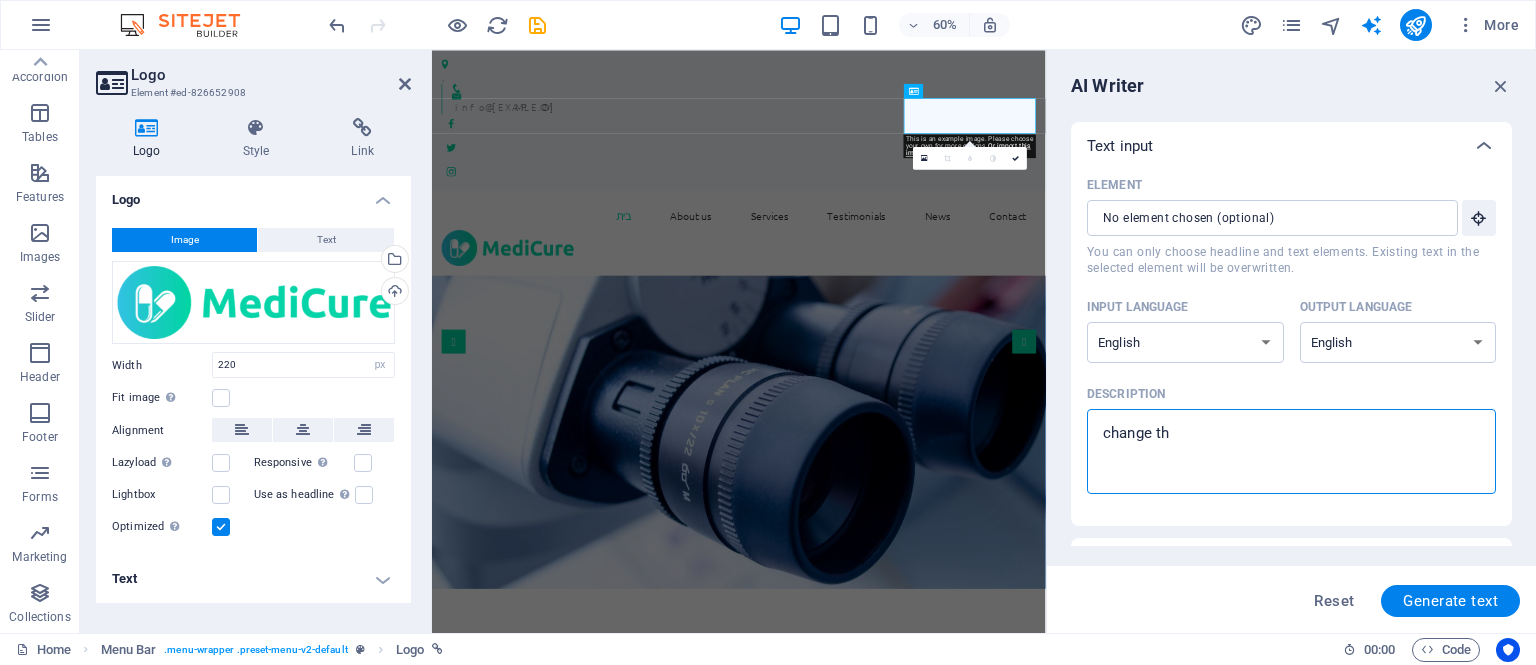 type on "change thi" 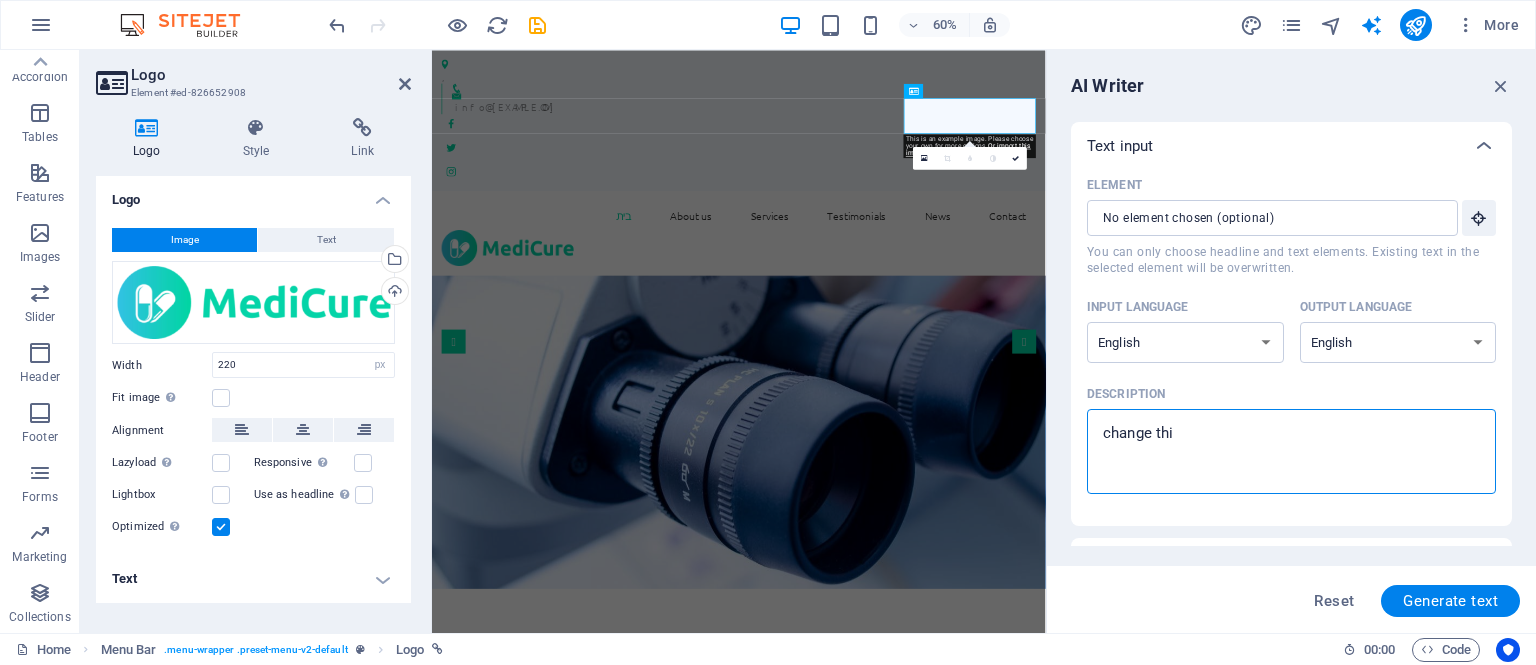 type on "change this" 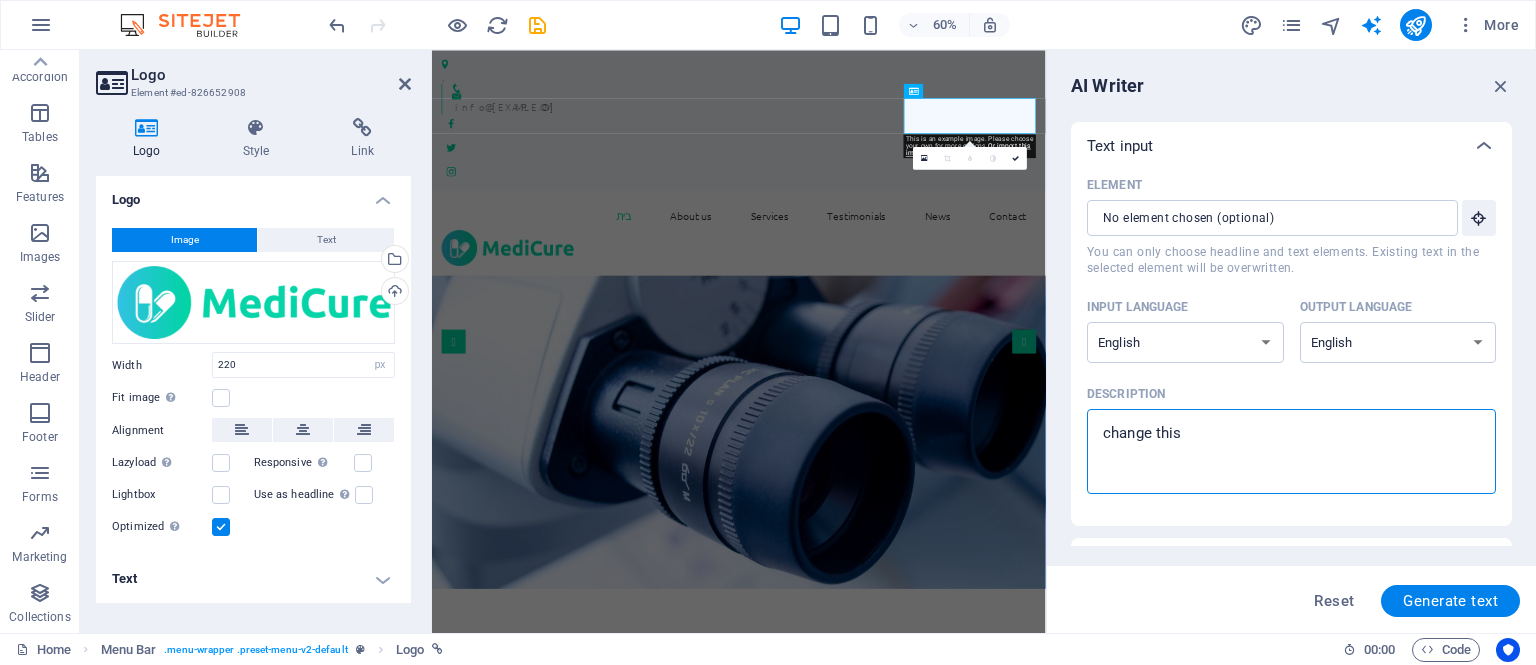 type on "change this" 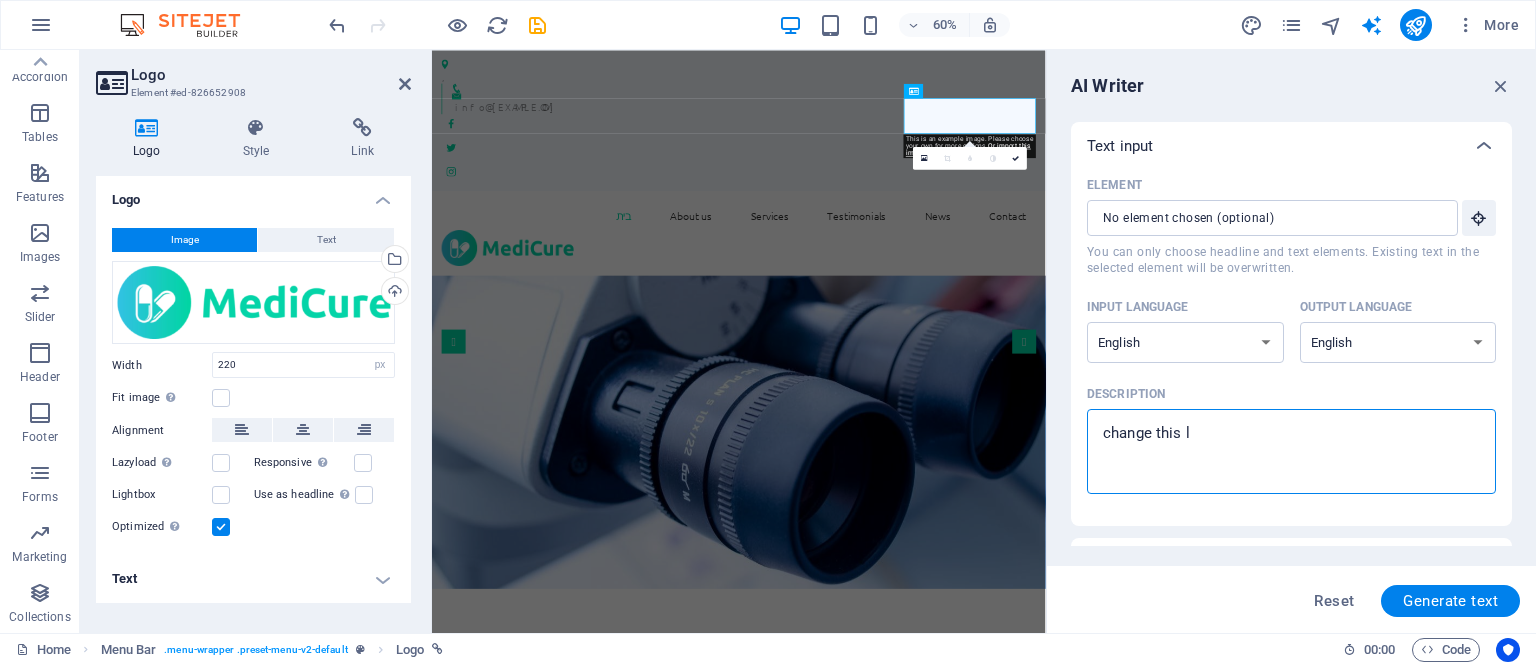 type on "change this lo" 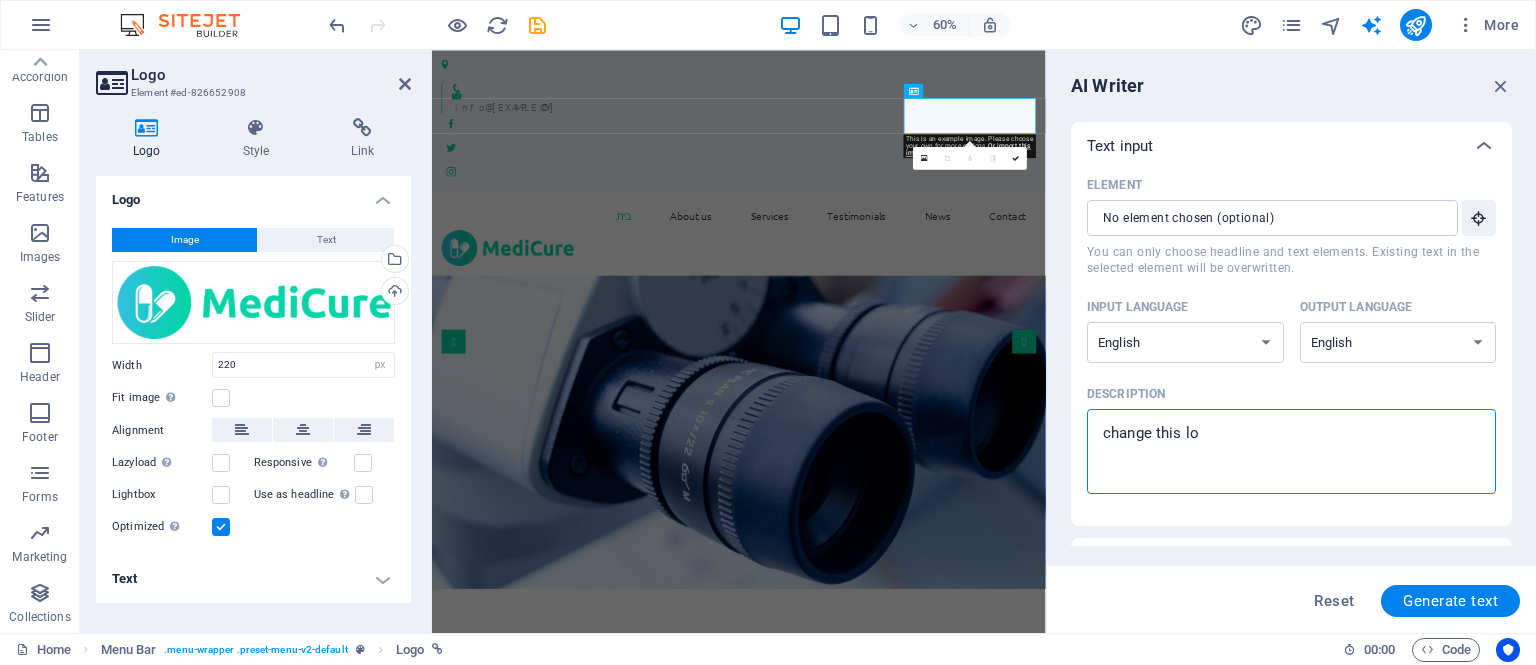 type on "change this log" 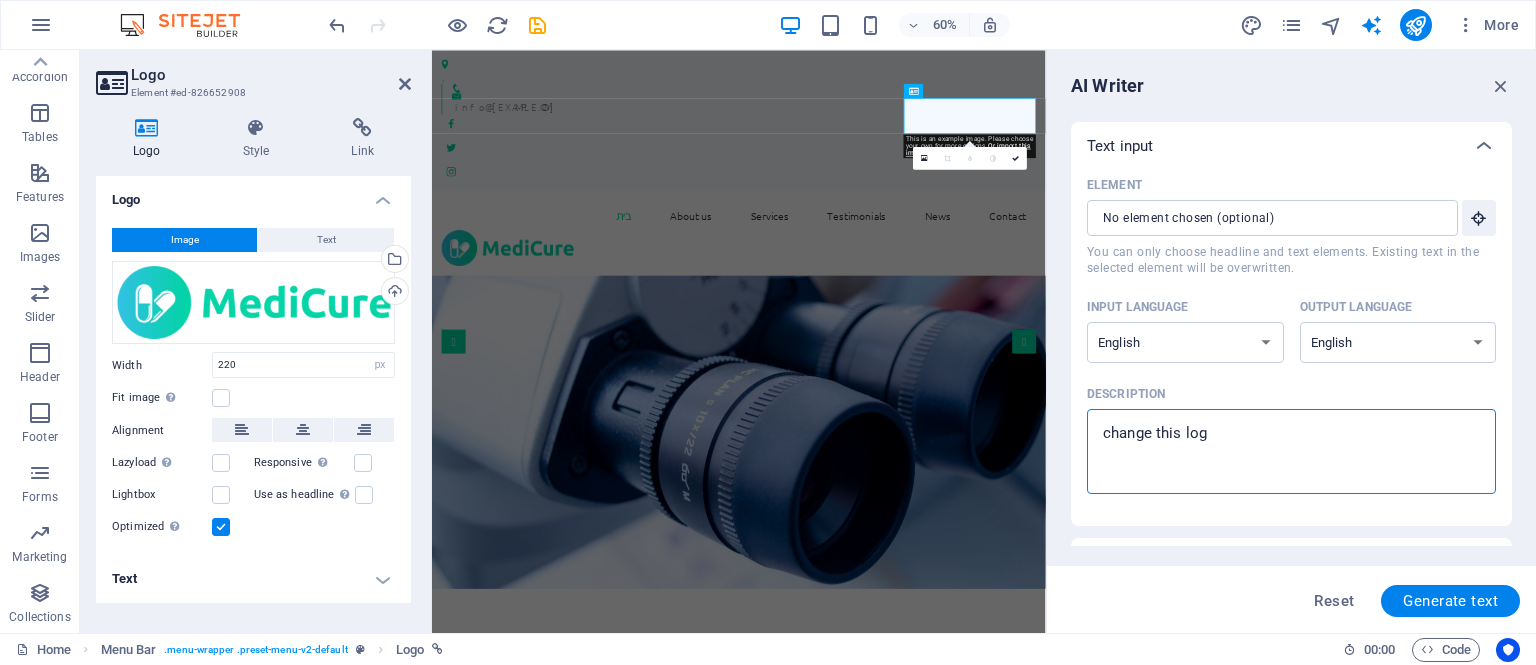 type on "change this logo" 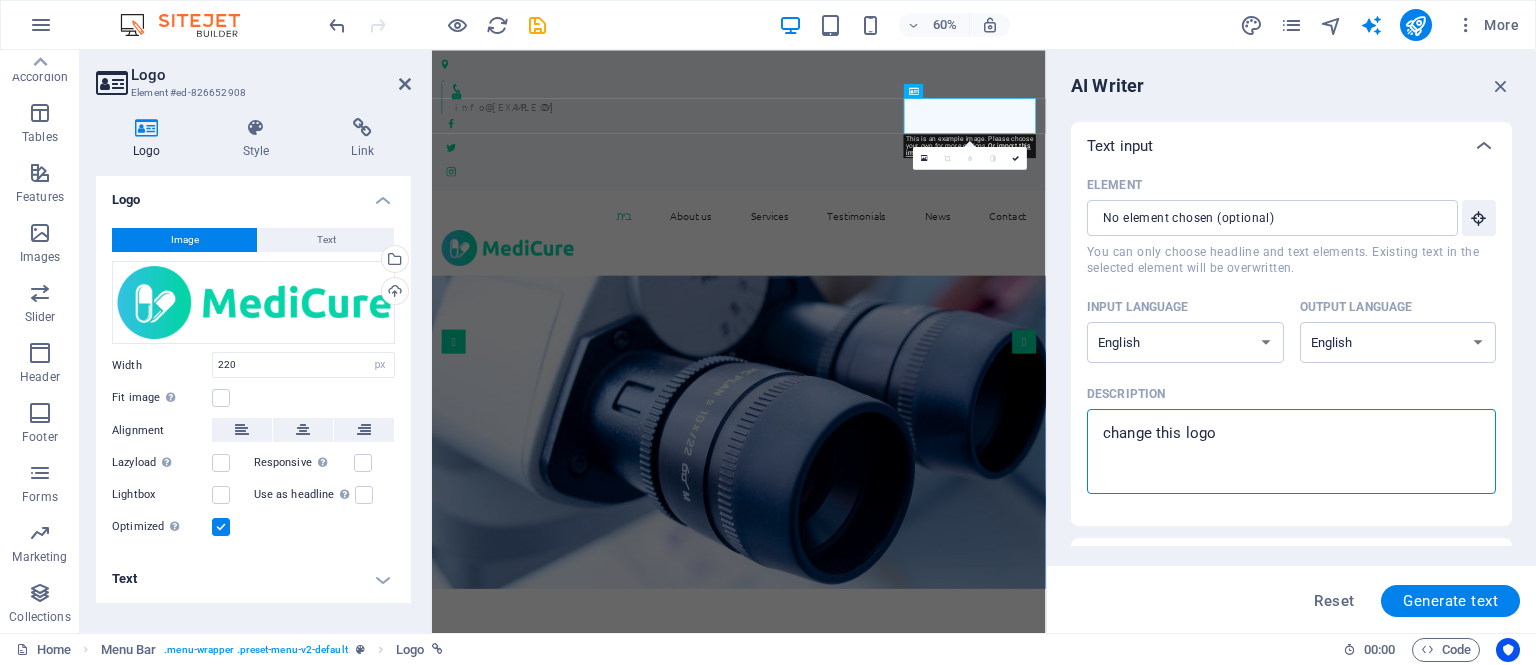 type on "change this logo" 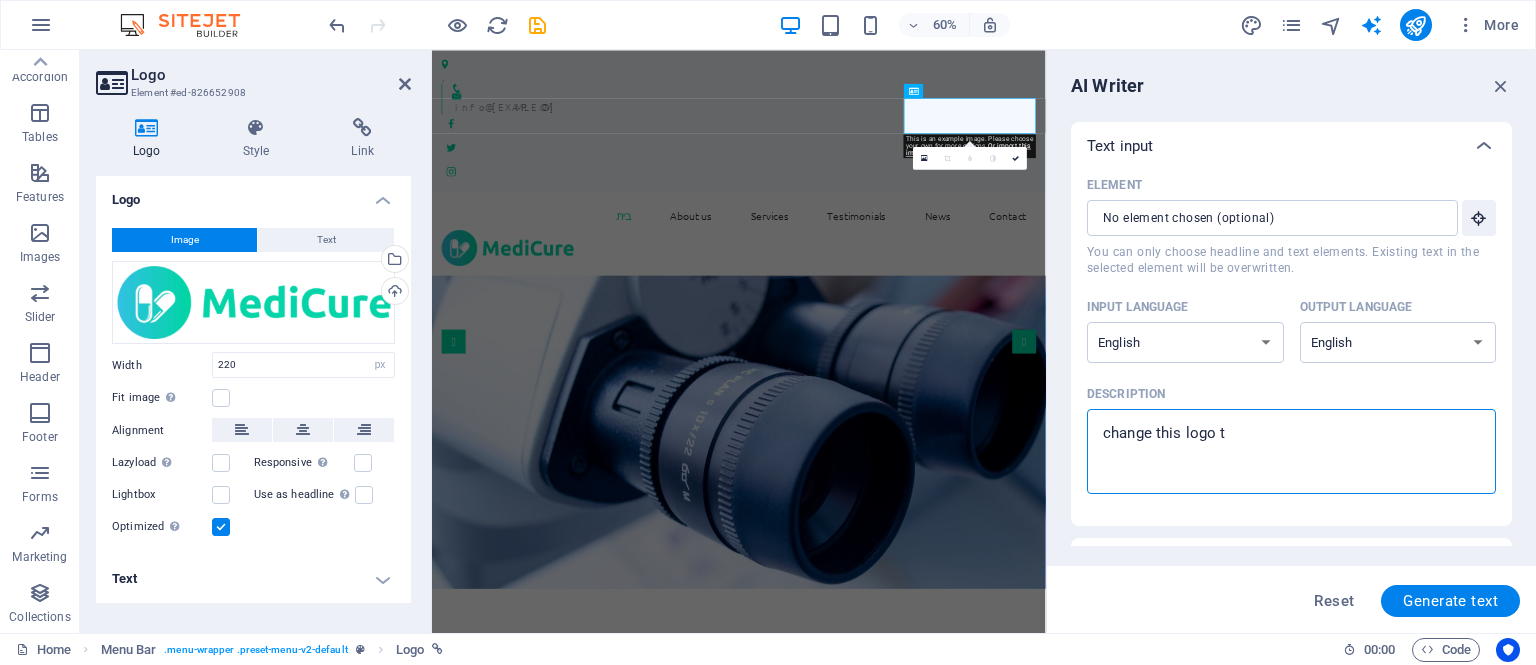 type on "change this logo to" 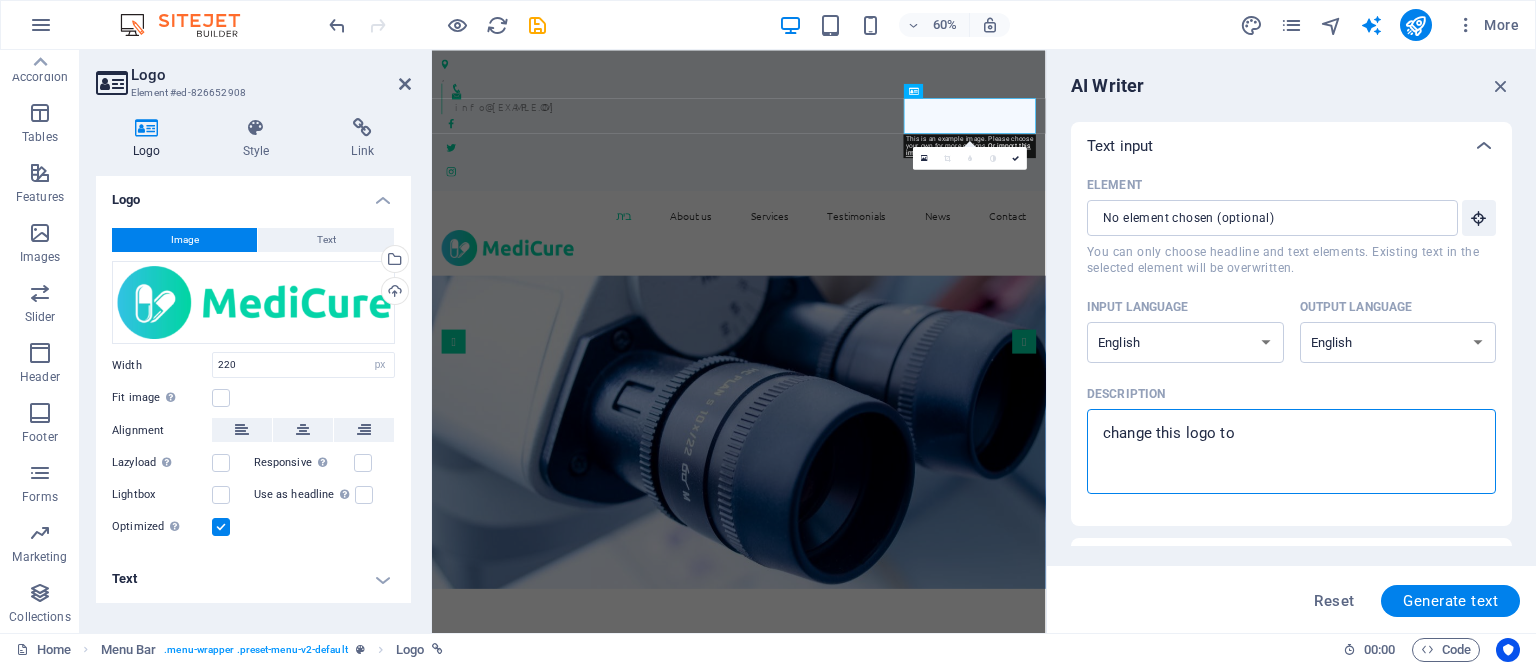 type on "change this logo to" 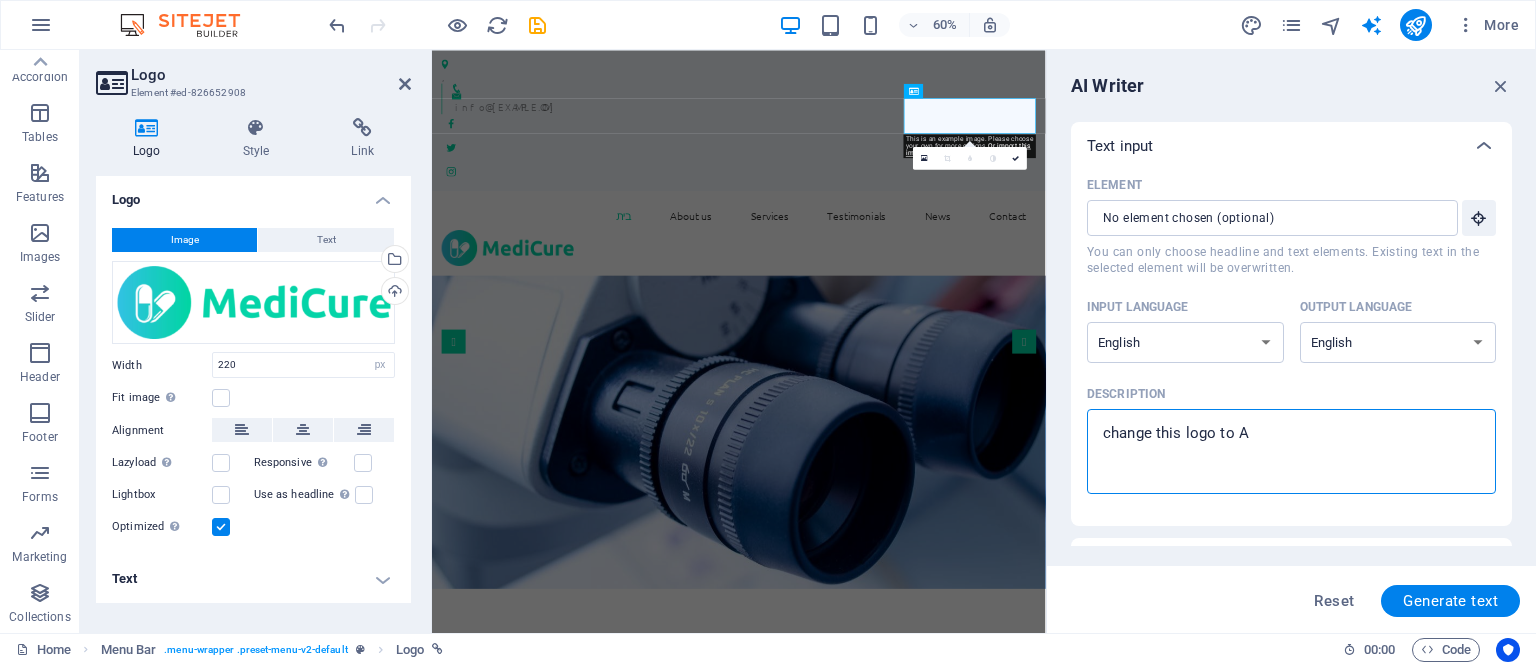 type on "change this logo to Am" 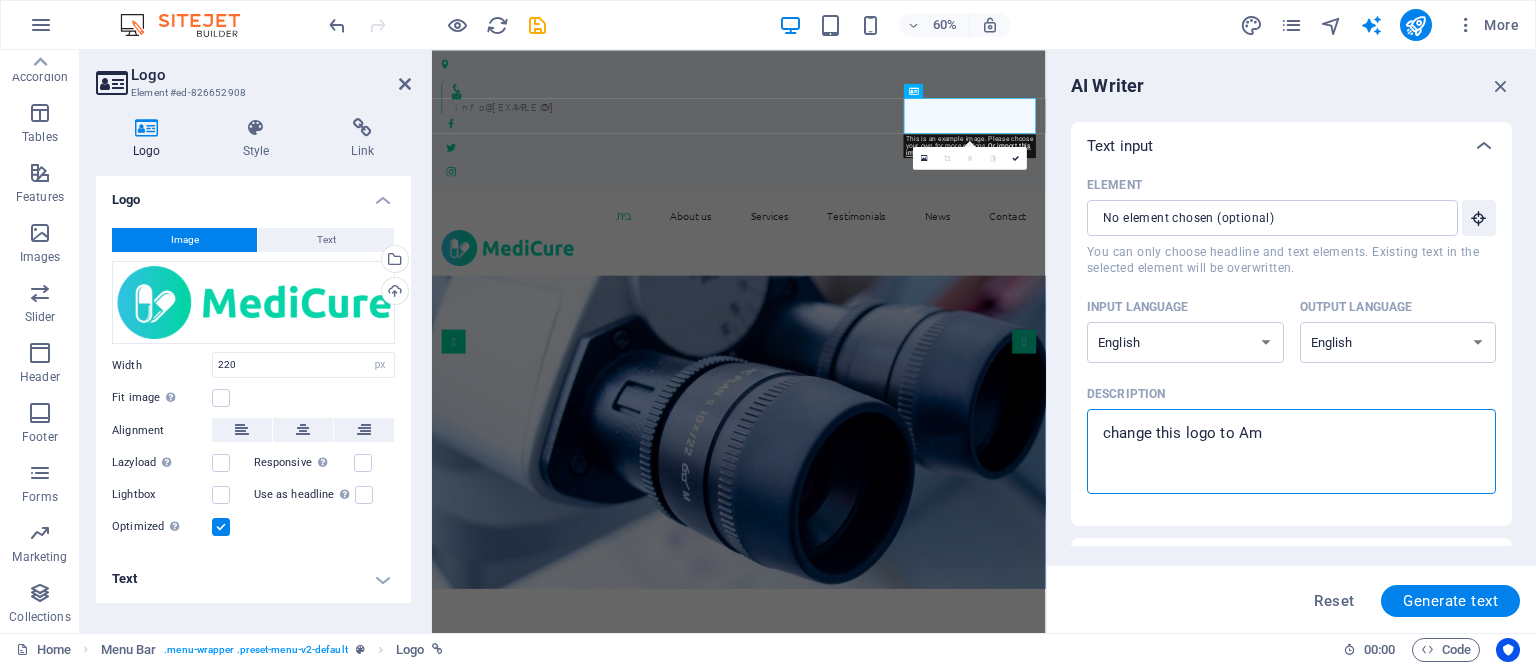 type on "change this logo to Amp" 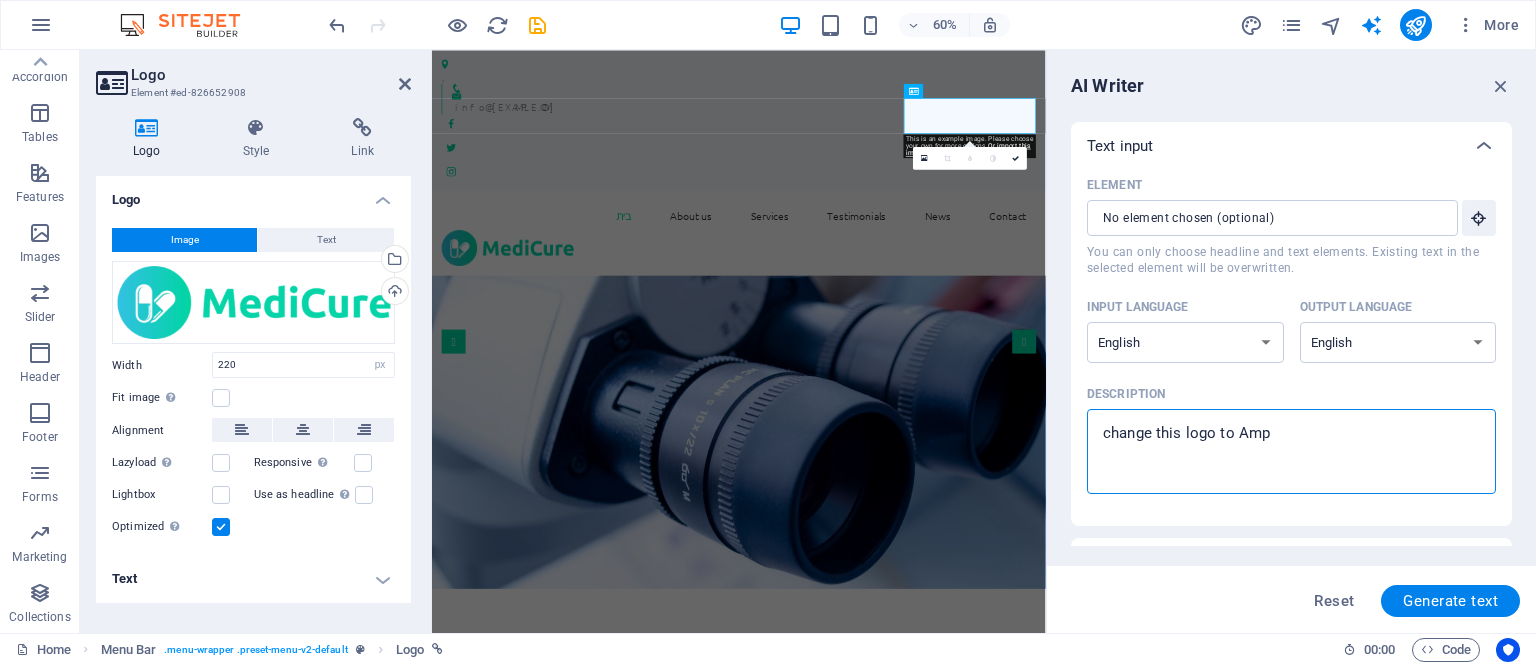 type on "change this logo to Ampe" 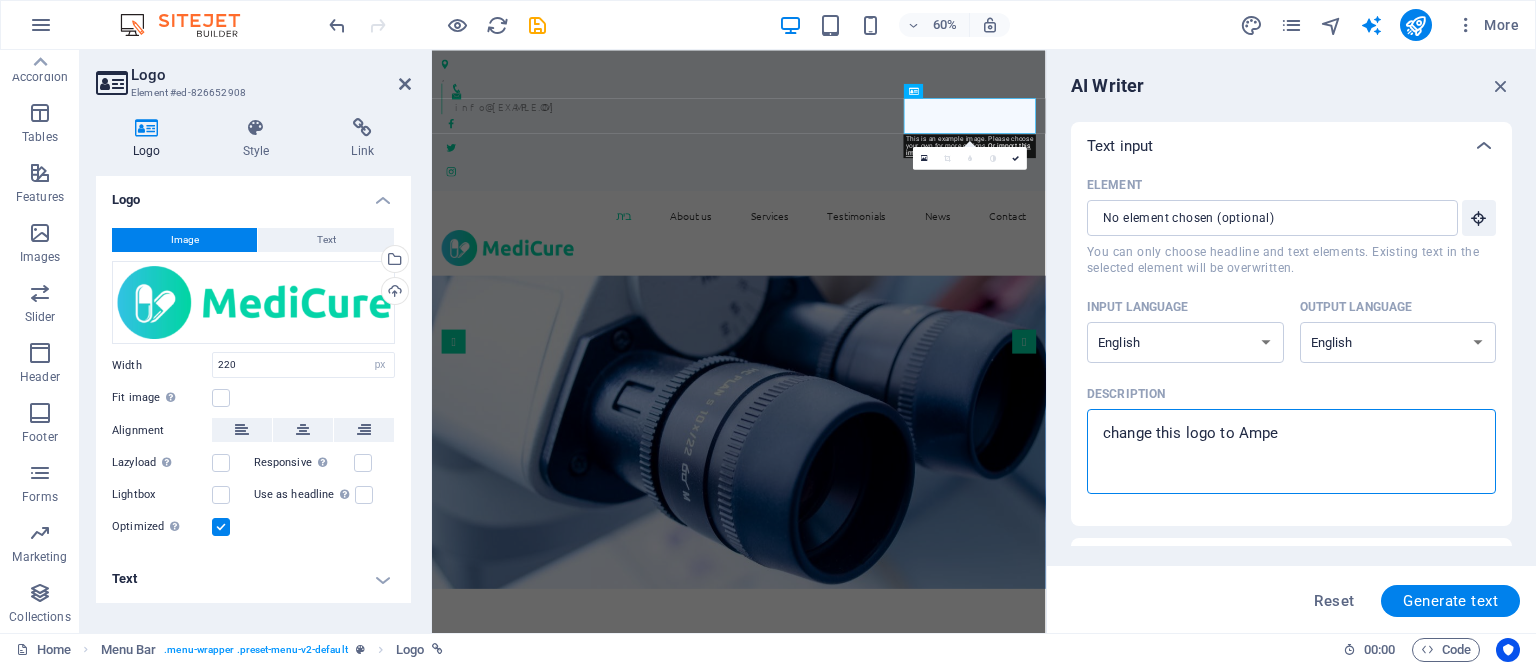 type on "change this logo to Amper" 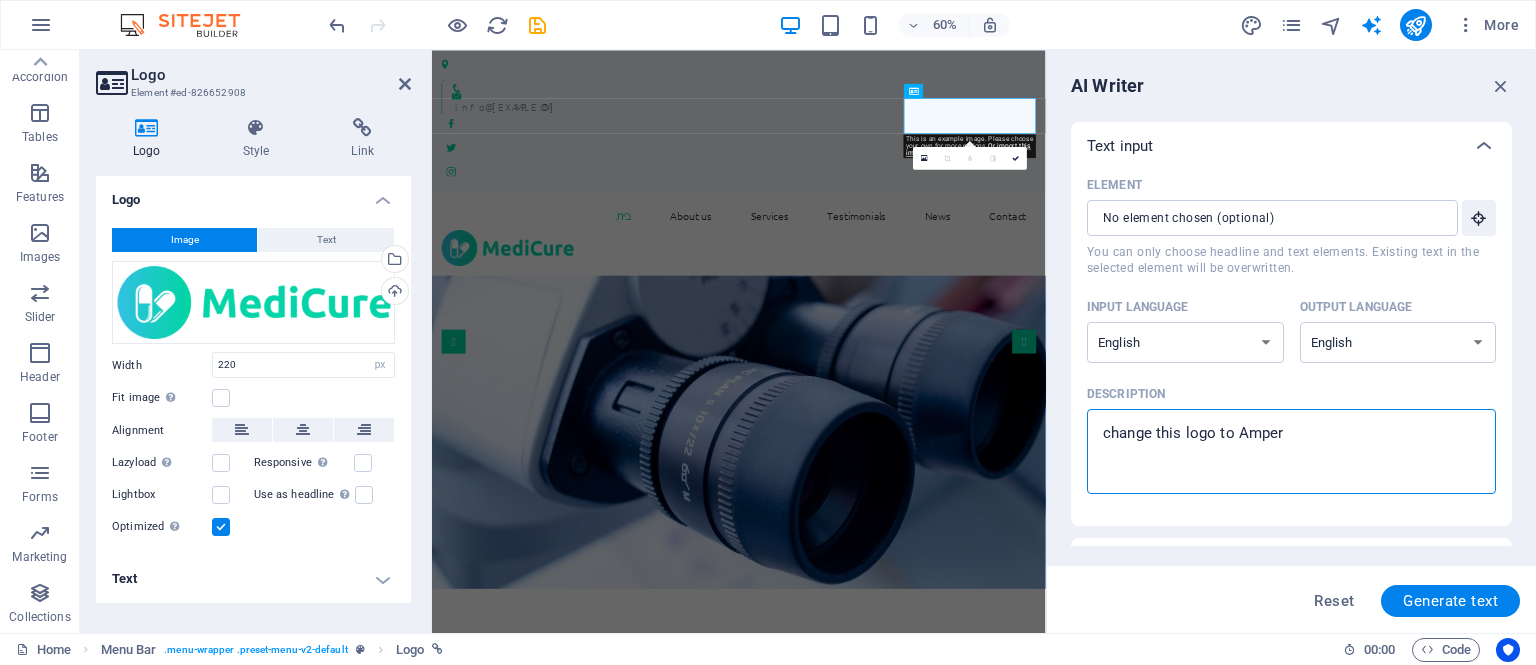 type on "change this logo to Ampere" 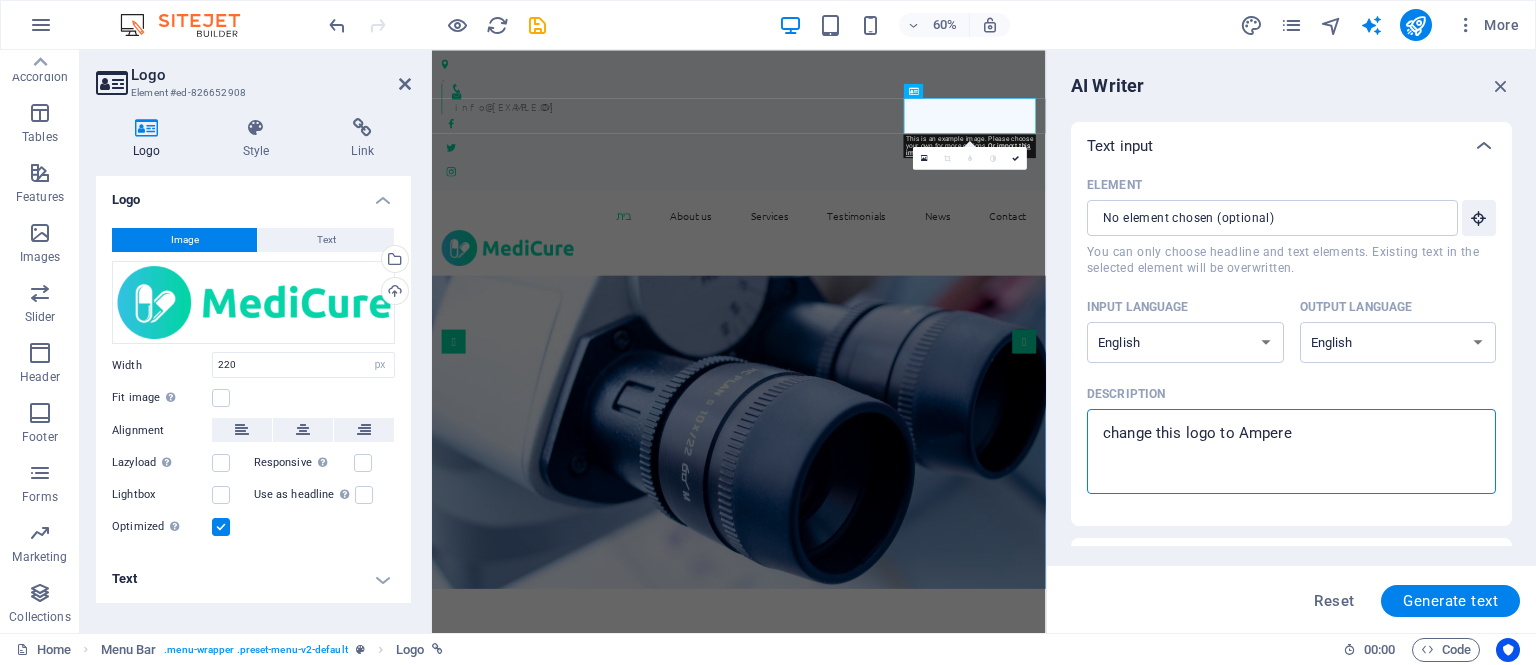 type on "x" 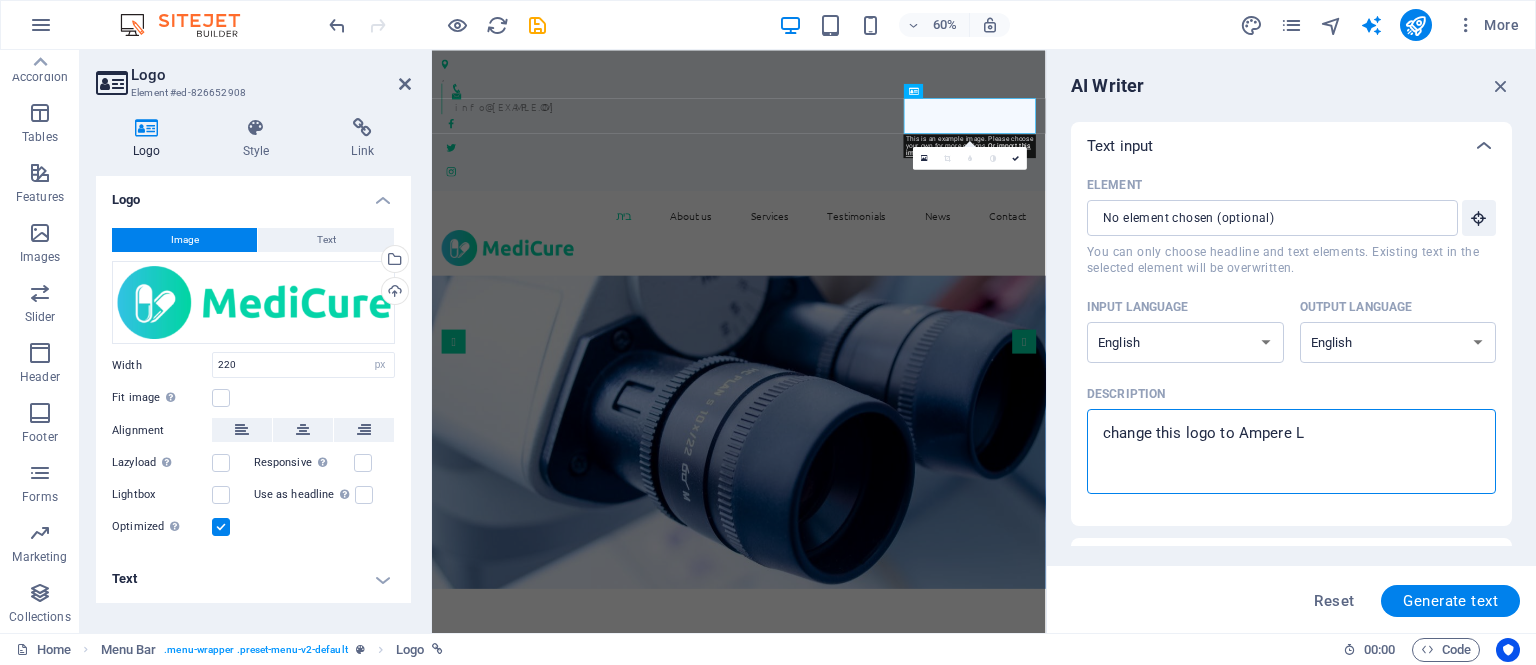 type on "change this logo to Ampere" 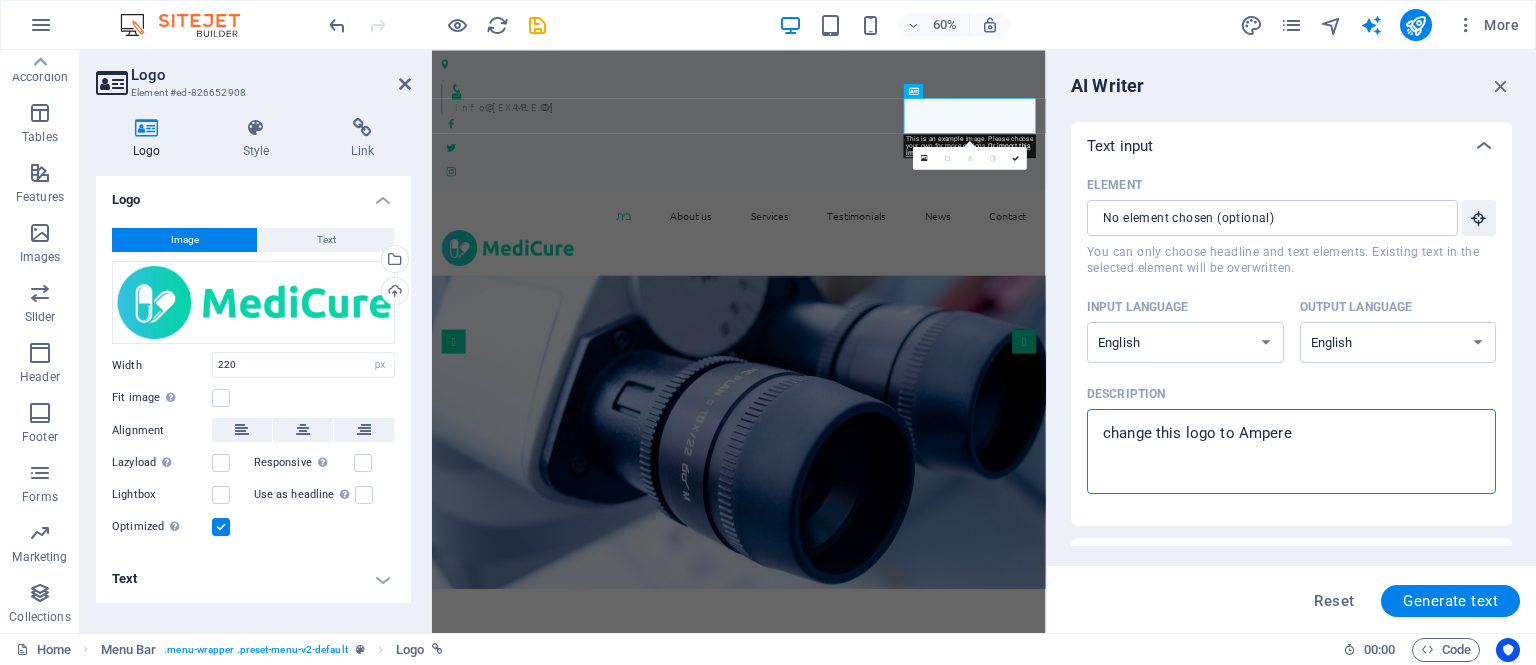 type on "change this logo to Ampere l" 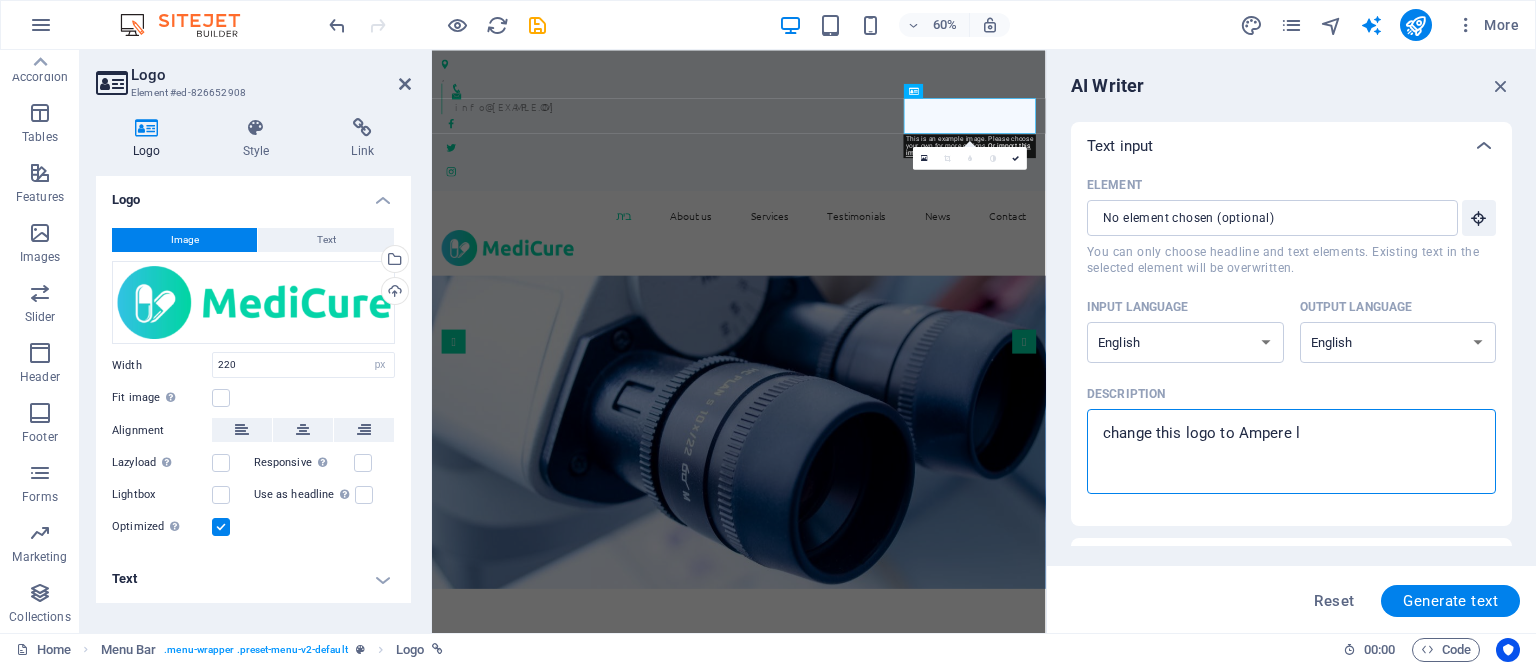 type on "change this logo to Ampere lo" 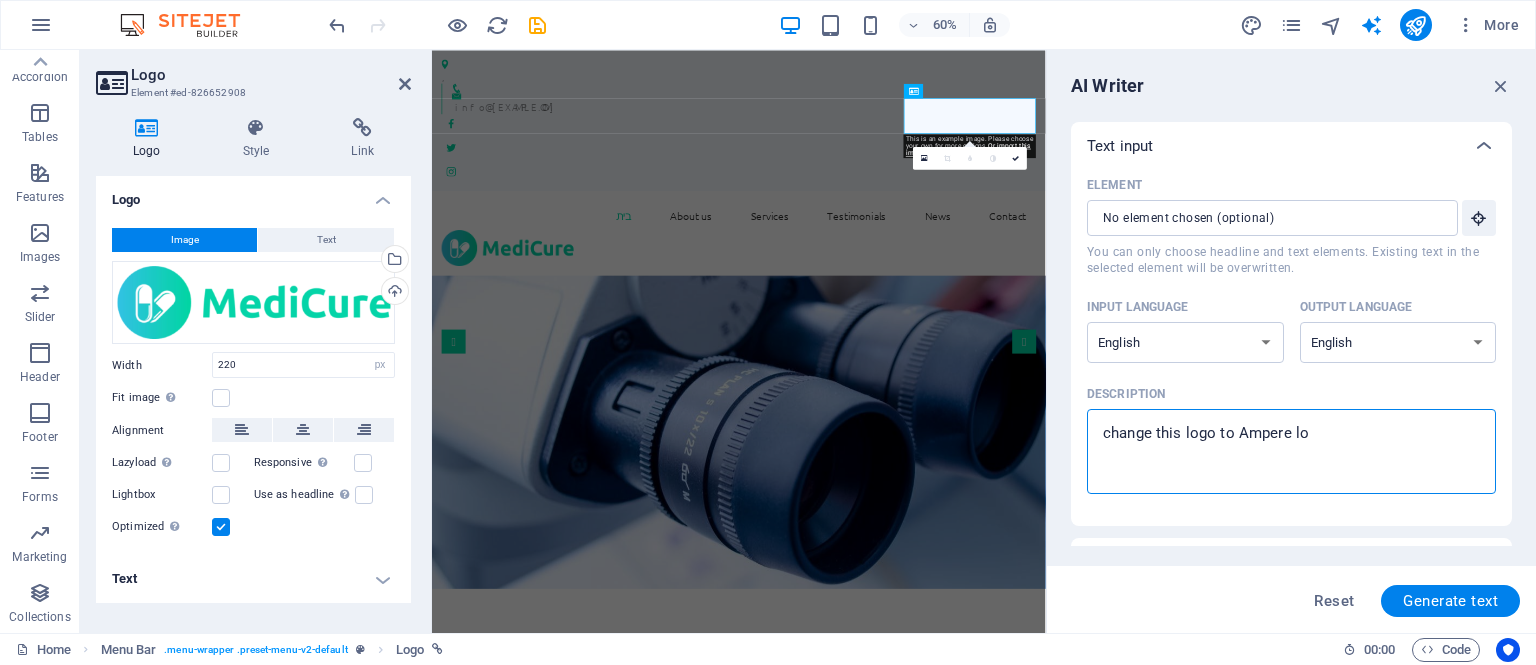 type on "change this logo to Ampere log" 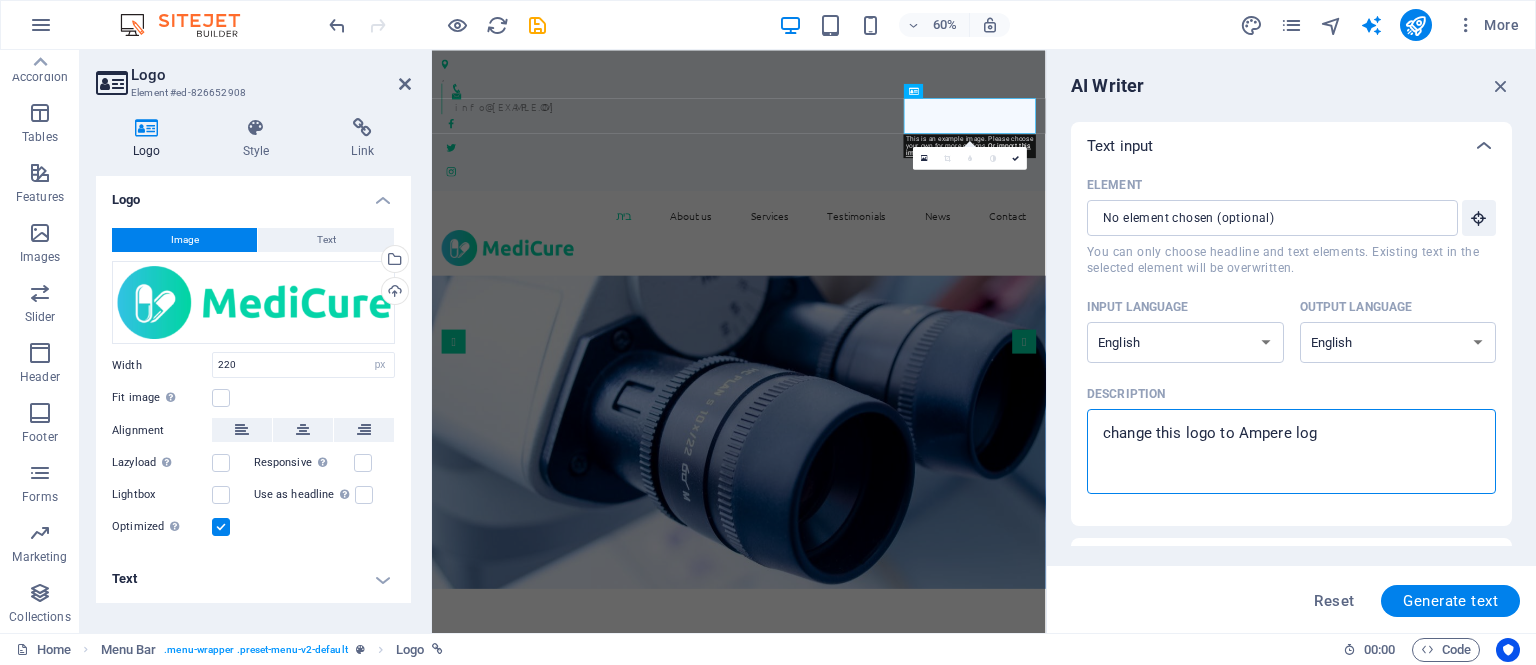 type on "change this logo to Ampere logo" 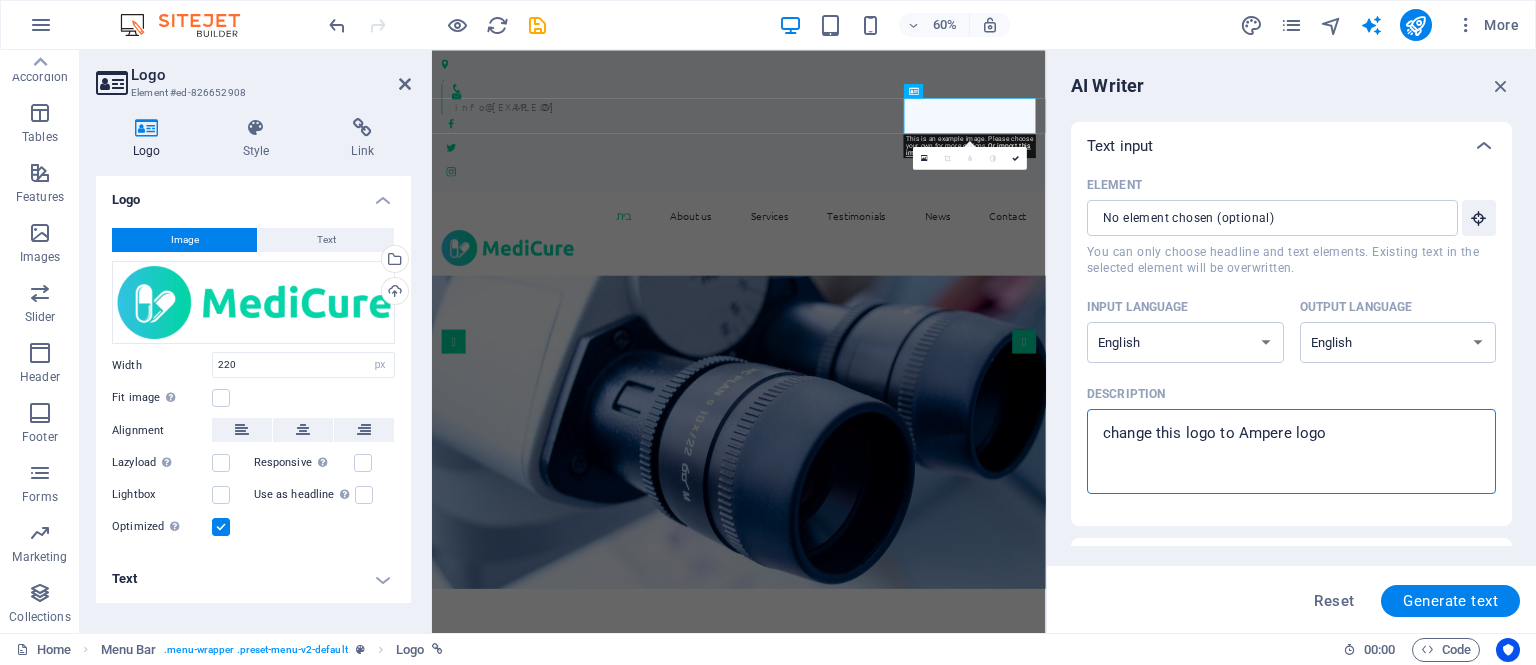 type on "change this logo to Ampere logo" 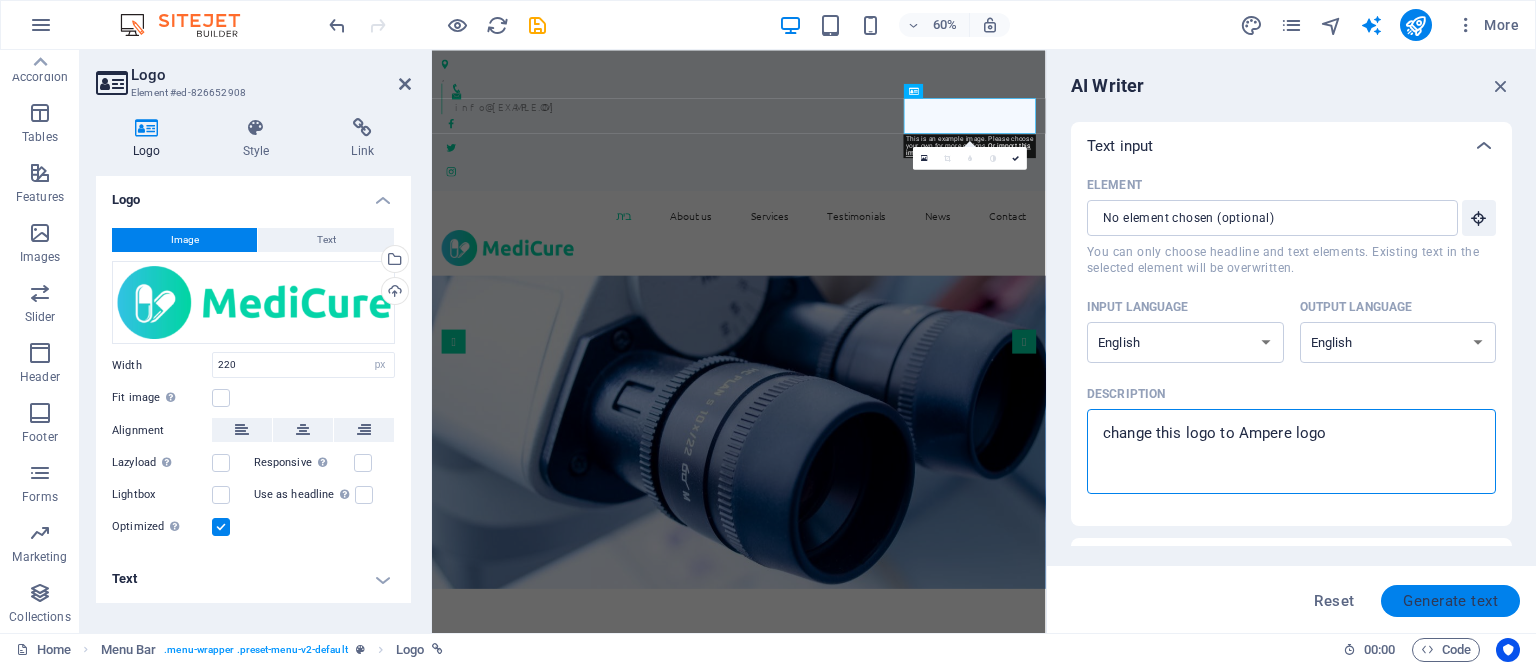 type on "change this logo to Ampere logo" 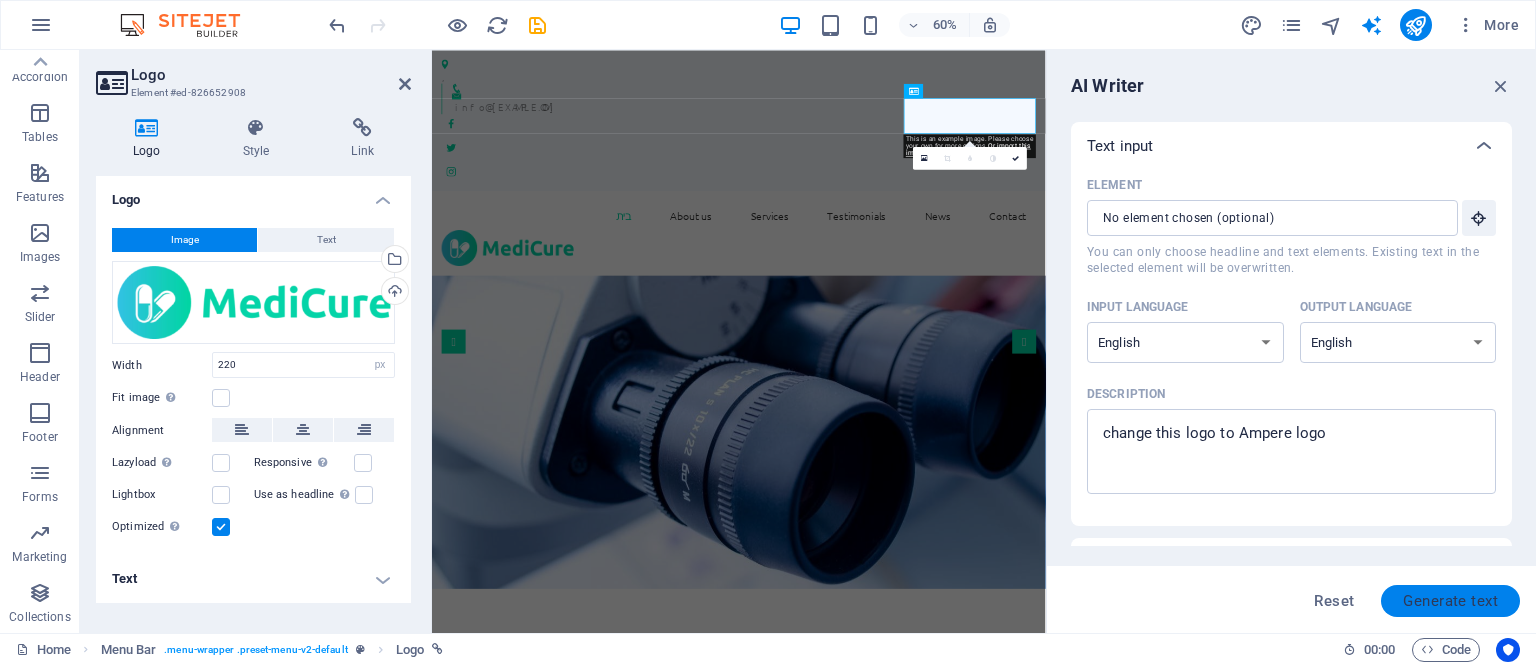 click on "Generate text" at bounding box center [1450, 601] 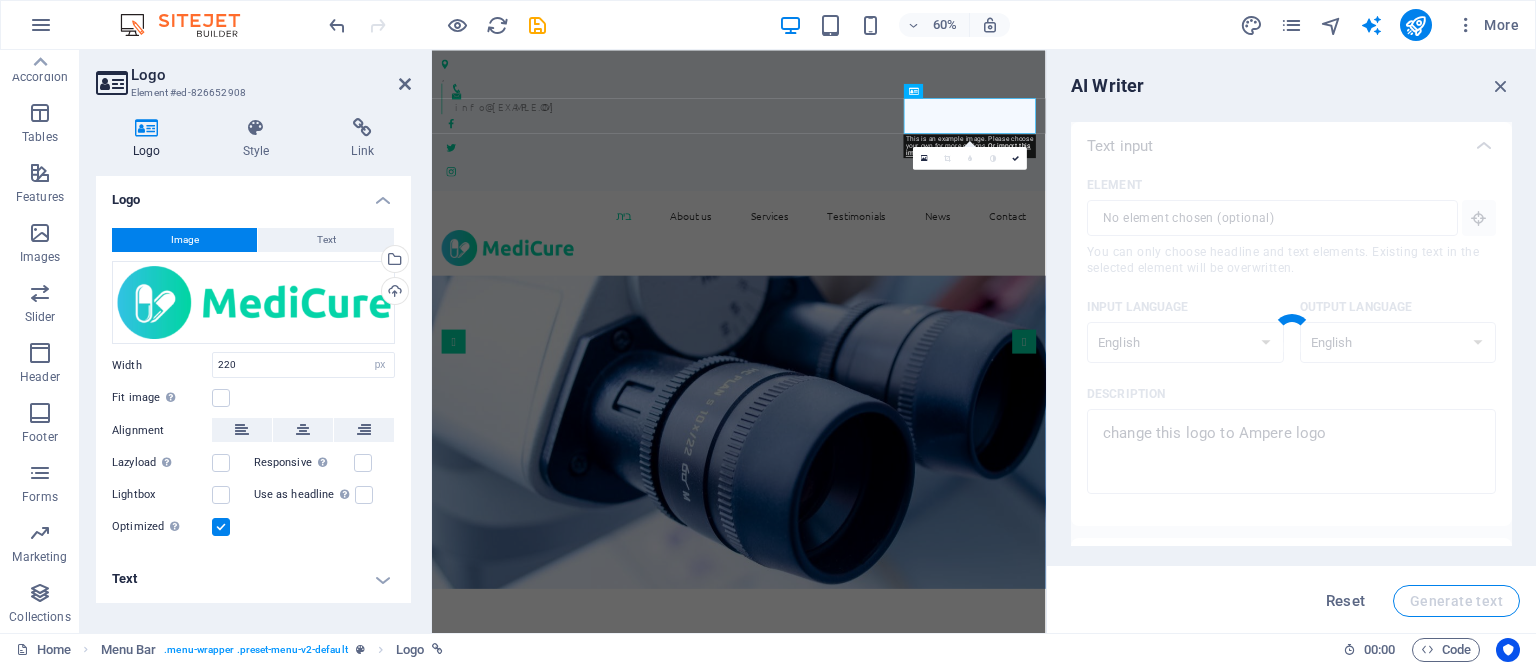 type on "x" 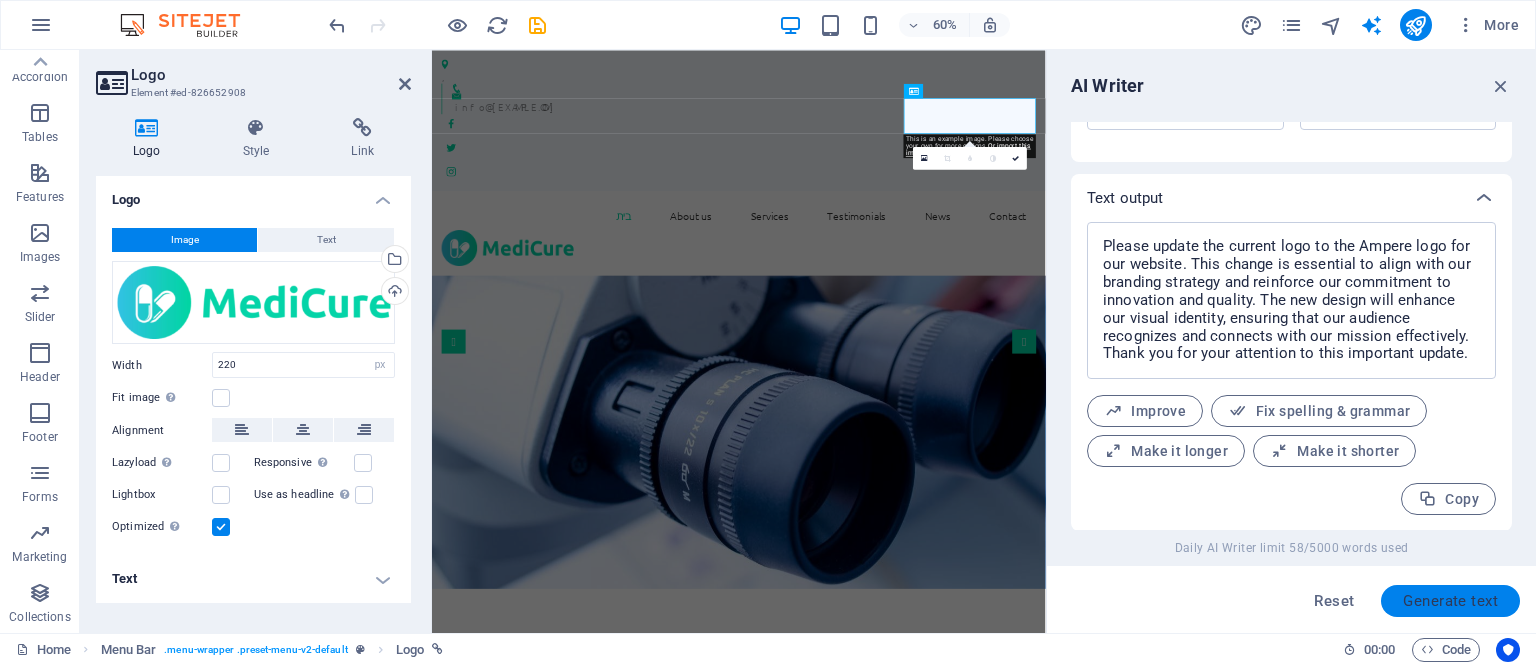 scroll, scrollTop: 702, scrollLeft: 0, axis: vertical 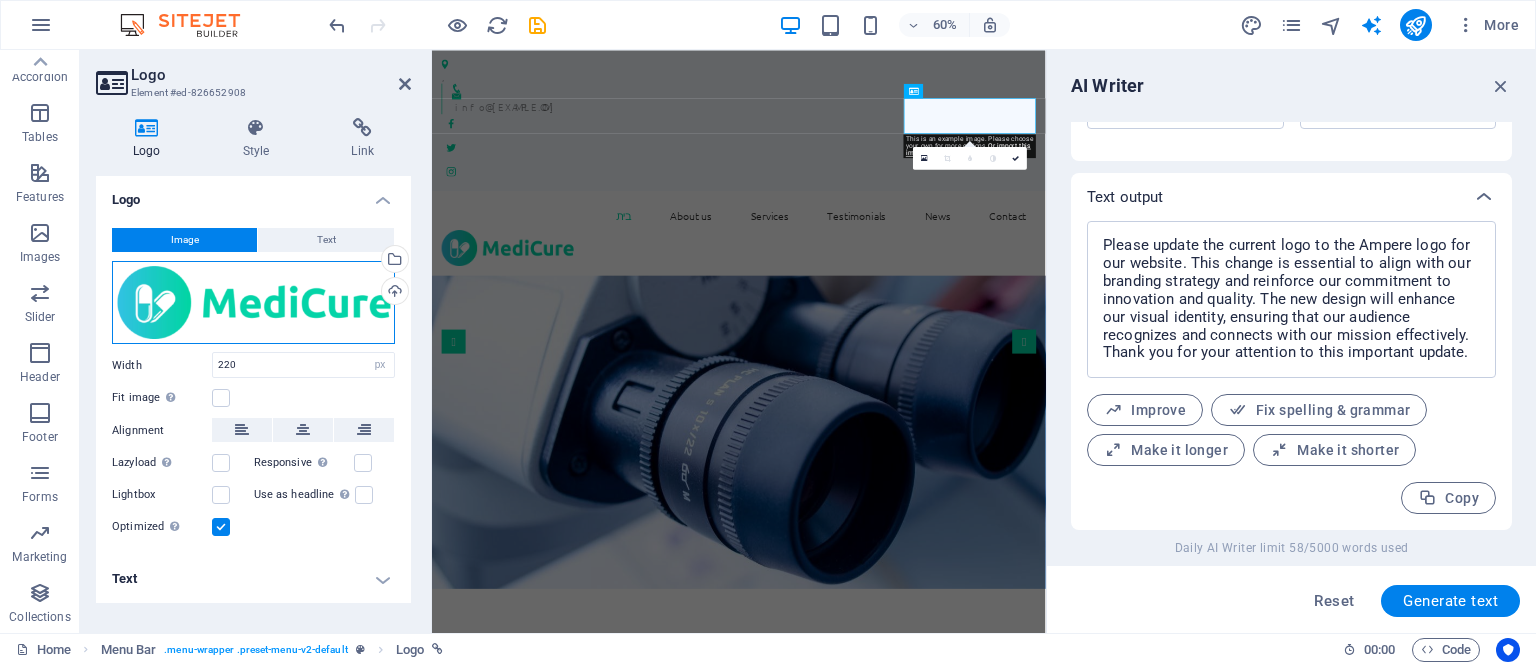 click on "Drag files here, click to choose files or select files from Files or our free stock photos & videos" at bounding box center [253, 303] 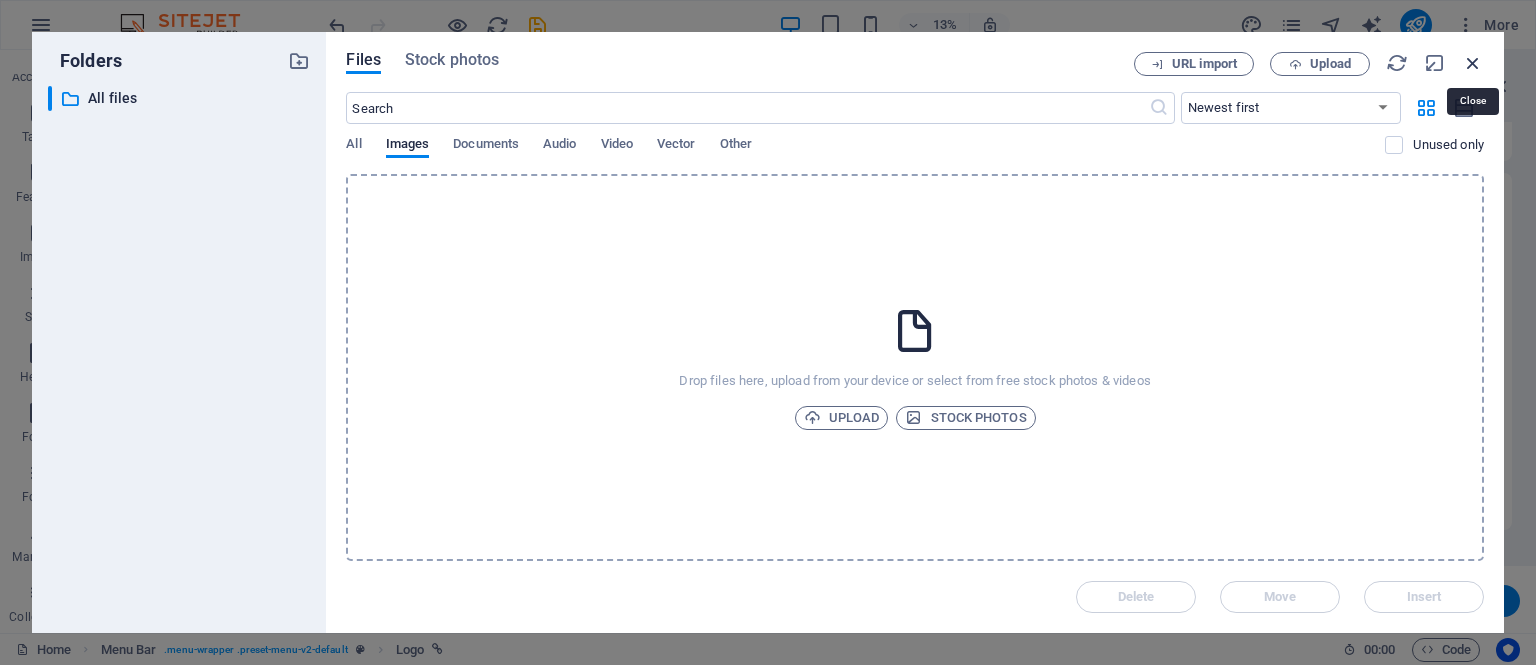 click at bounding box center [1473, 63] 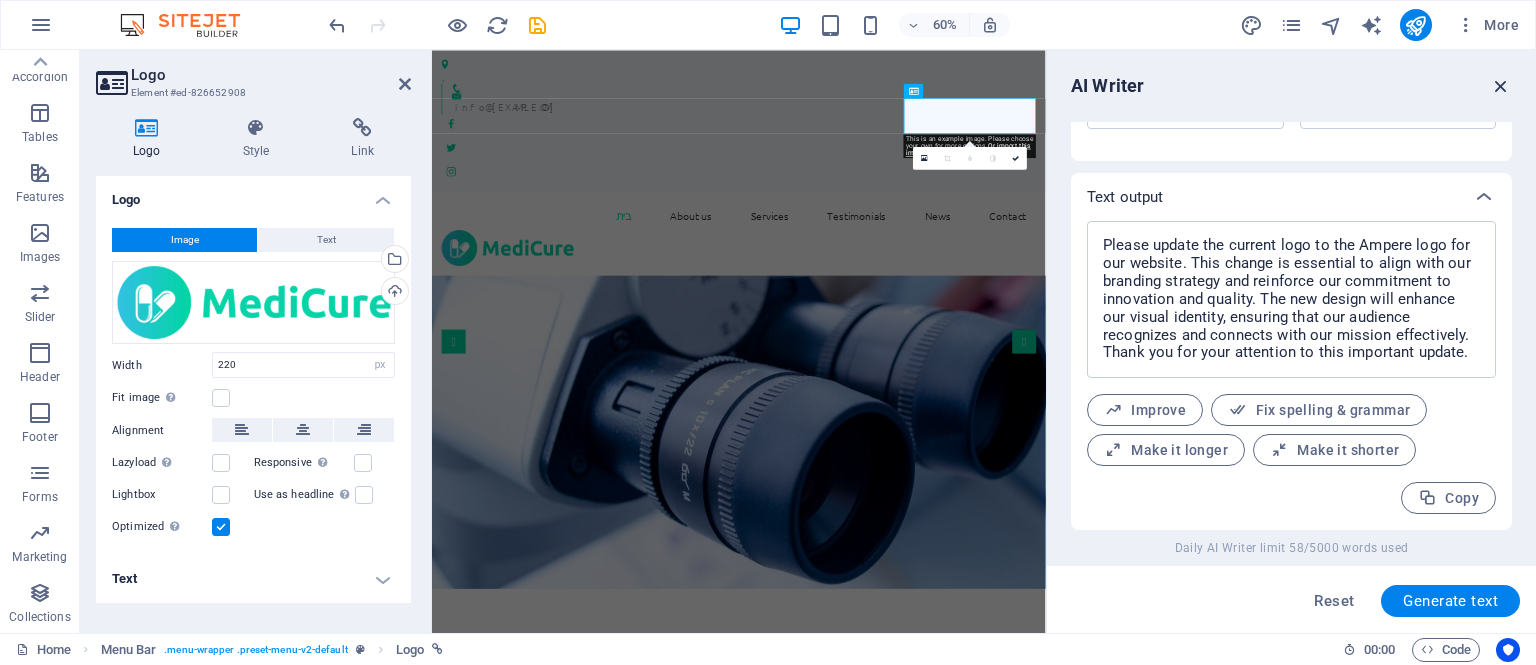 click at bounding box center (1501, 86) 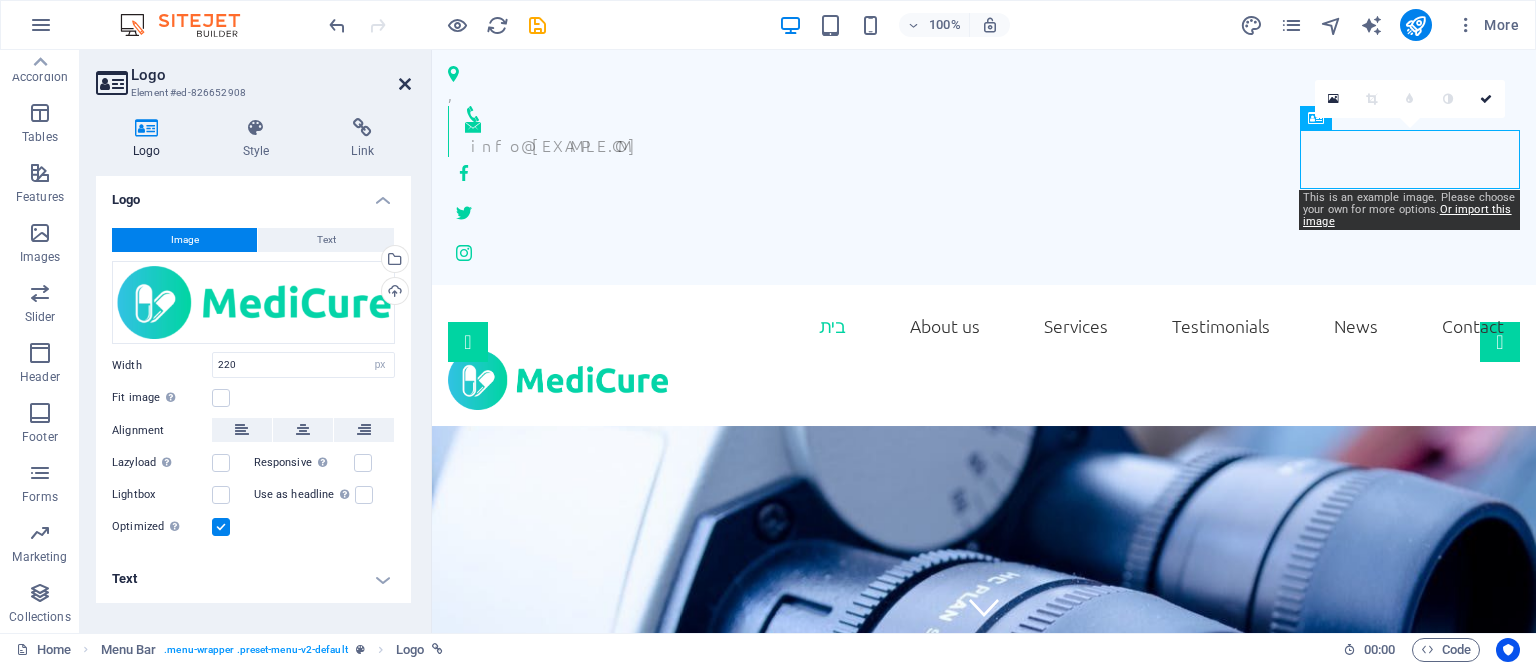 click at bounding box center [405, 84] 